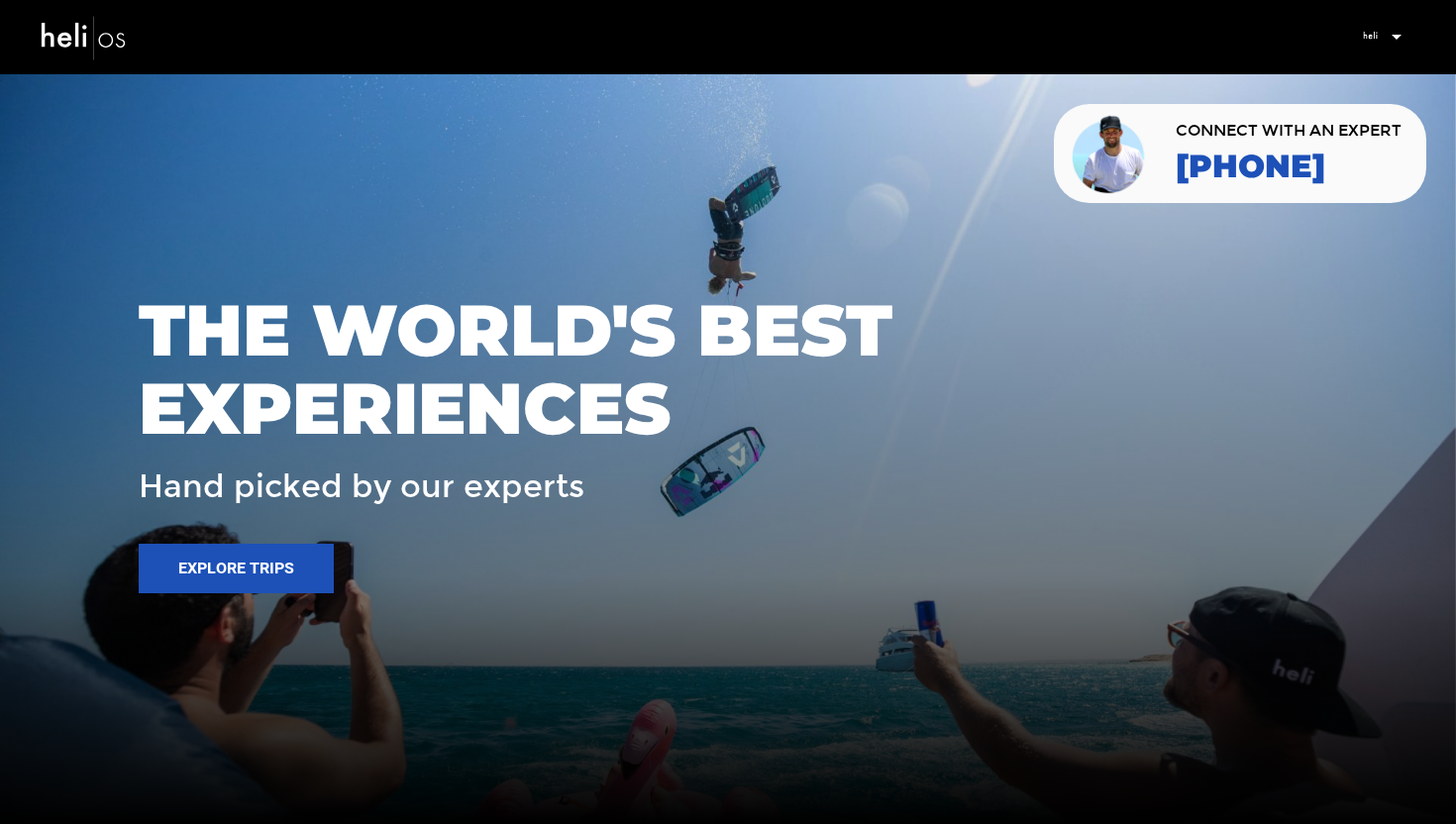 scroll, scrollTop: 0, scrollLeft: 0, axis: both 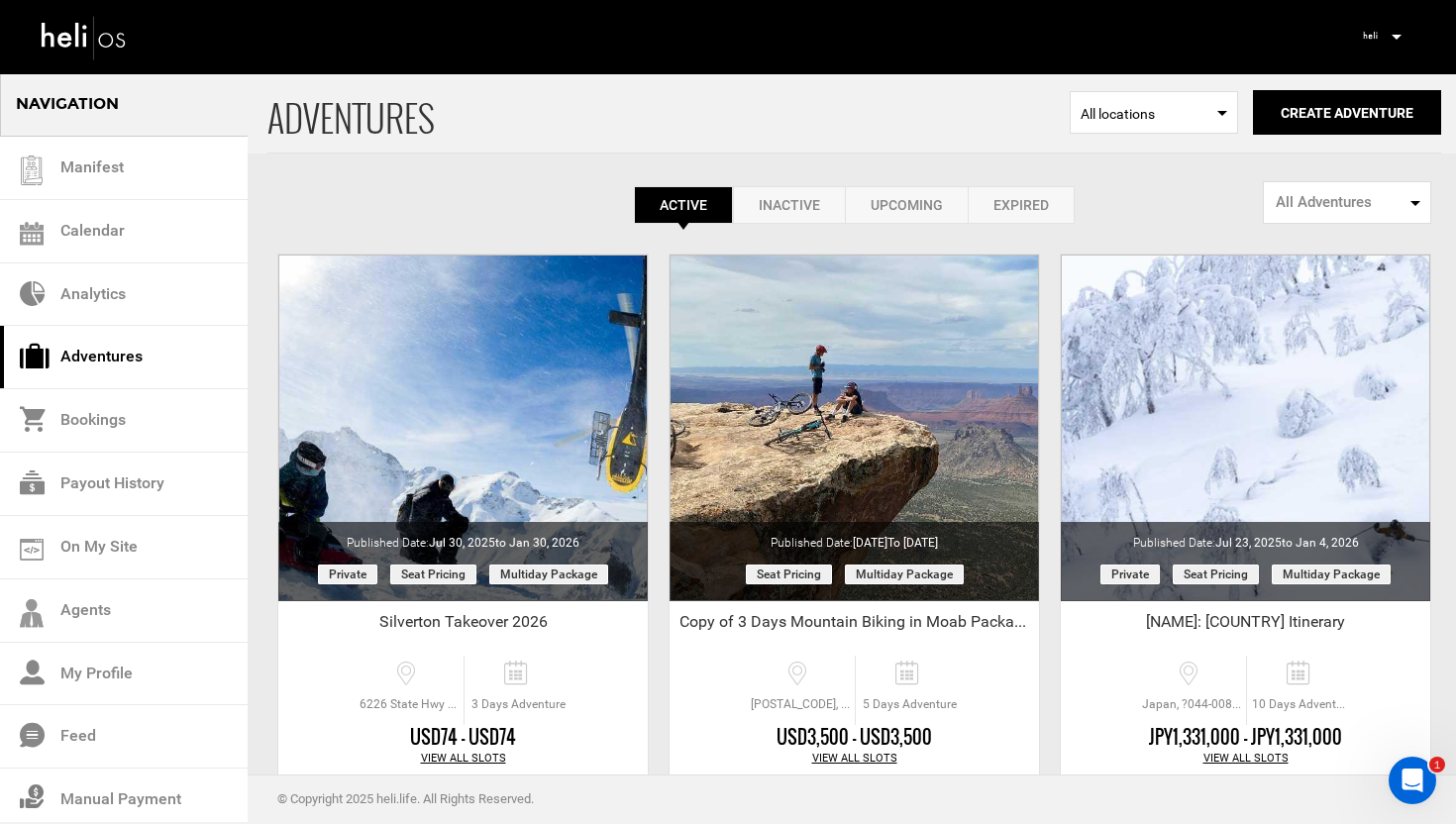 click on "Adventures" at bounding box center (124, 358) 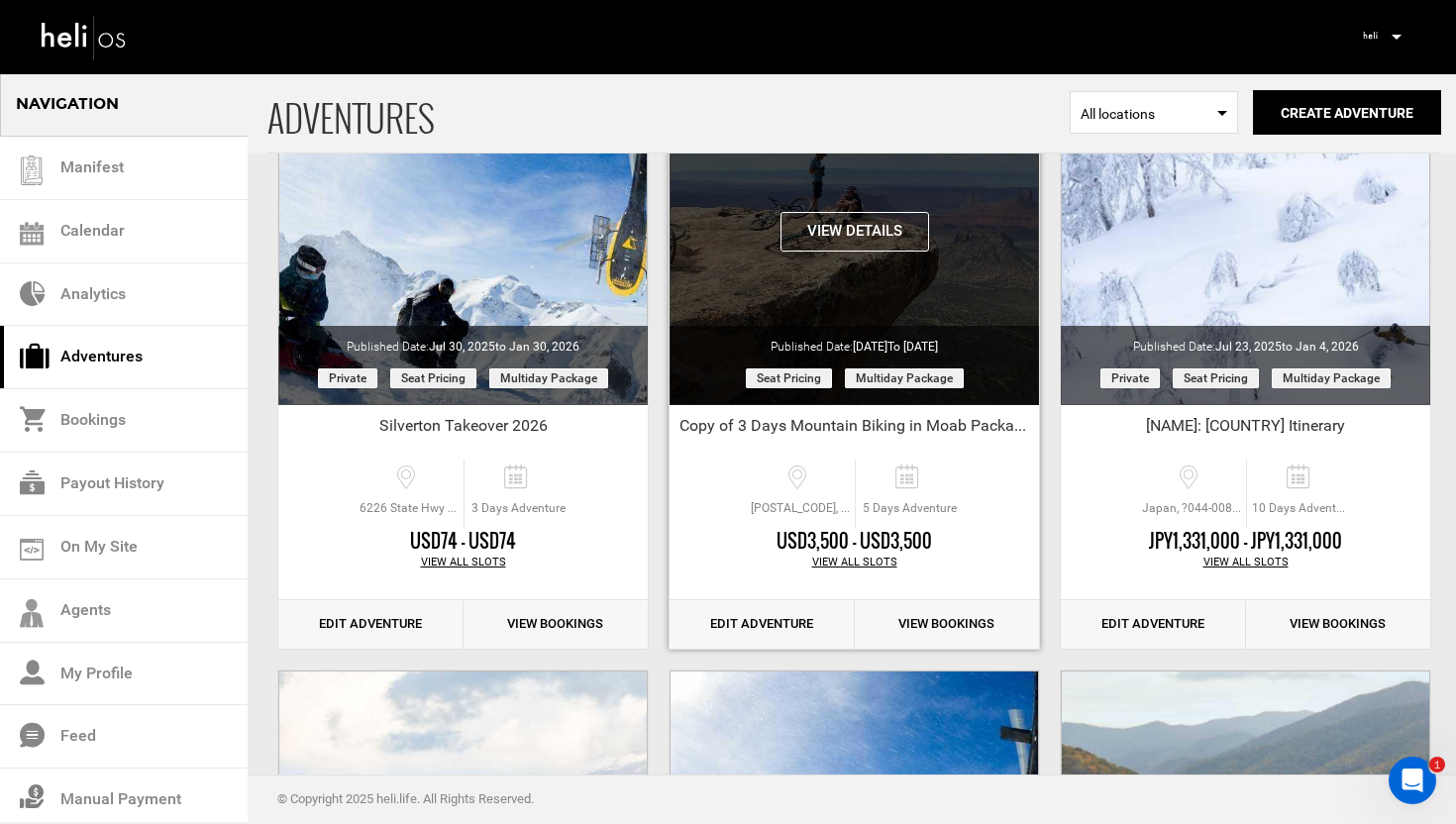 scroll, scrollTop: 245, scrollLeft: 0, axis: vertical 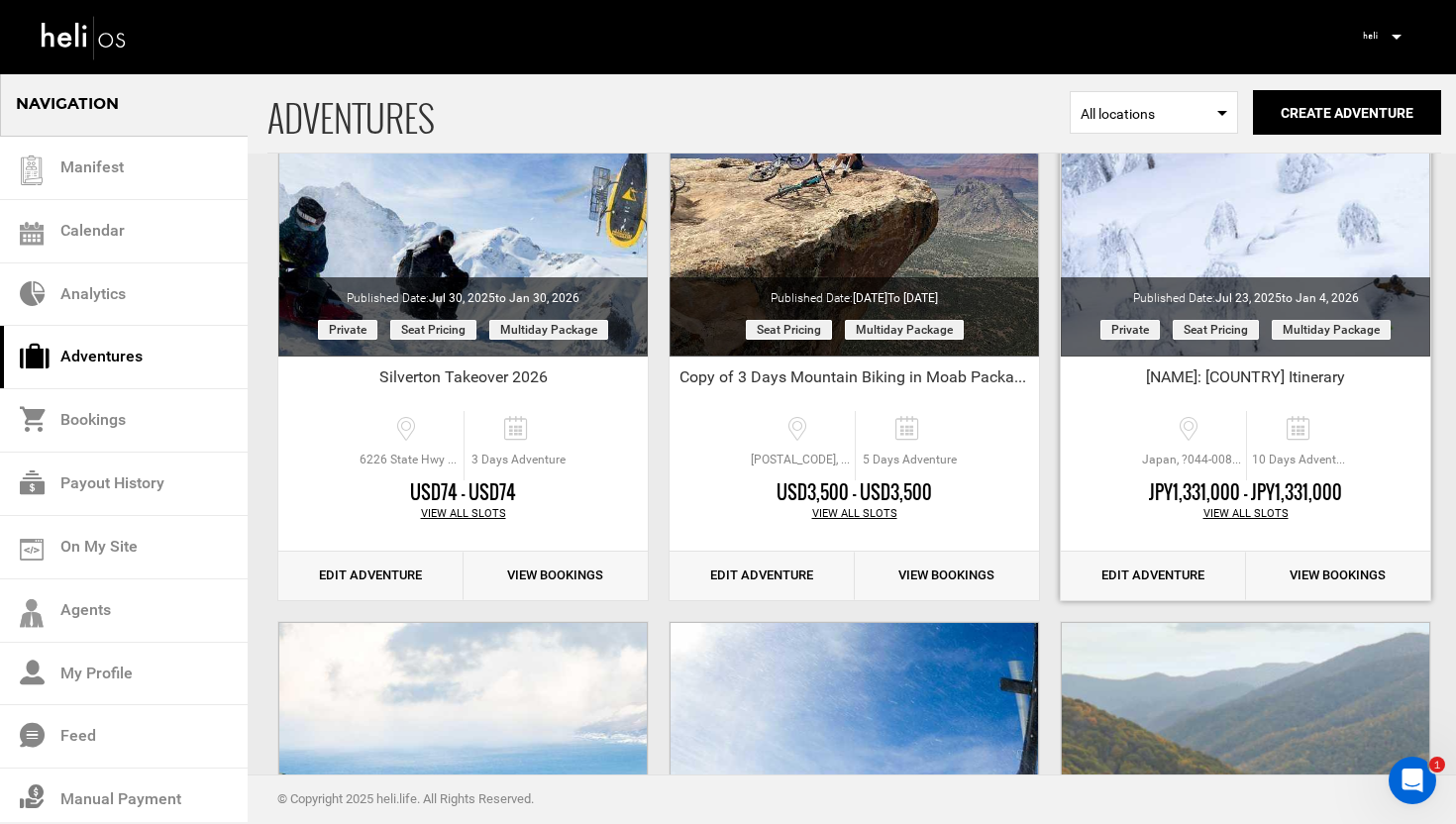 click on "Edit Adventure" at bounding box center [1153, 575] 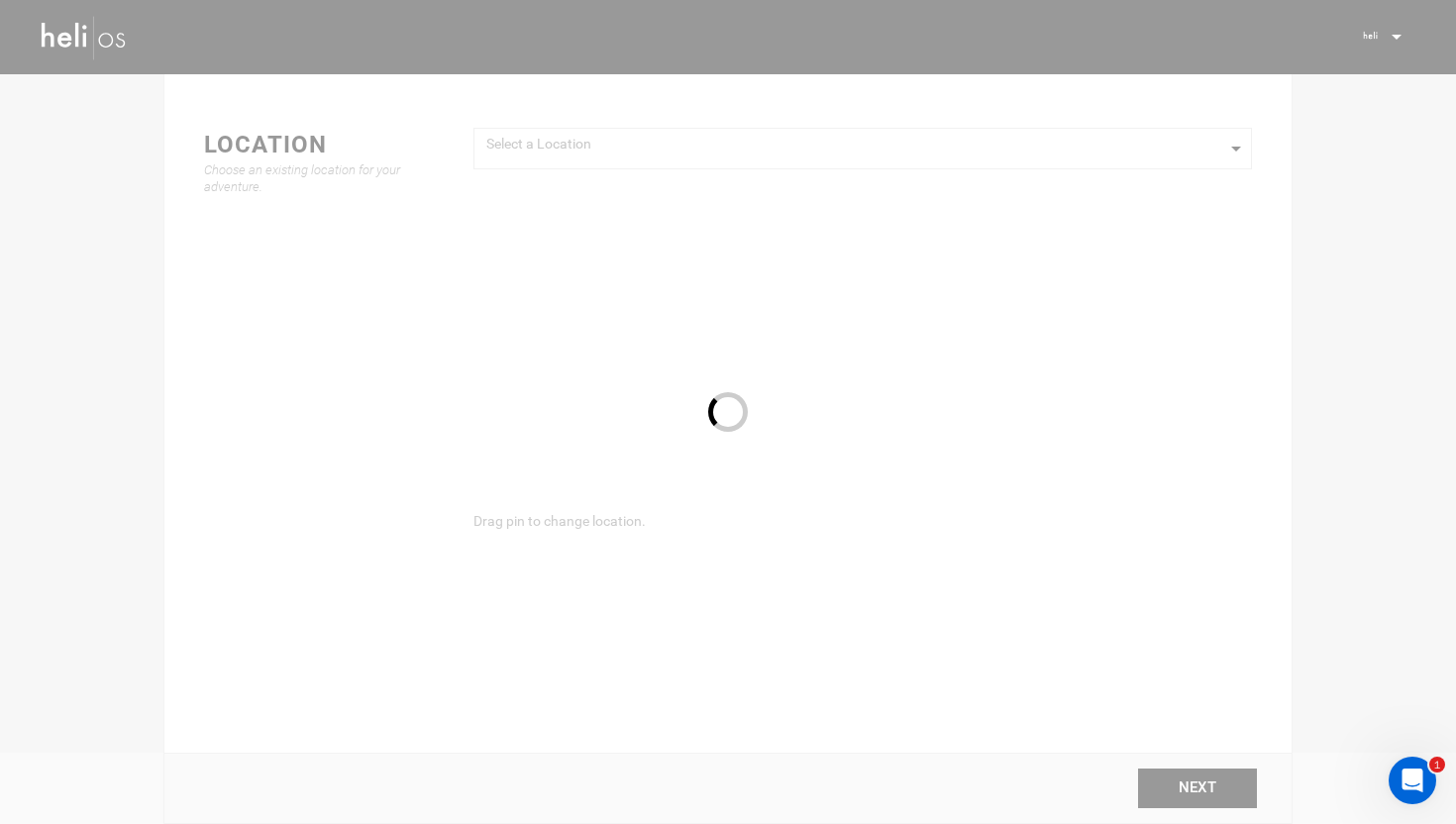 scroll, scrollTop: 0, scrollLeft: 0, axis: both 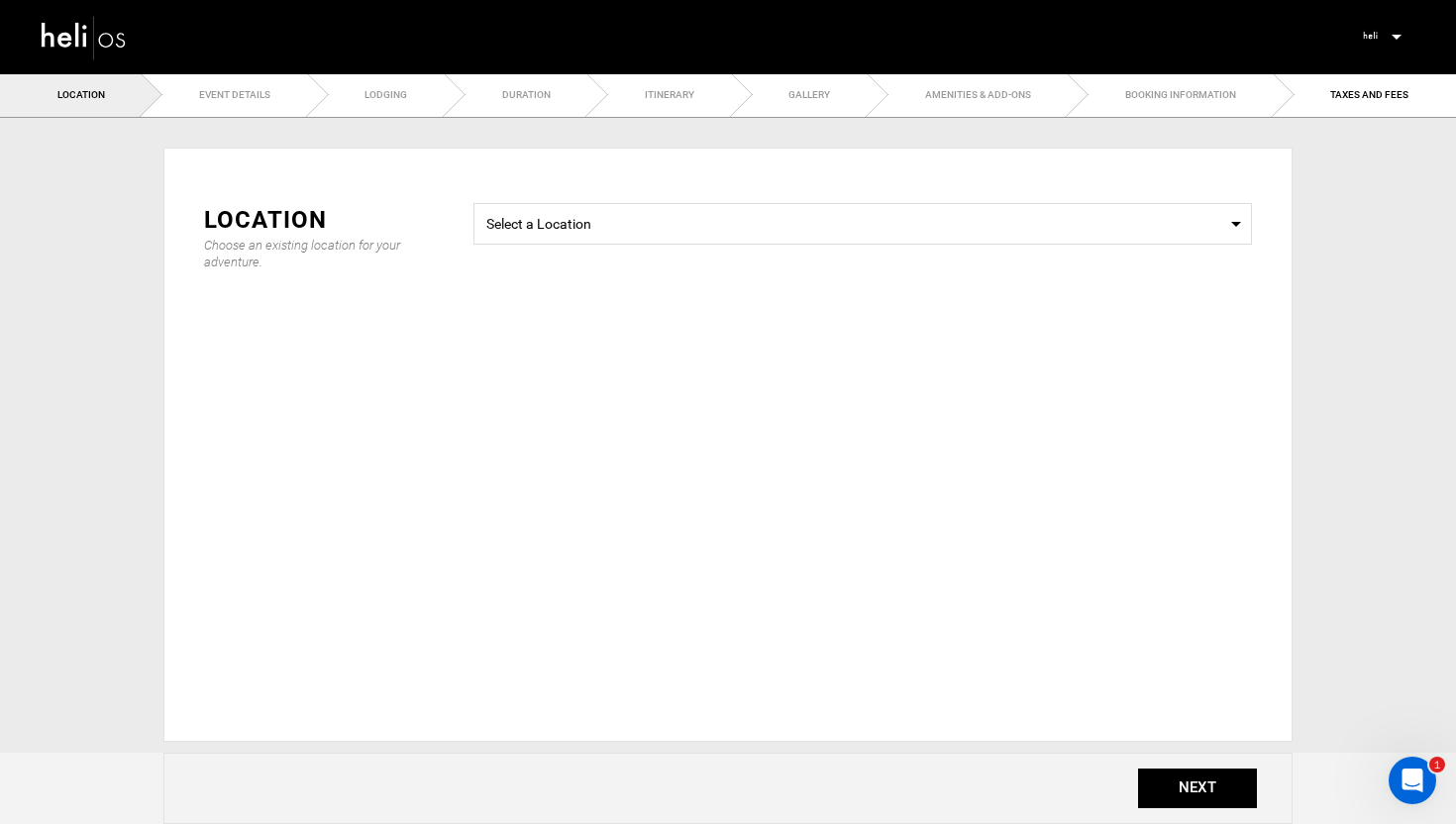 type on "Dave: Japan Itinerary" 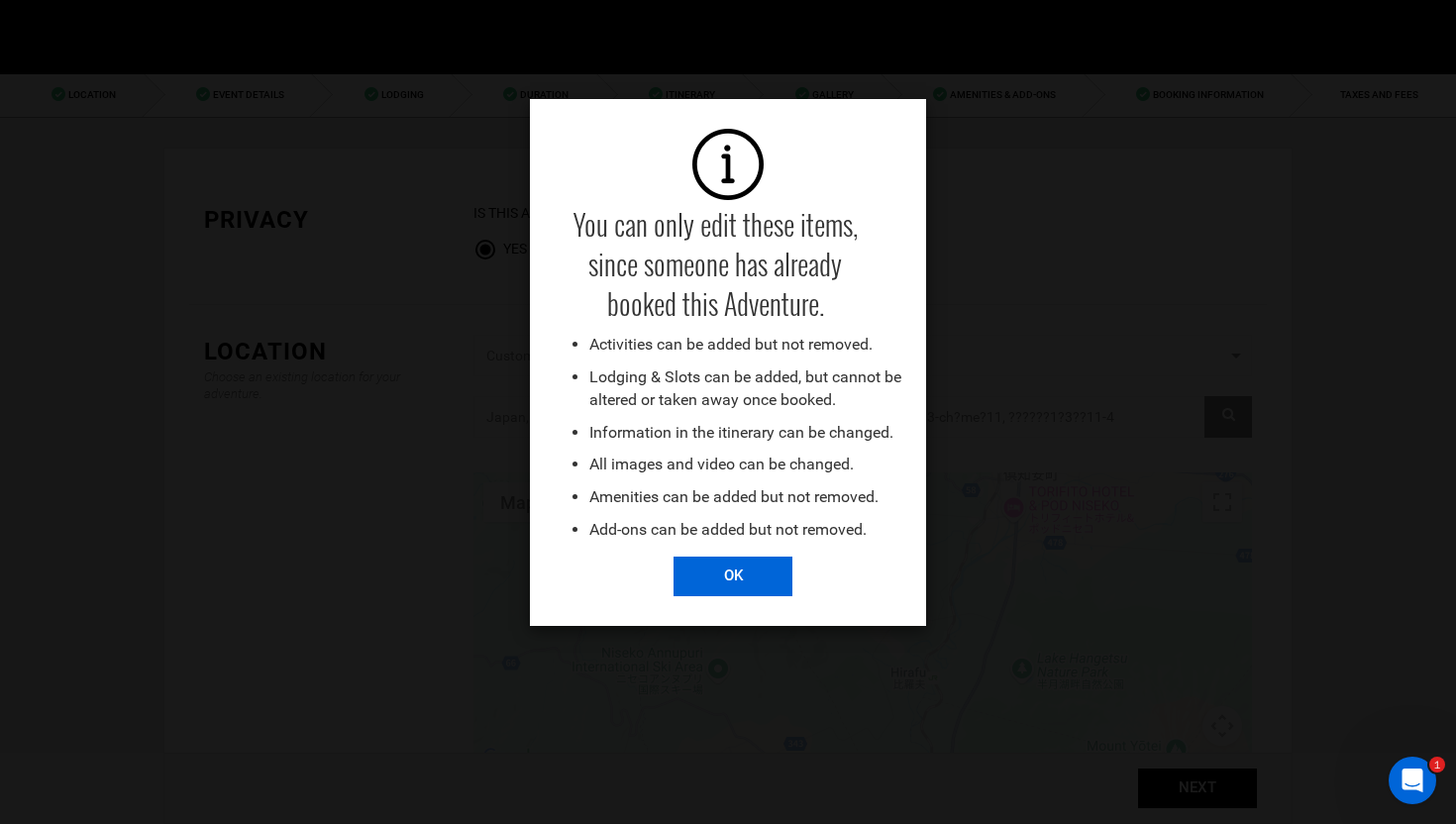 scroll, scrollTop: 0, scrollLeft: 0, axis: both 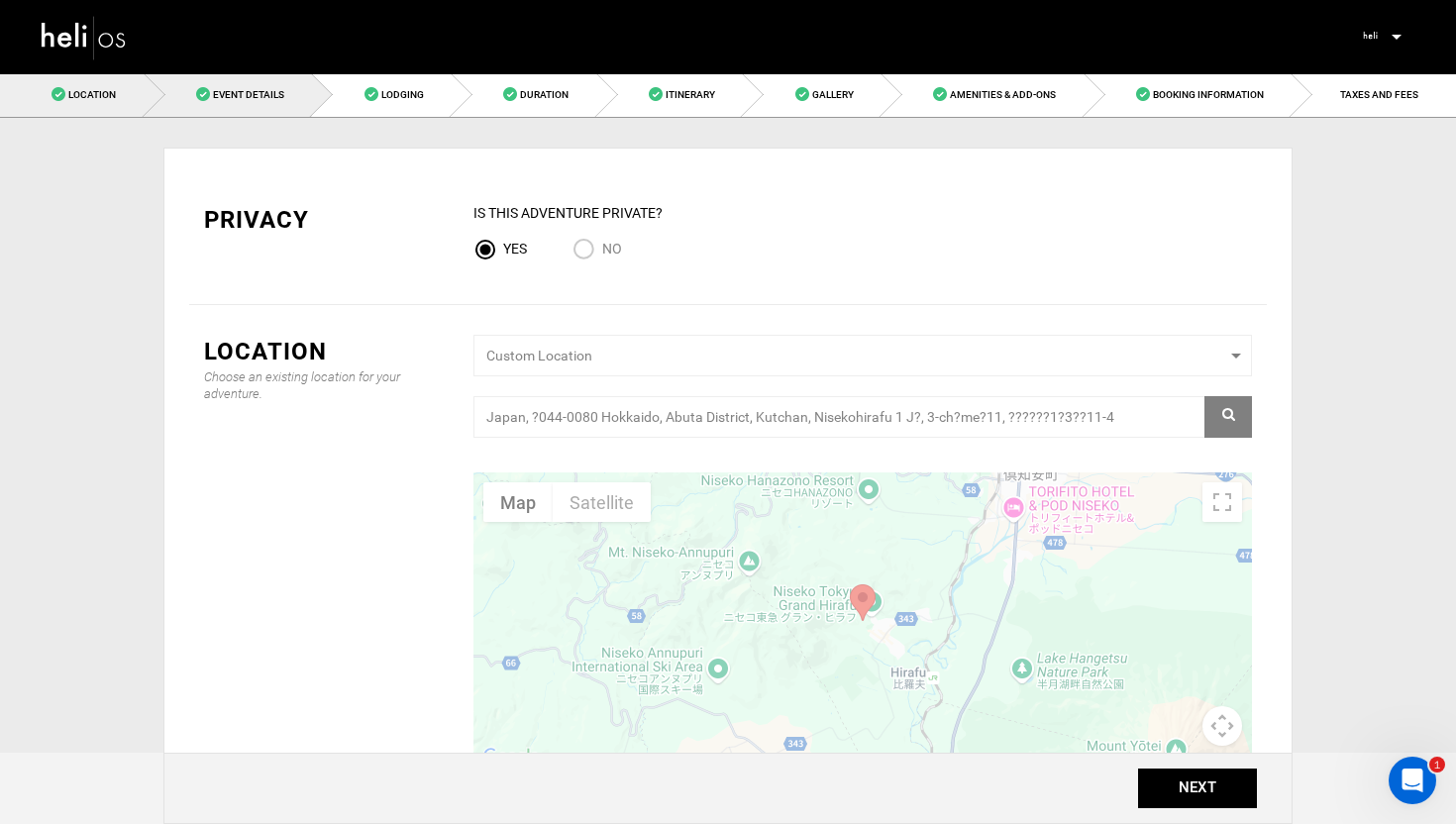 click on "Event Details" at bounding box center [249, 94] 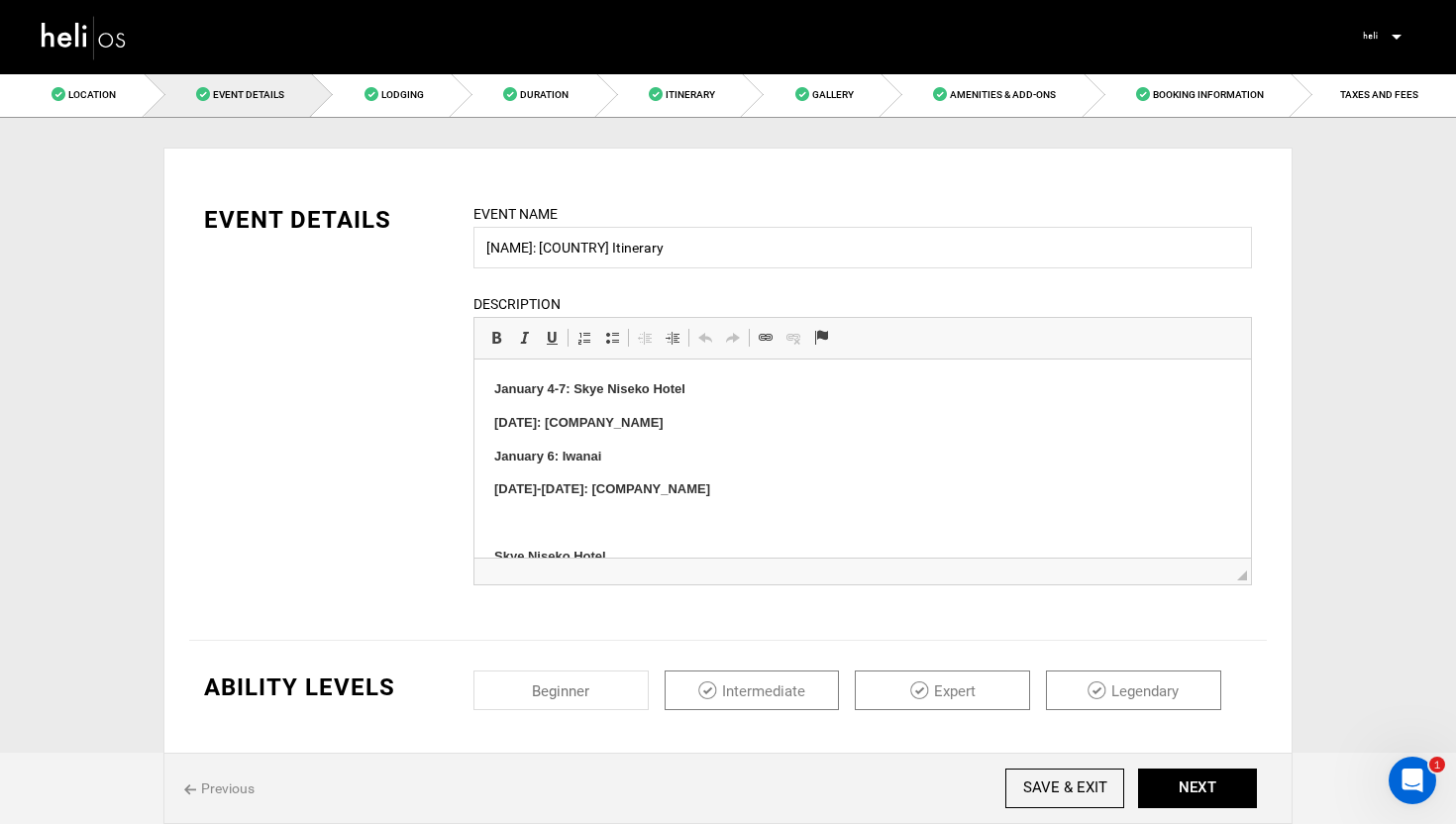 click at bounding box center [84, 37] 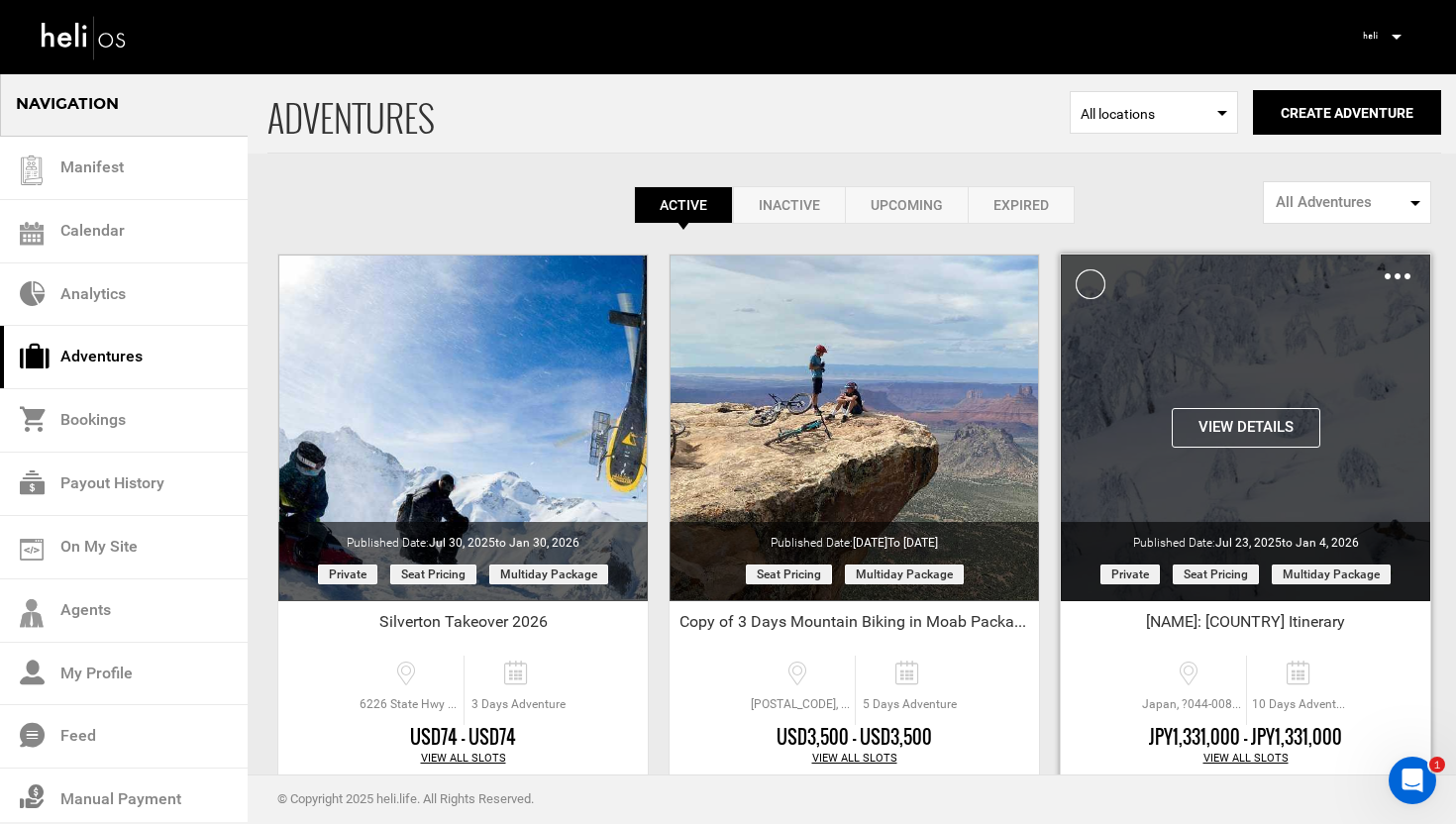 click at bounding box center [1398, 276] 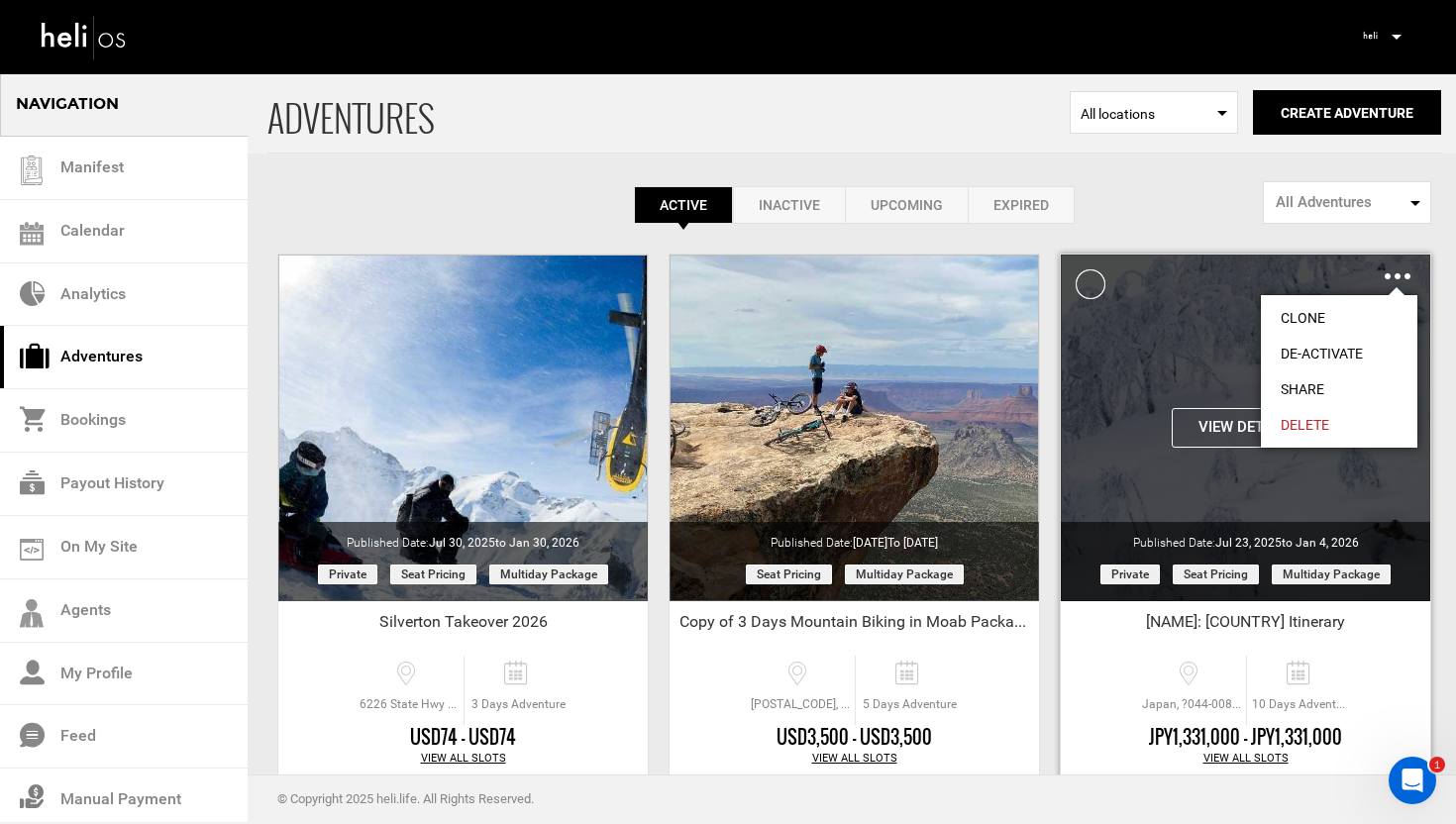 click on "Clone" at bounding box center [1339, 318] 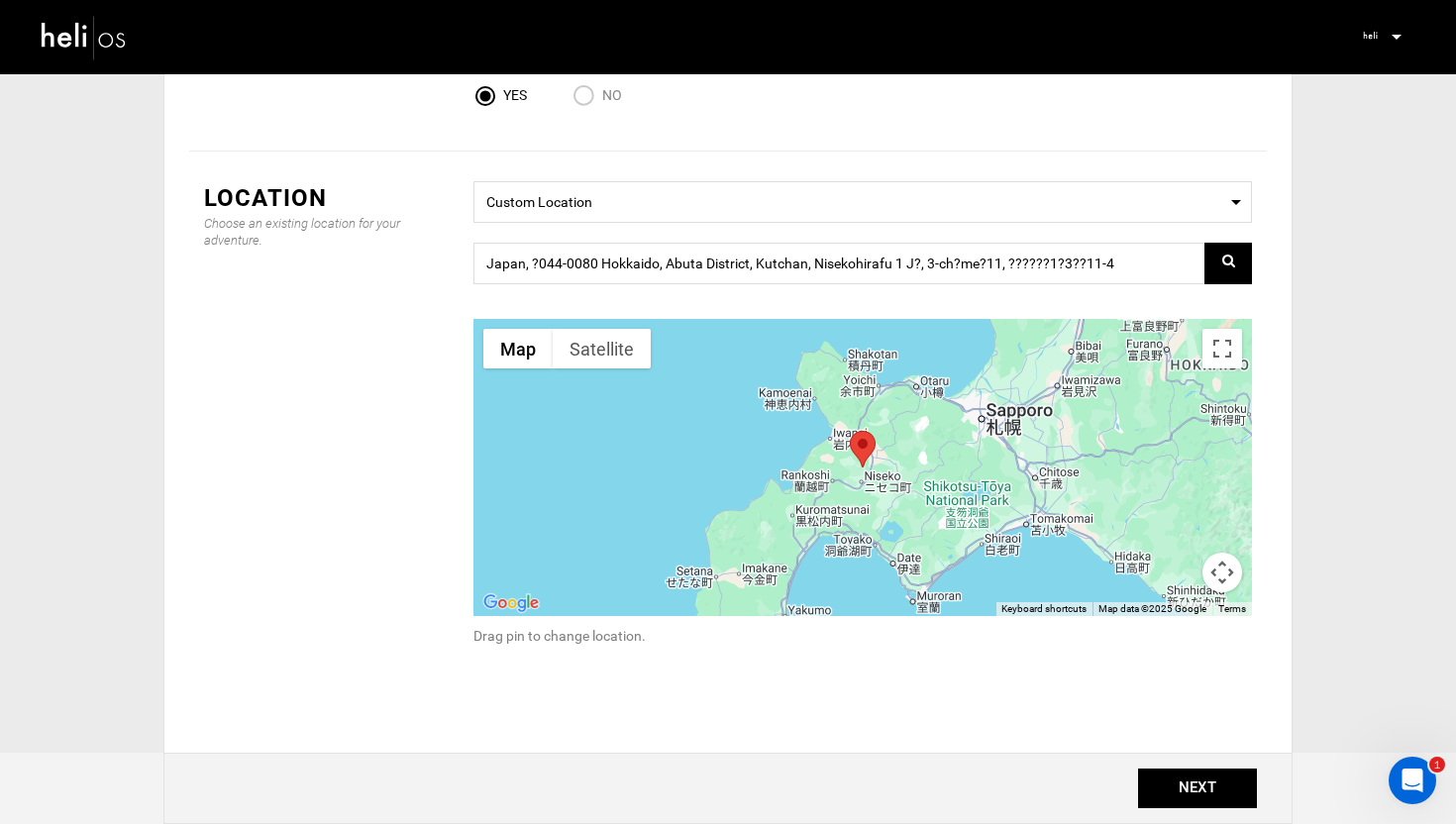 scroll, scrollTop: 0, scrollLeft: 0, axis: both 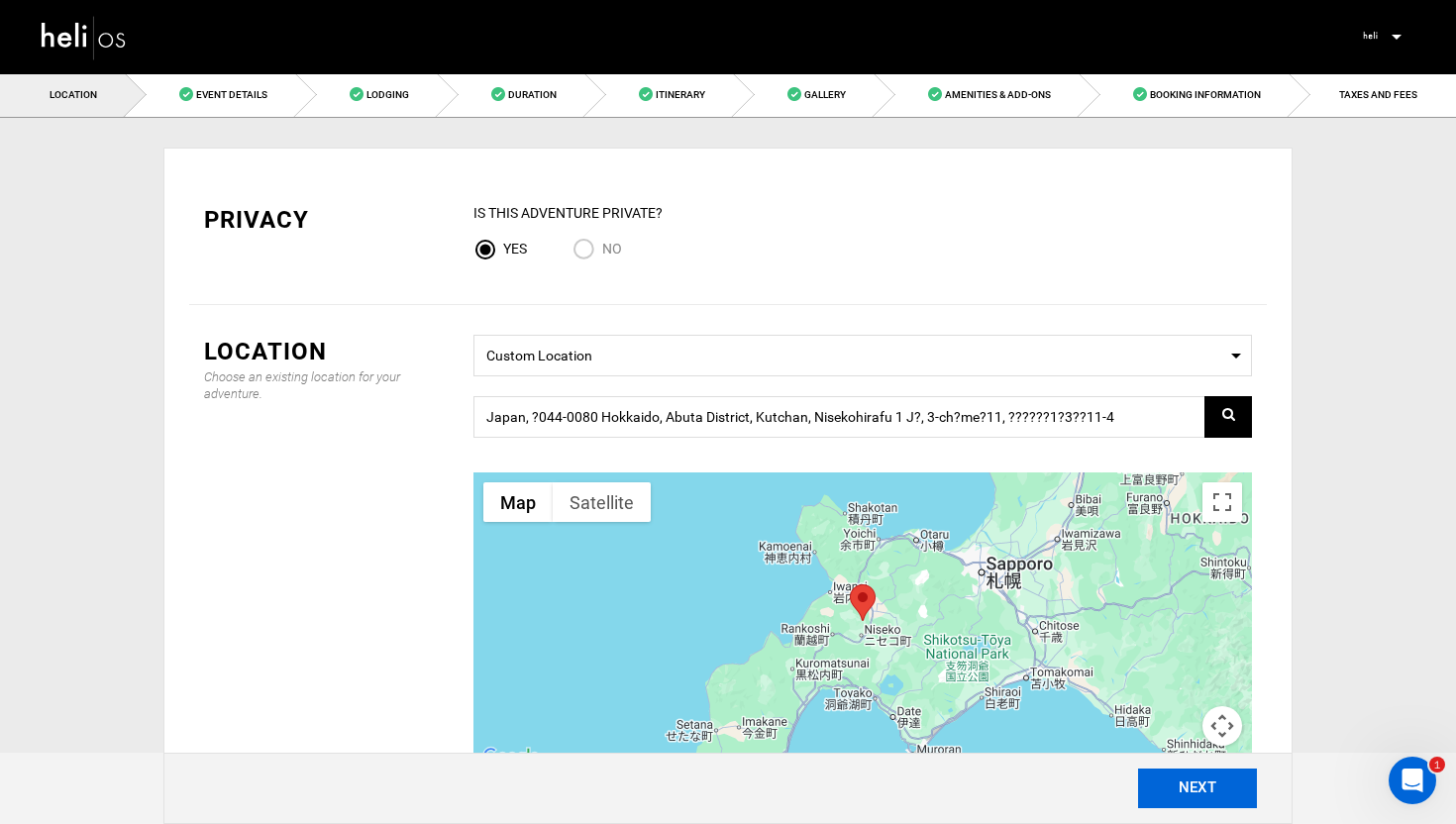 click on "NEXT" at bounding box center [1197, 788] 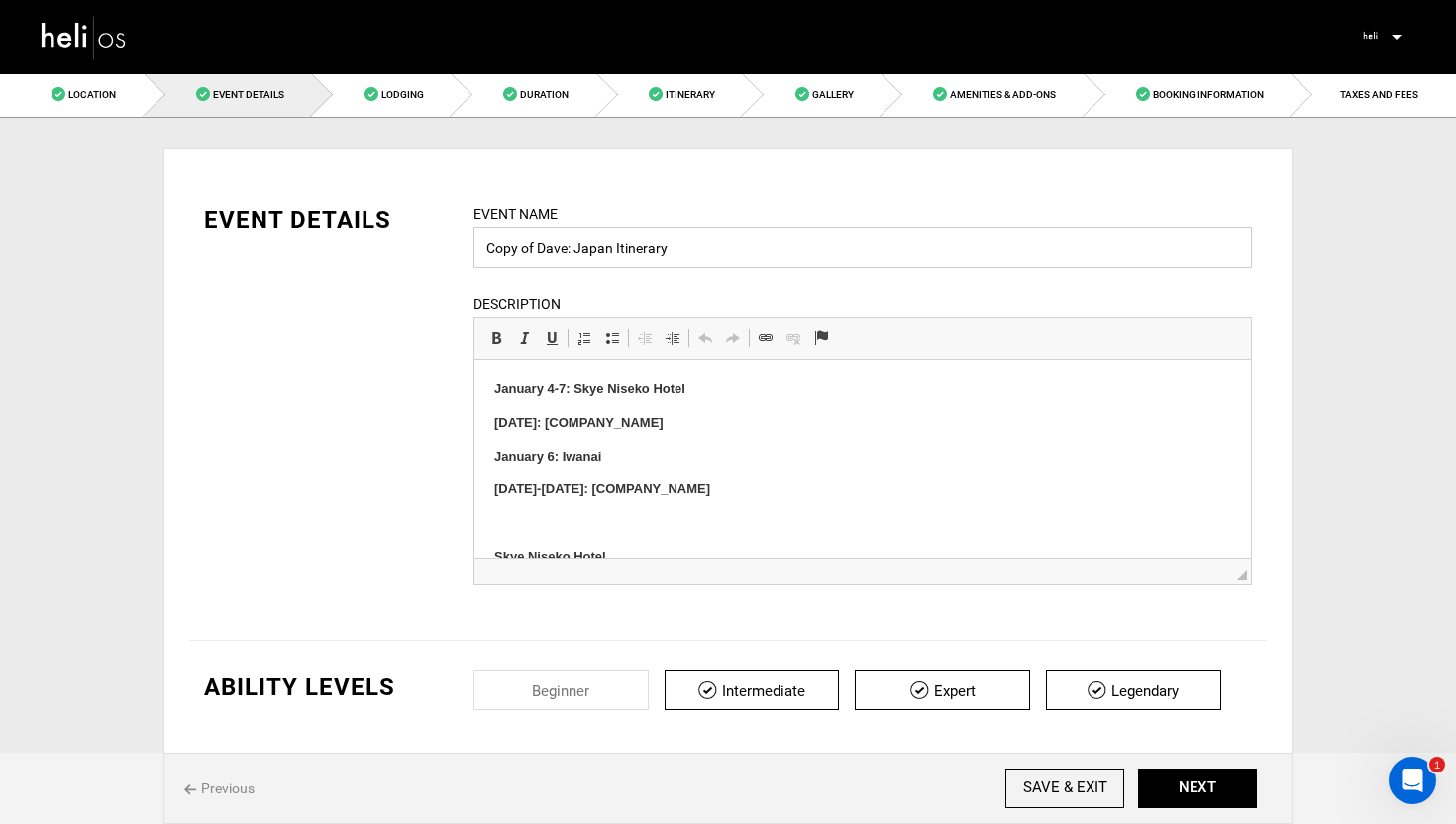 drag, startPoint x: 535, startPoint y: 252, endPoint x: 475, endPoint y: 252, distance: 60 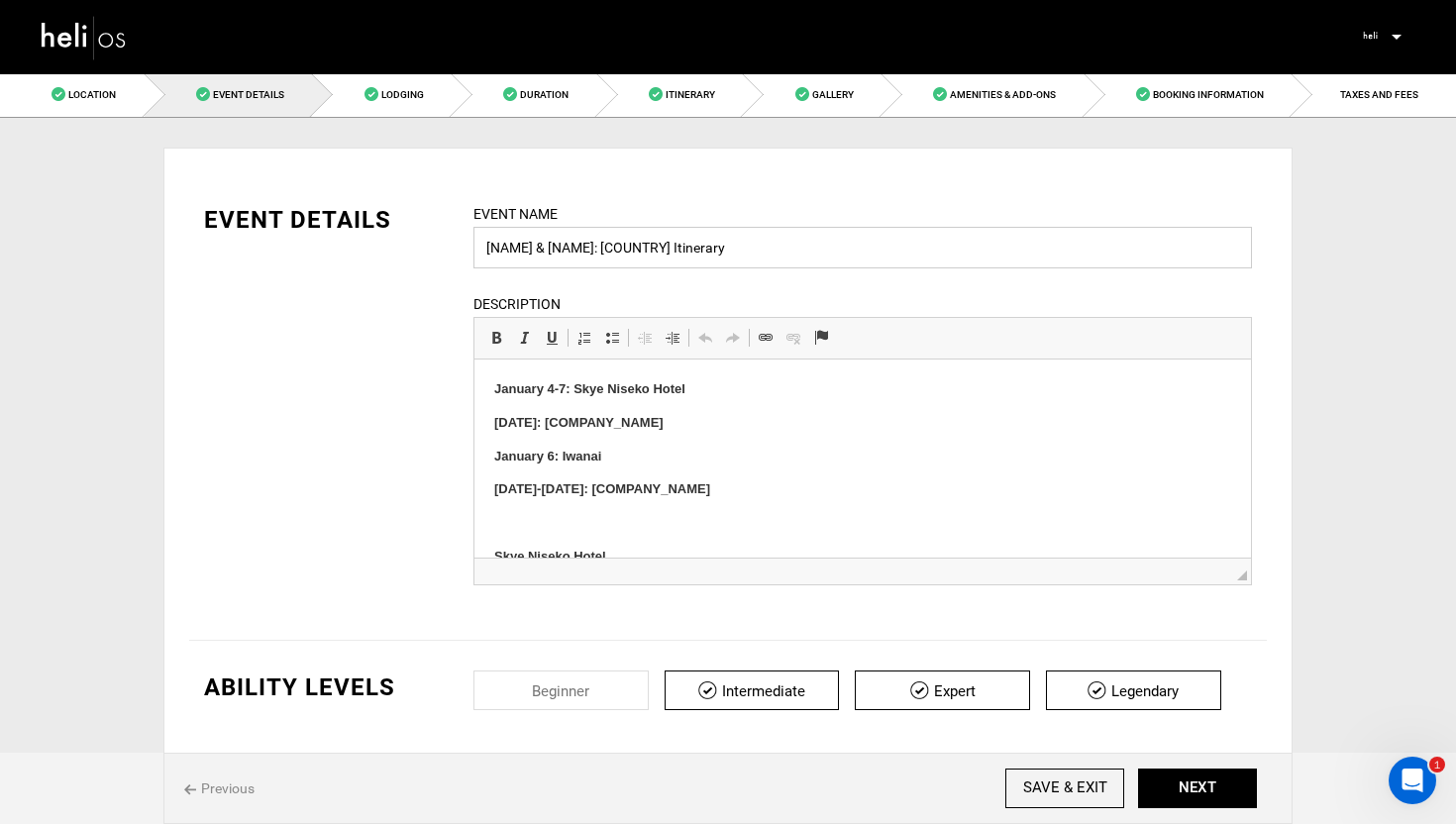 click on "Mikal & Dave: Japan Itinerary" at bounding box center (863, 248) 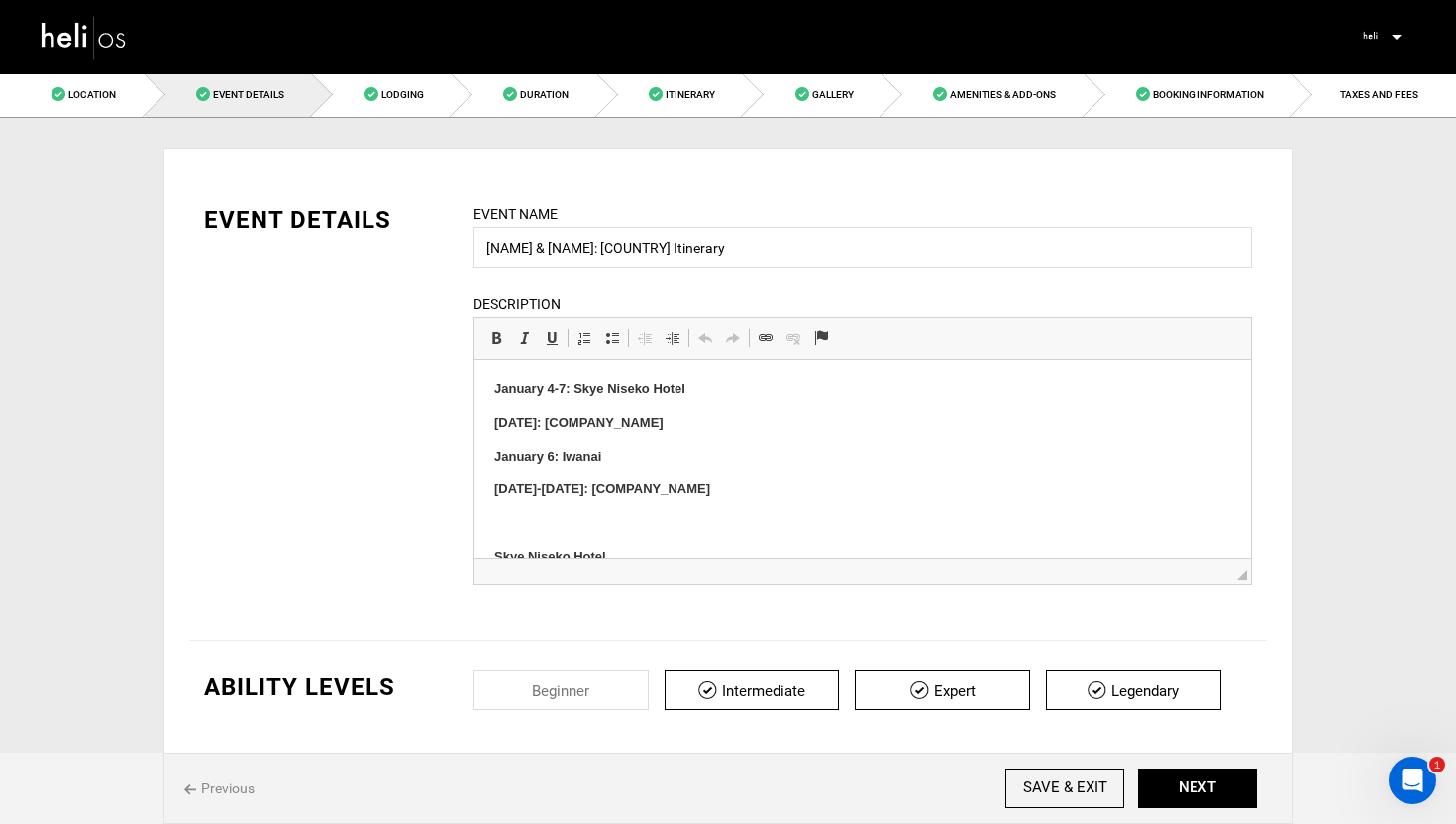 click on "EVENT DETAILS
Event Name
Mikal & Dave: Japan Itinerary
Event name can not be less
than
3 characters.
Description
Rich Text Editor, editor32 Editor toolbars Basic Styles   Bold Keyboard shortcut Command+B   Italic Keyboard shortcut Command+I   Underline Keyboard shortcut Command+U Paragraph   Insert/Remove Numbered List   Insert/Remove Bulleted List   Decrease Indent   Increase Indent Clipboard/Undo   Undo Keyboard shortcut Command+Z   Redo Keyboard shortcut Command+Y Links   Link Keyboard shortcut Command+K   Unlink   Anchor Press ALT 0 for help ◢" at bounding box center [728, 406] 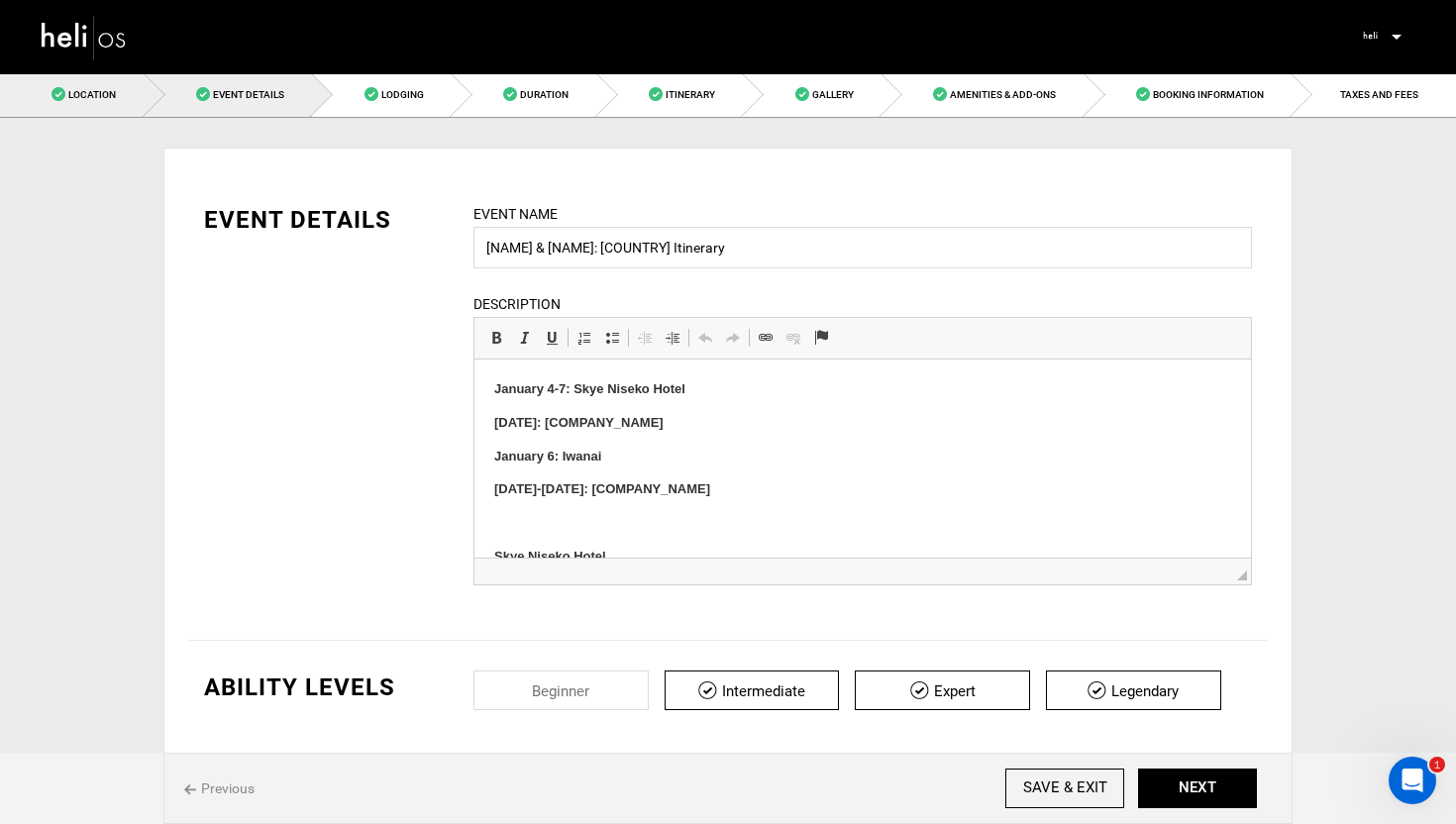 click on "Location" at bounding box center (92, 94) 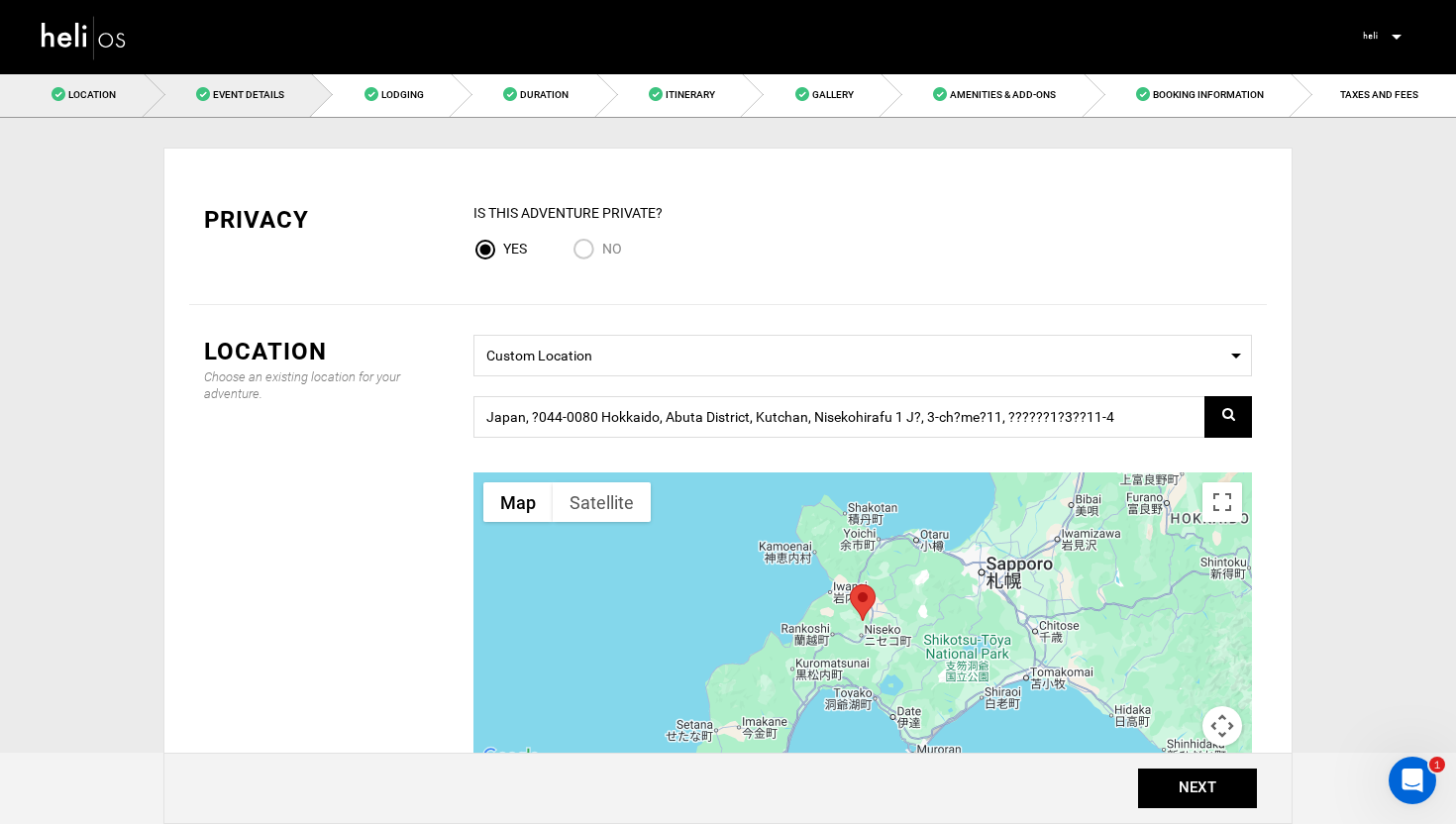 click on "Event Details" at bounding box center [229, 94] 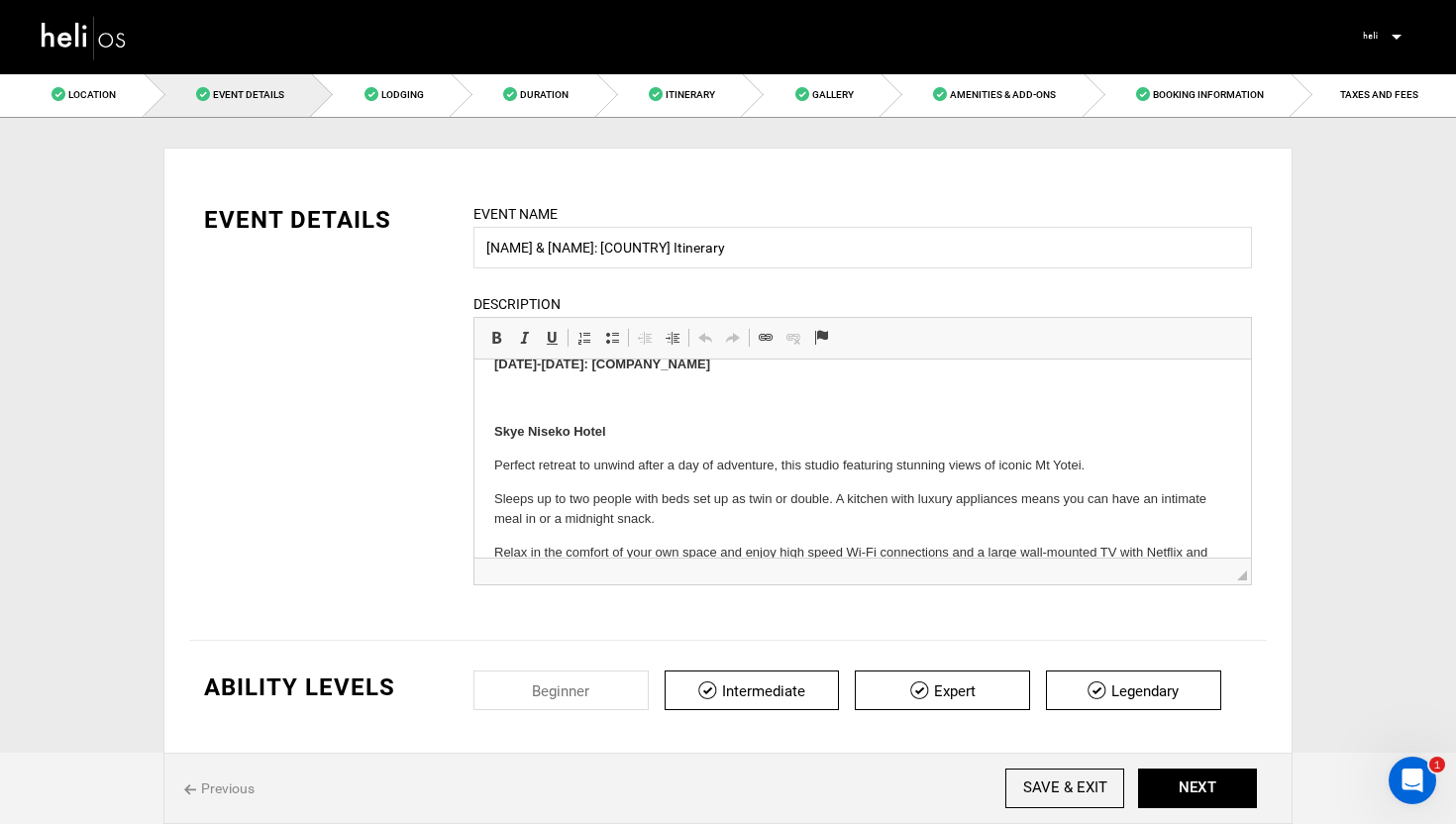 scroll, scrollTop: 158, scrollLeft: 0, axis: vertical 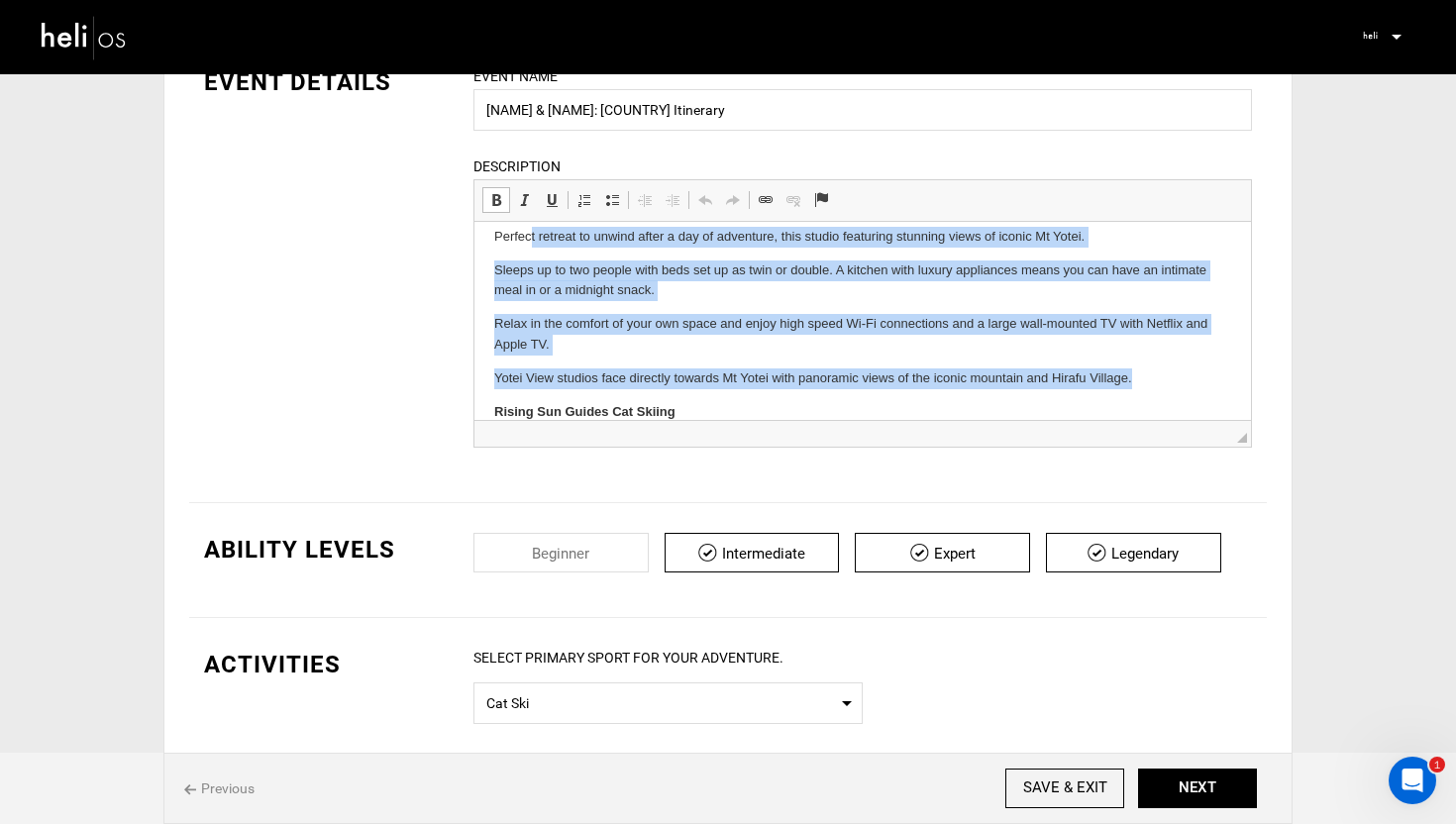 drag, startPoint x: 1141, startPoint y: 382, endPoint x: 528, endPoint y: 242, distance: 628.78375 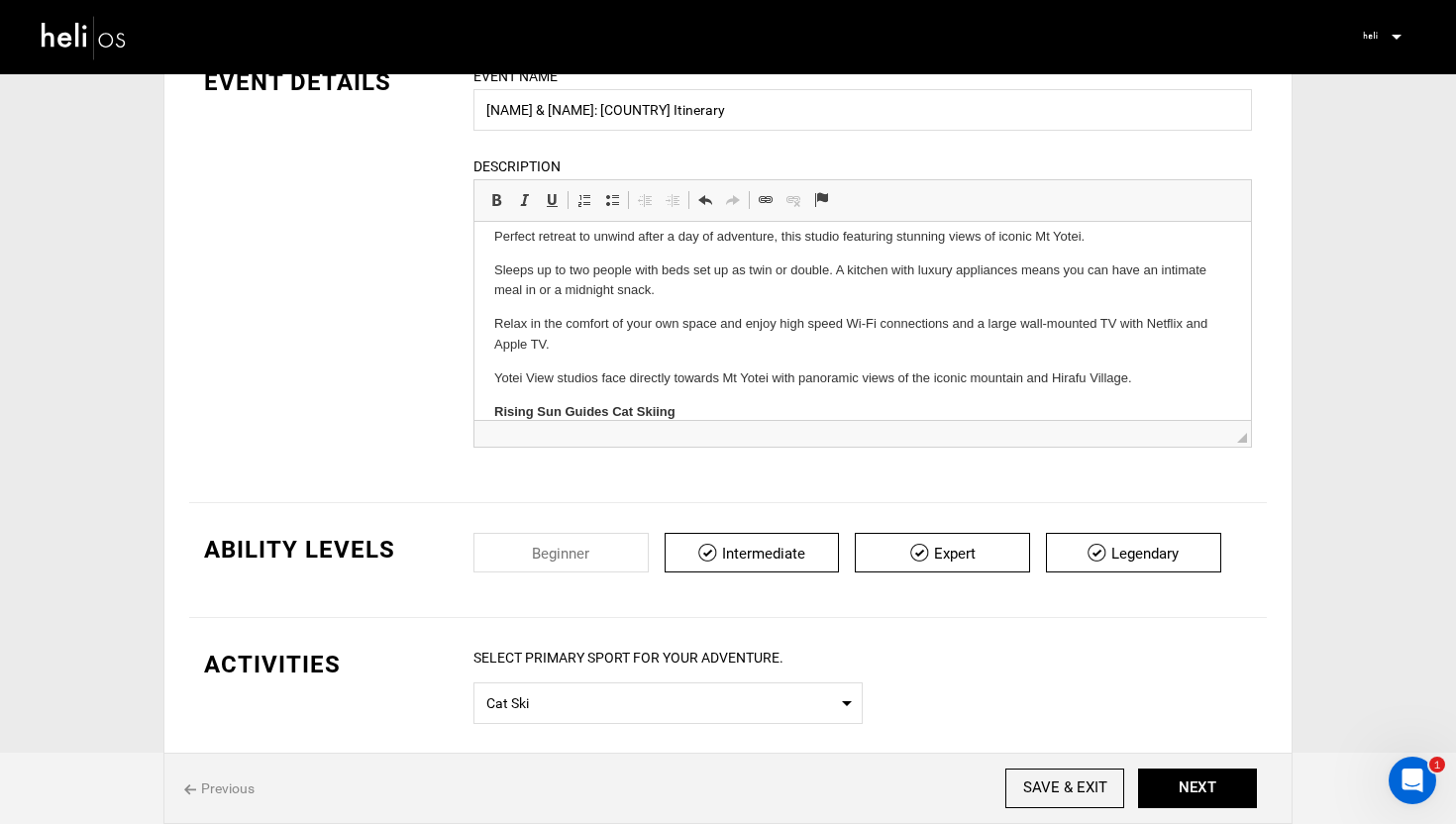 type 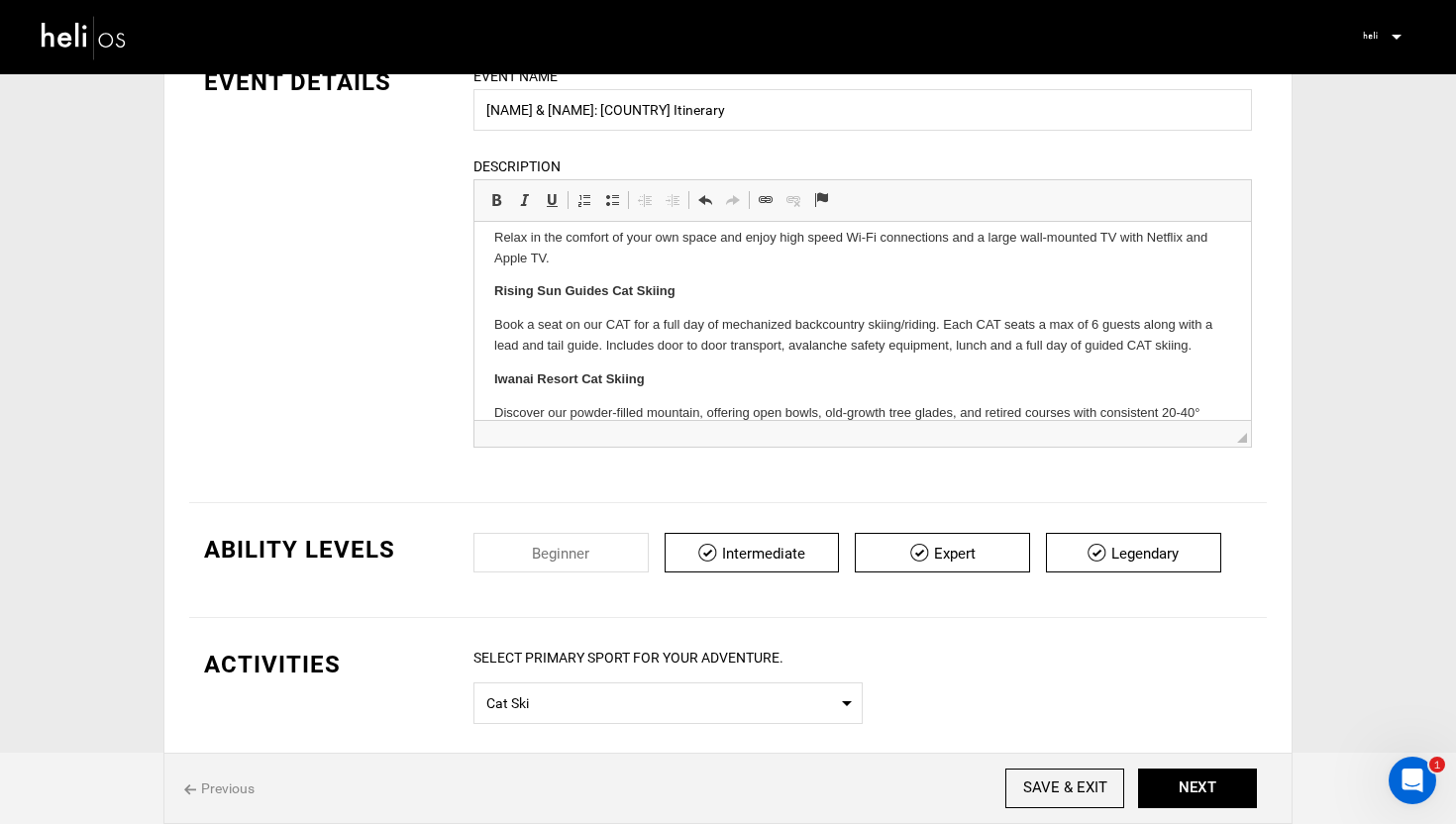 scroll, scrollTop: 359, scrollLeft: 0, axis: vertical 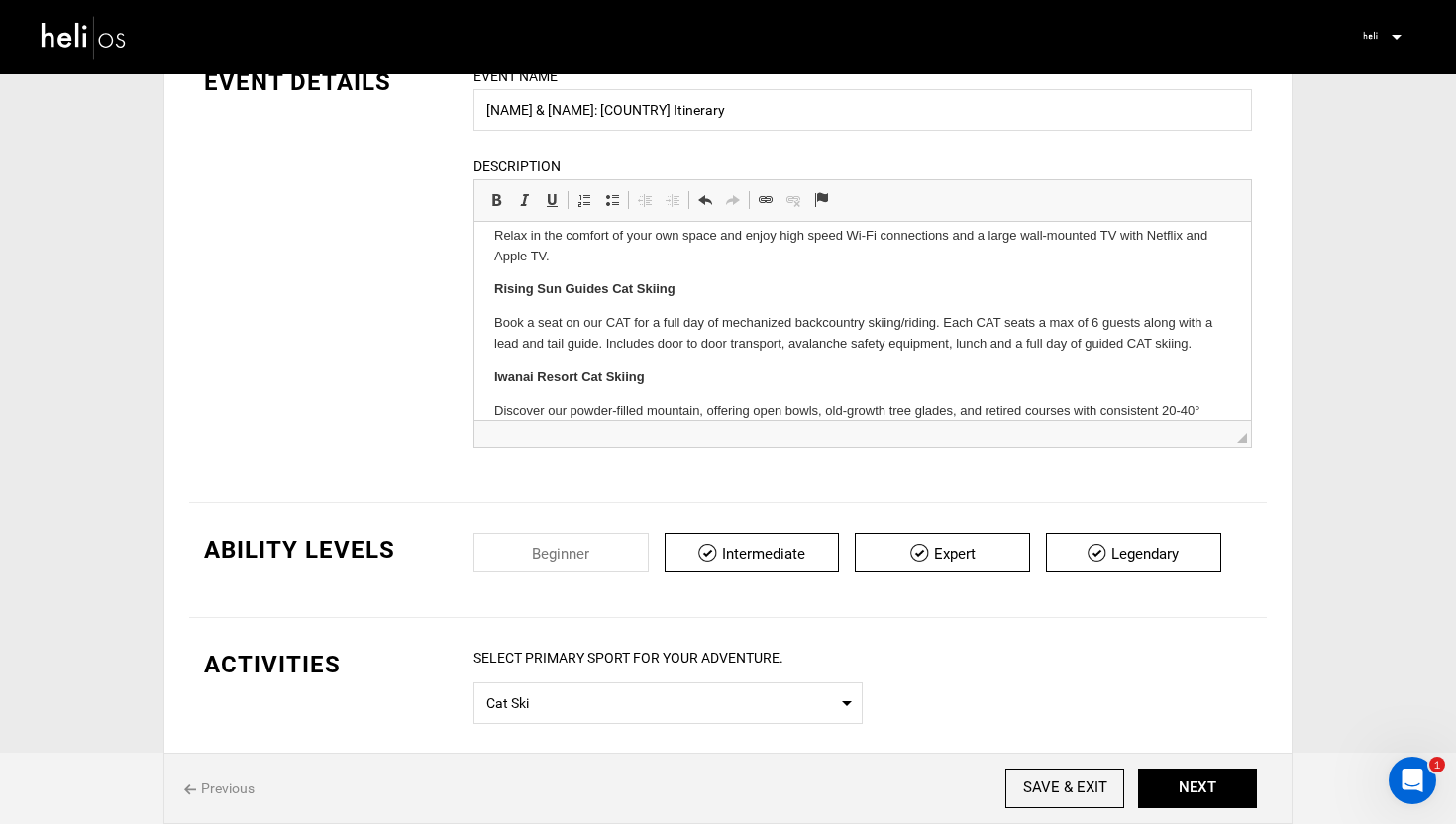 click on "January 4-7: Skye Niseko Hotel January 5: Rising Sun Guides January 6: Iwanai January 7-13: Hokkaido Storm Chaser Skye Niseko Hotel Resort Side studio rooms are situated close to the hotel onsen, looking out on to a snowy bank or summer greenery, with privacy assured all-year round. Sleeping up to two people with beds set up as twin or double, these rooms are the perfect place to unwind after a day on the slopes or a luxurious spa experience. A kitchen with luxury appliances means you can have an intimate meal in or a midnight snack. Relax in the comfort of your own space and enjoy high speed Wi-Fi connections and a large wall-mounted TV with Netflix and Apple TV. Rising Sun Guides Cat Skiing Book a seat on our CAT for a full day of mechanized backcountry skiing/riding. Each CAT seats a max of 6 guests along with a lead and tail guide. Includes door to door transport, avalanche safety equipment, lunch and a full day of guided CAT skiing. Iwanai Resort Cat Skiing Hokkaido Storm Chaser" at bounding box center (863, 248) 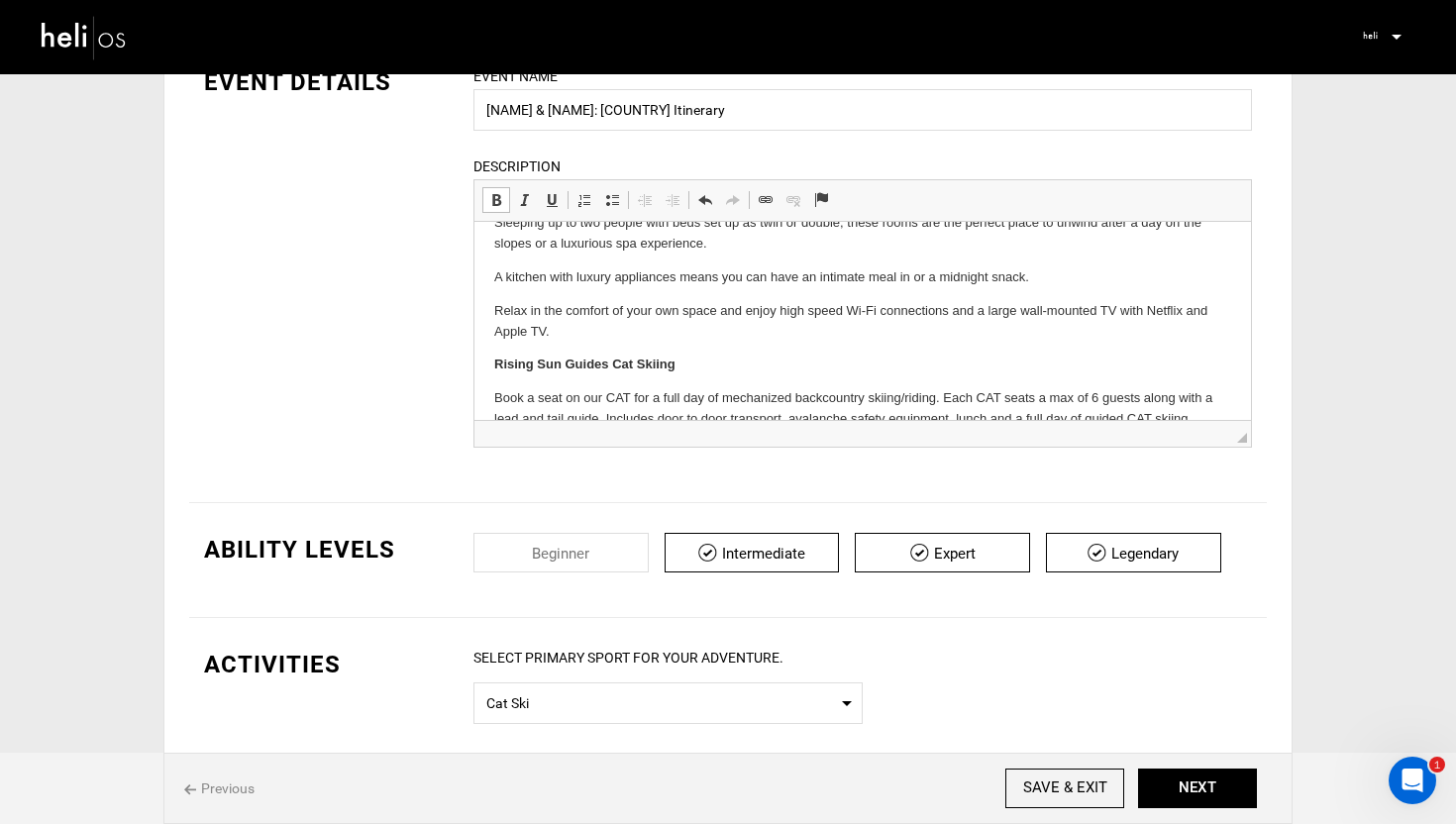 scroll, scrollTop: 286, scrollLeft: 0, axis: vertical 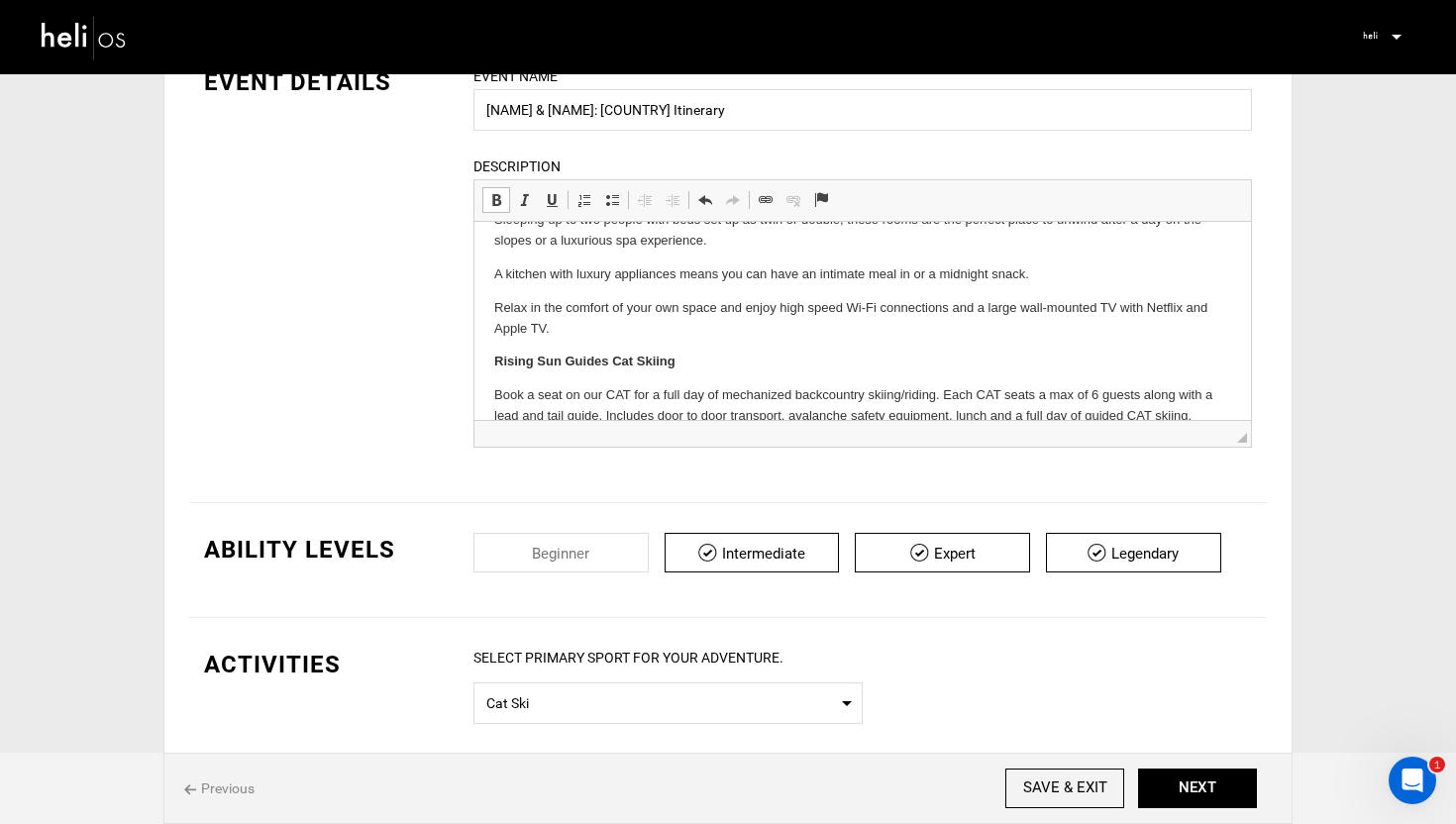 click on "Relax in the comfort of your own space and enjoy high speed Wi-Fi connections and a large wall-mounted TV with Netflix and Apple TV." at bounding box center [863, 319] 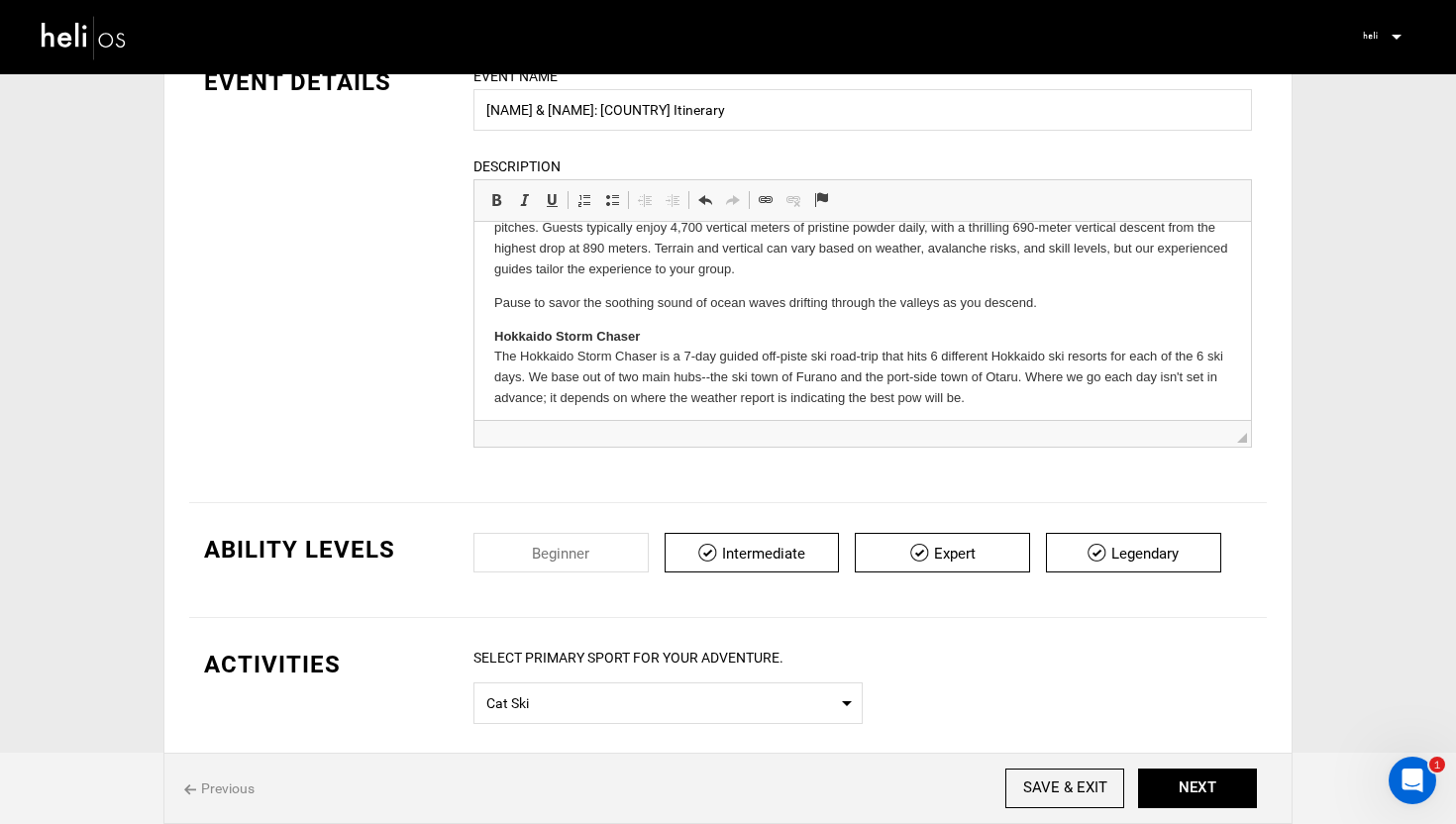scroll, scrollTop: 569, scrollLeft: 0, axis: vertical 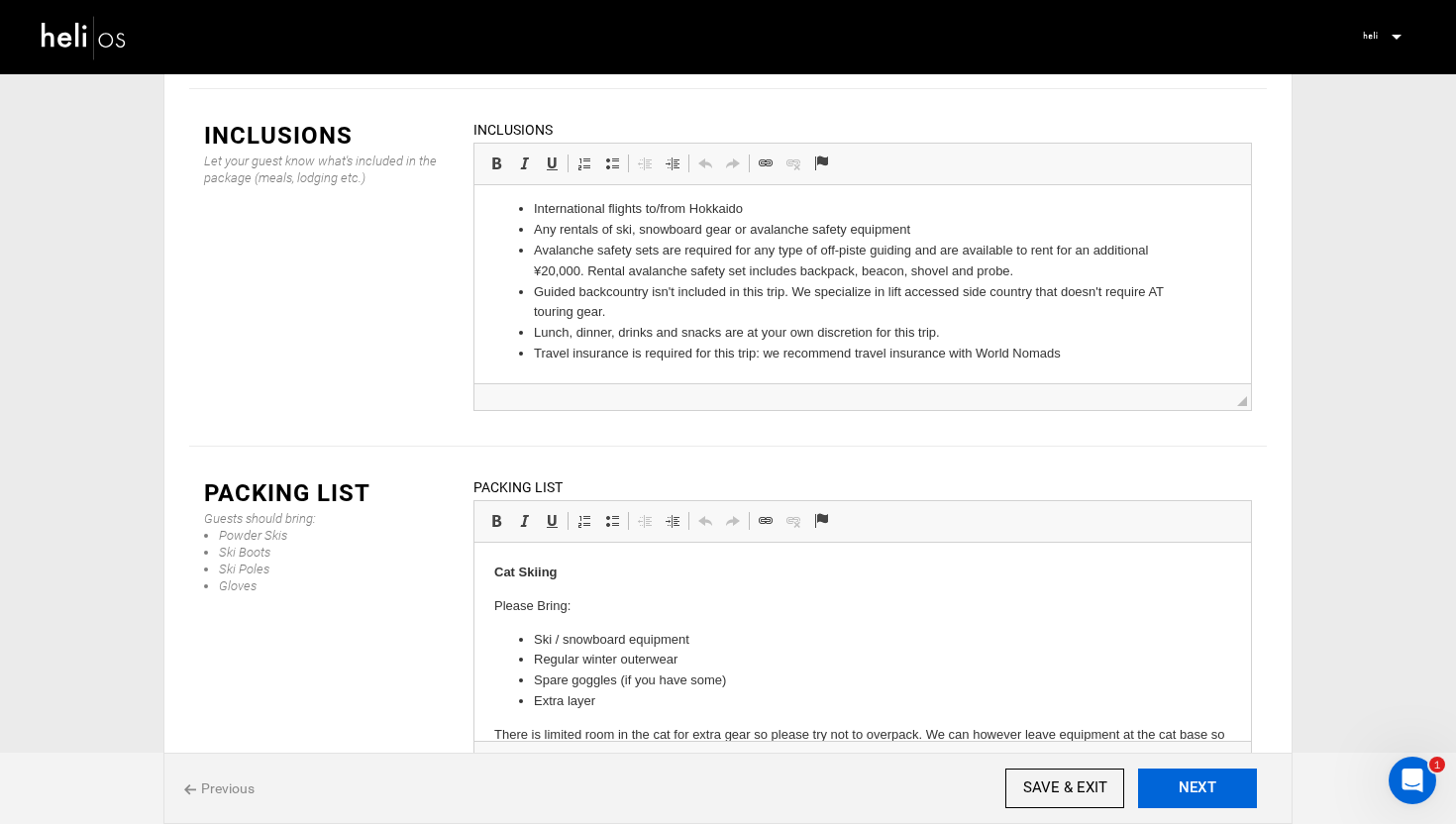 click on "NEXT" at bounding box center [1197, 788] 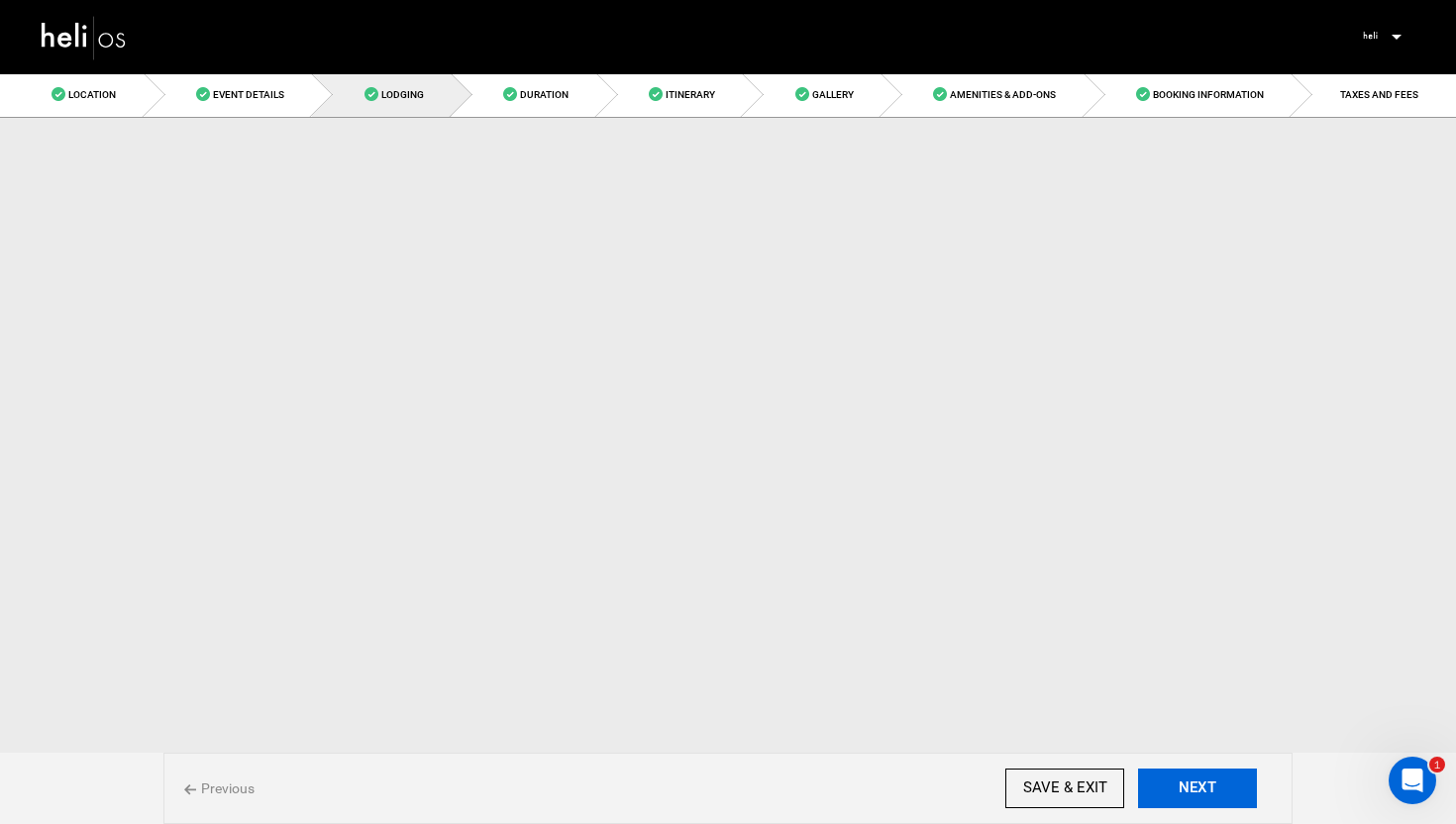 scroll, scrollTop: 0, scrollLeft: 0, axis: both 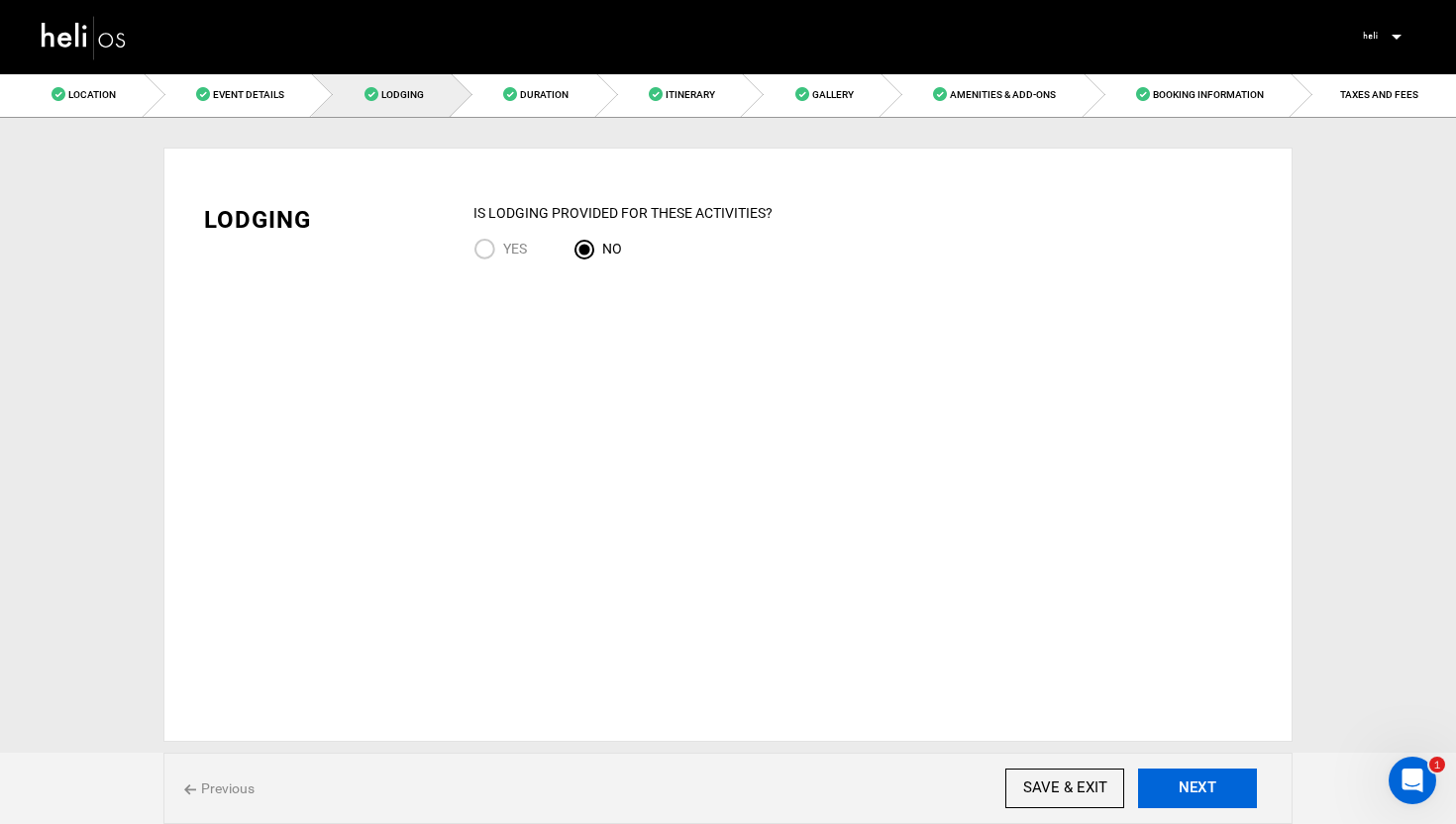 click on "NEXT" at bounding box center (1197, 788) 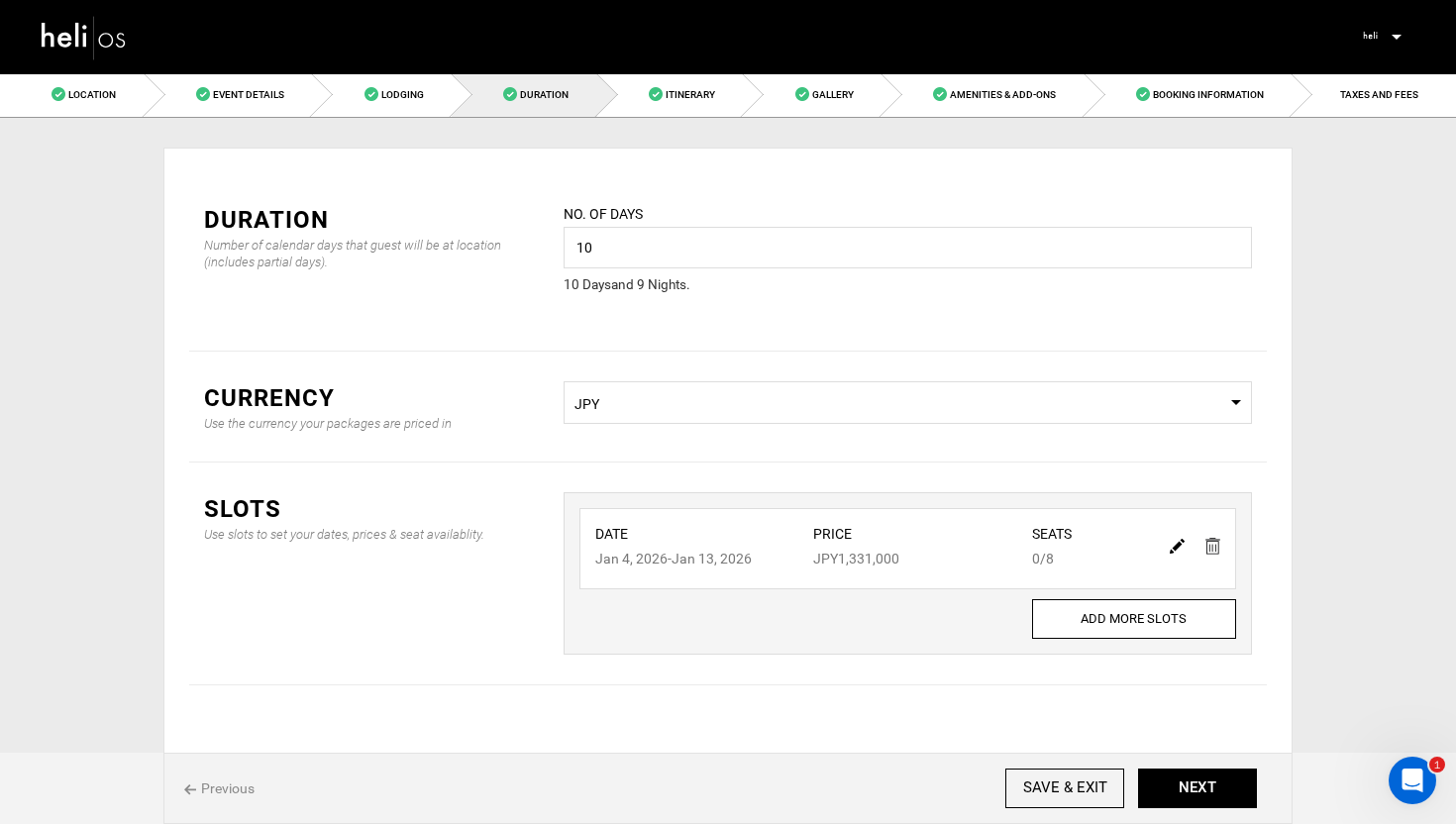 scroll, scrollTop: 32, scrollLeft: 0, axis: vertical 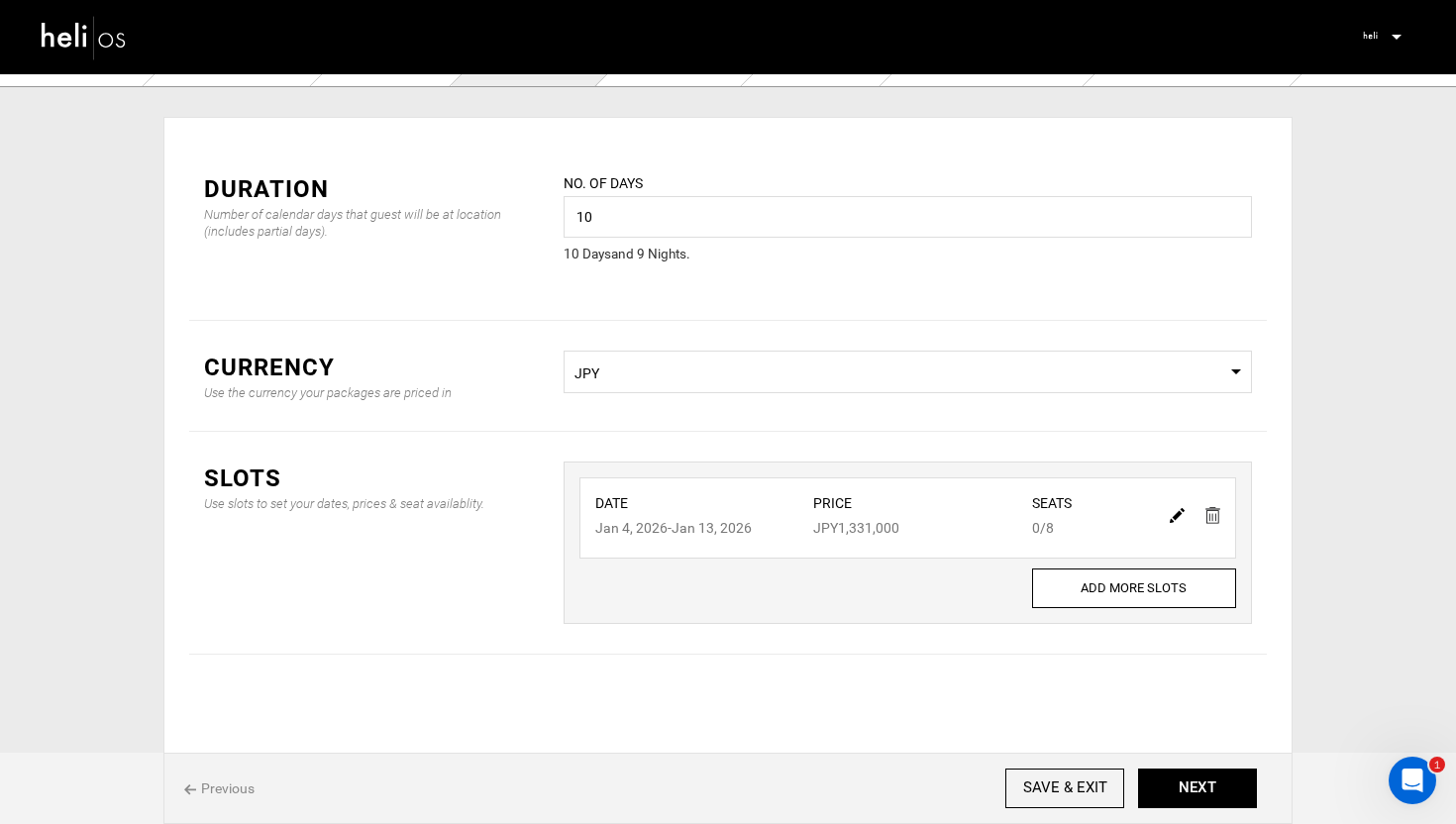 click at bounding box center [1177, 515] 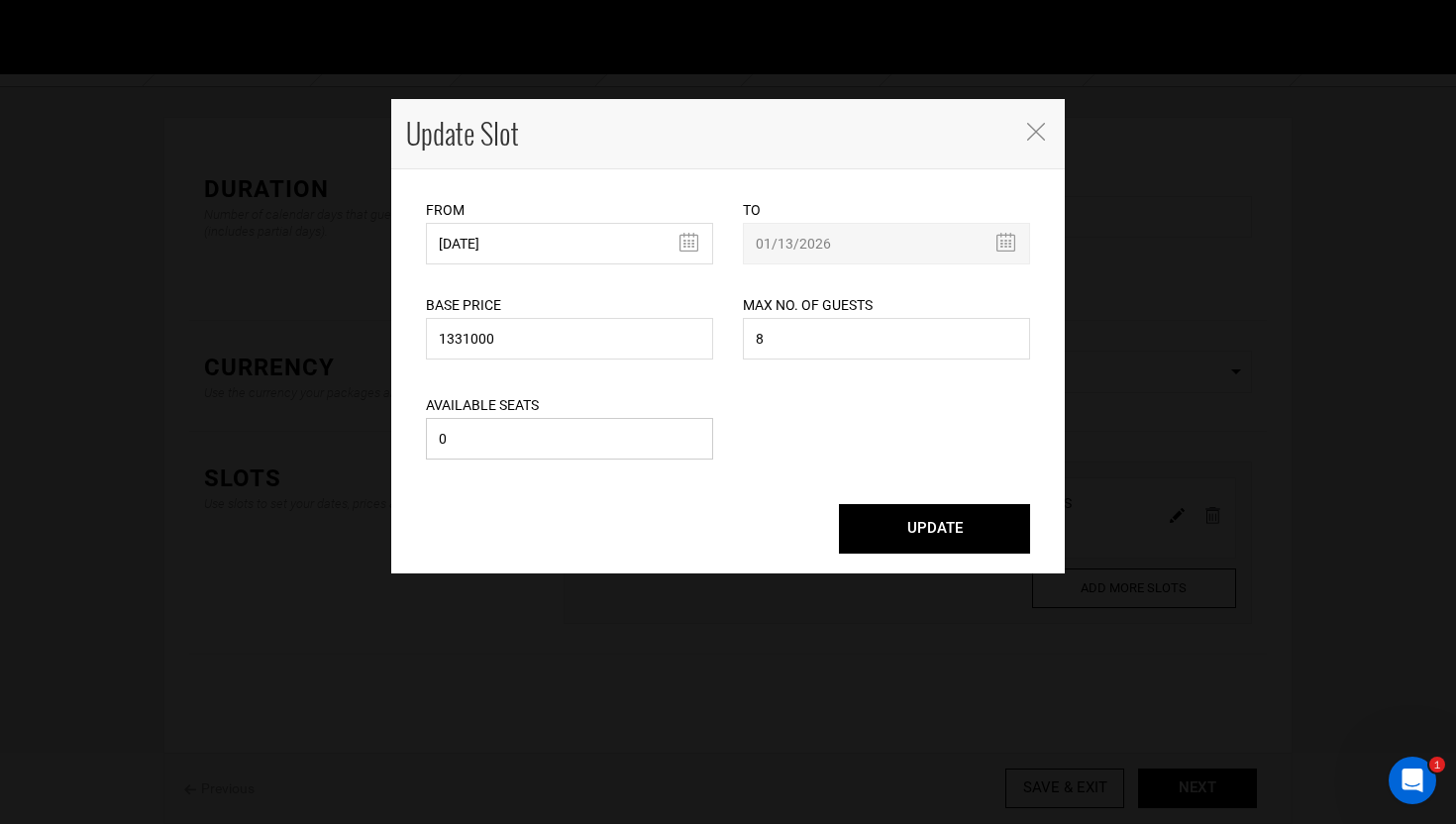 click on "0" at bounding box center (570, 439) 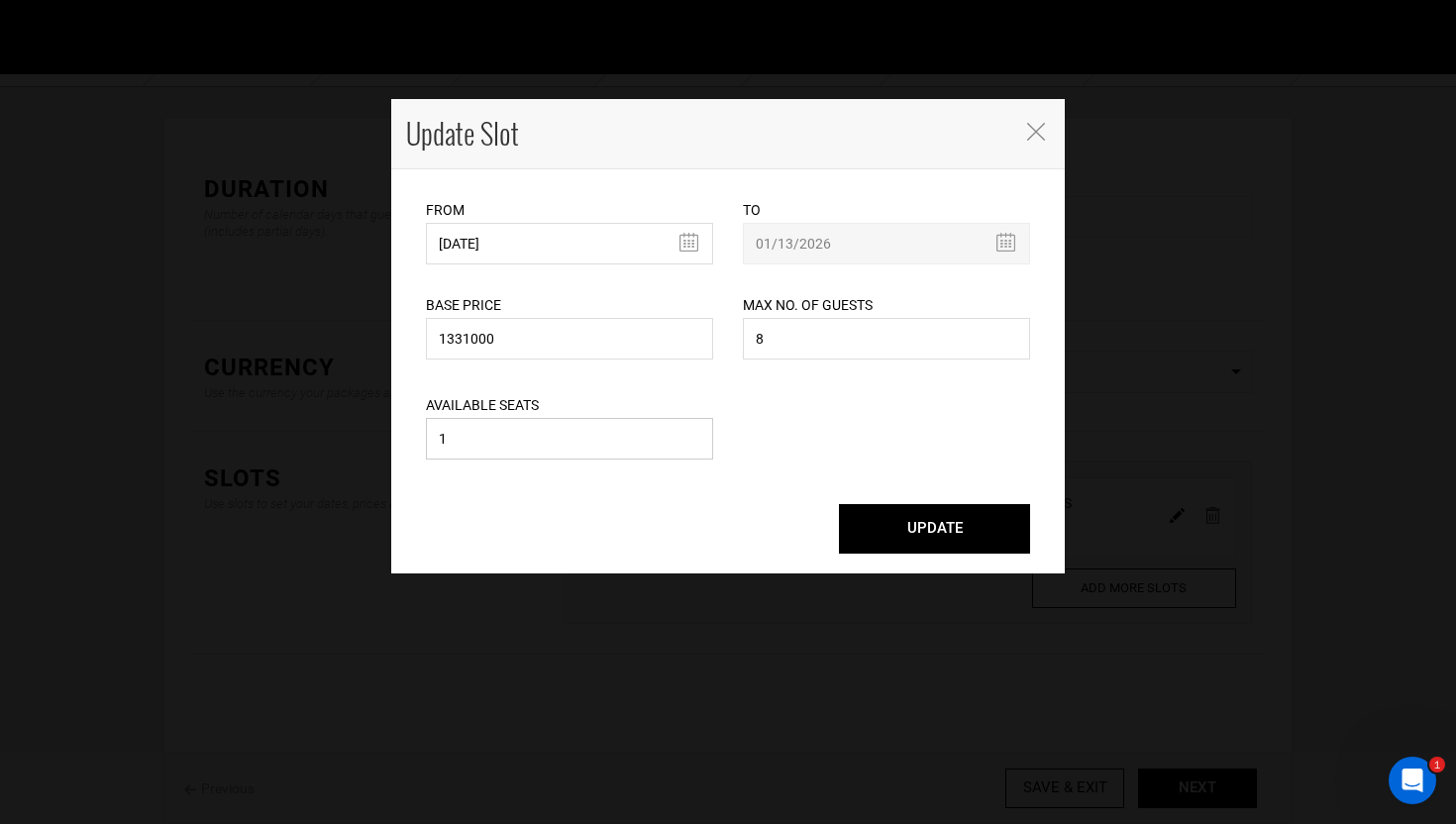 type on "1" 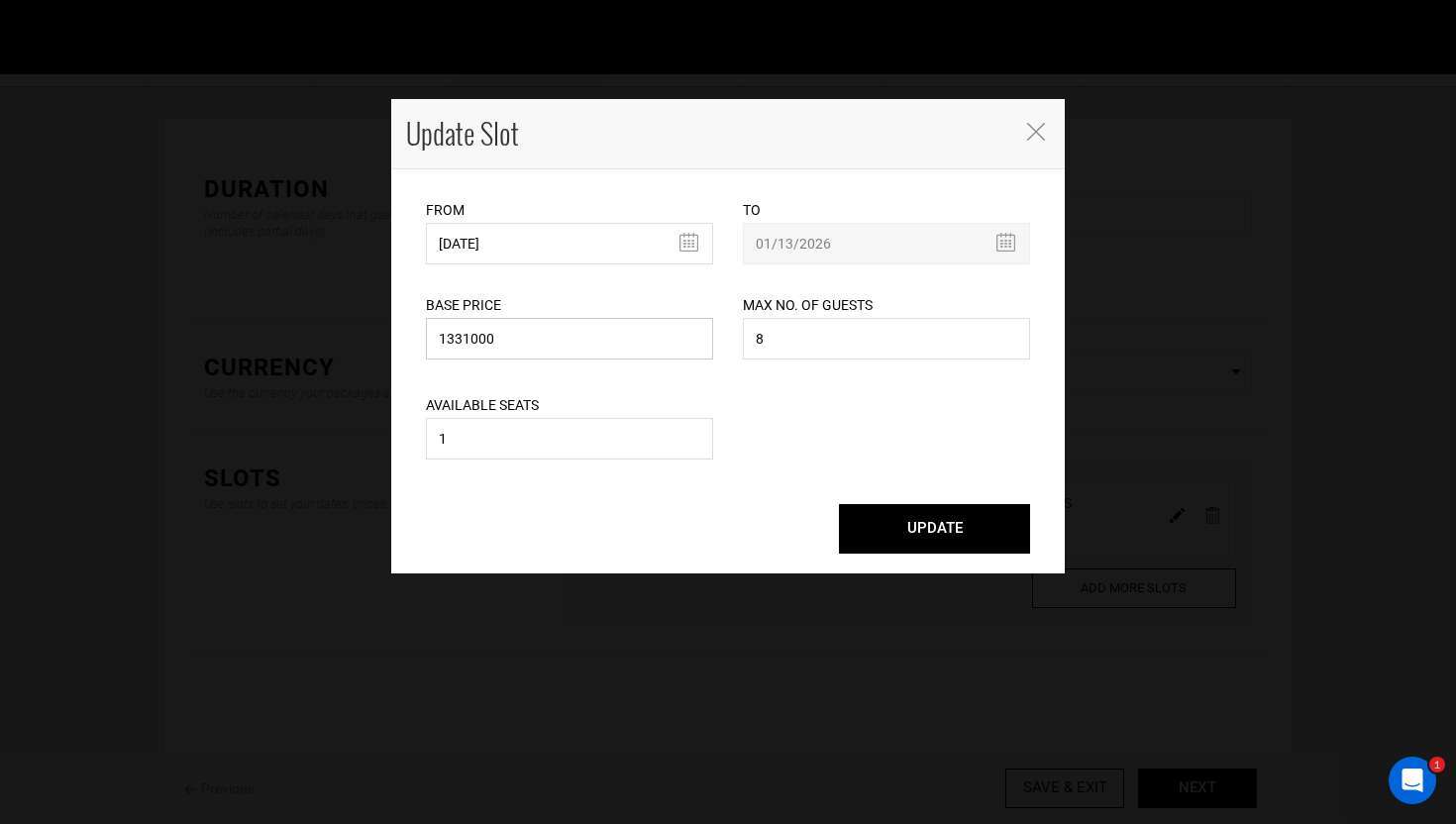 click on "1331000" at bounding box center (570, 339) 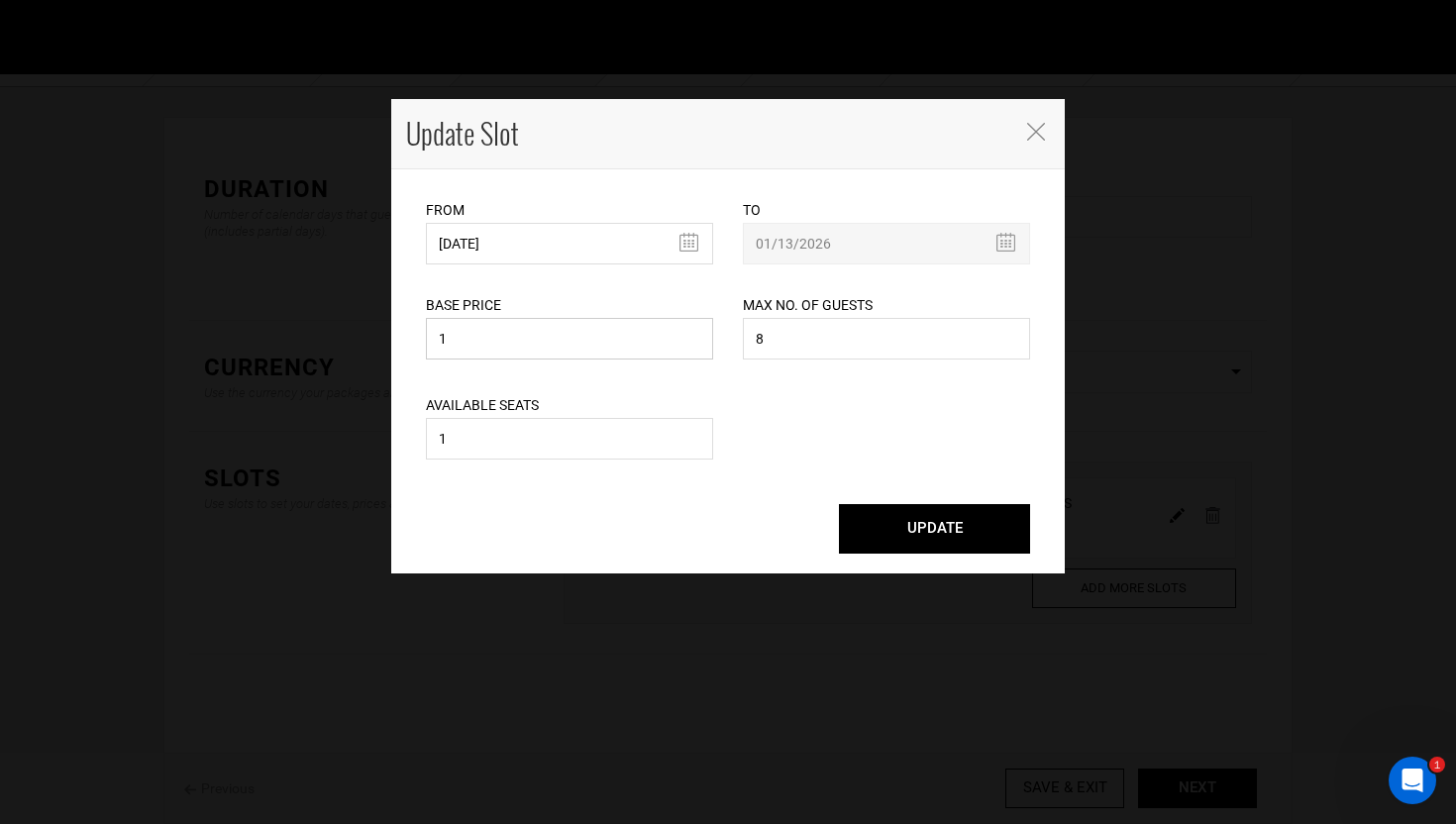 type on "1" 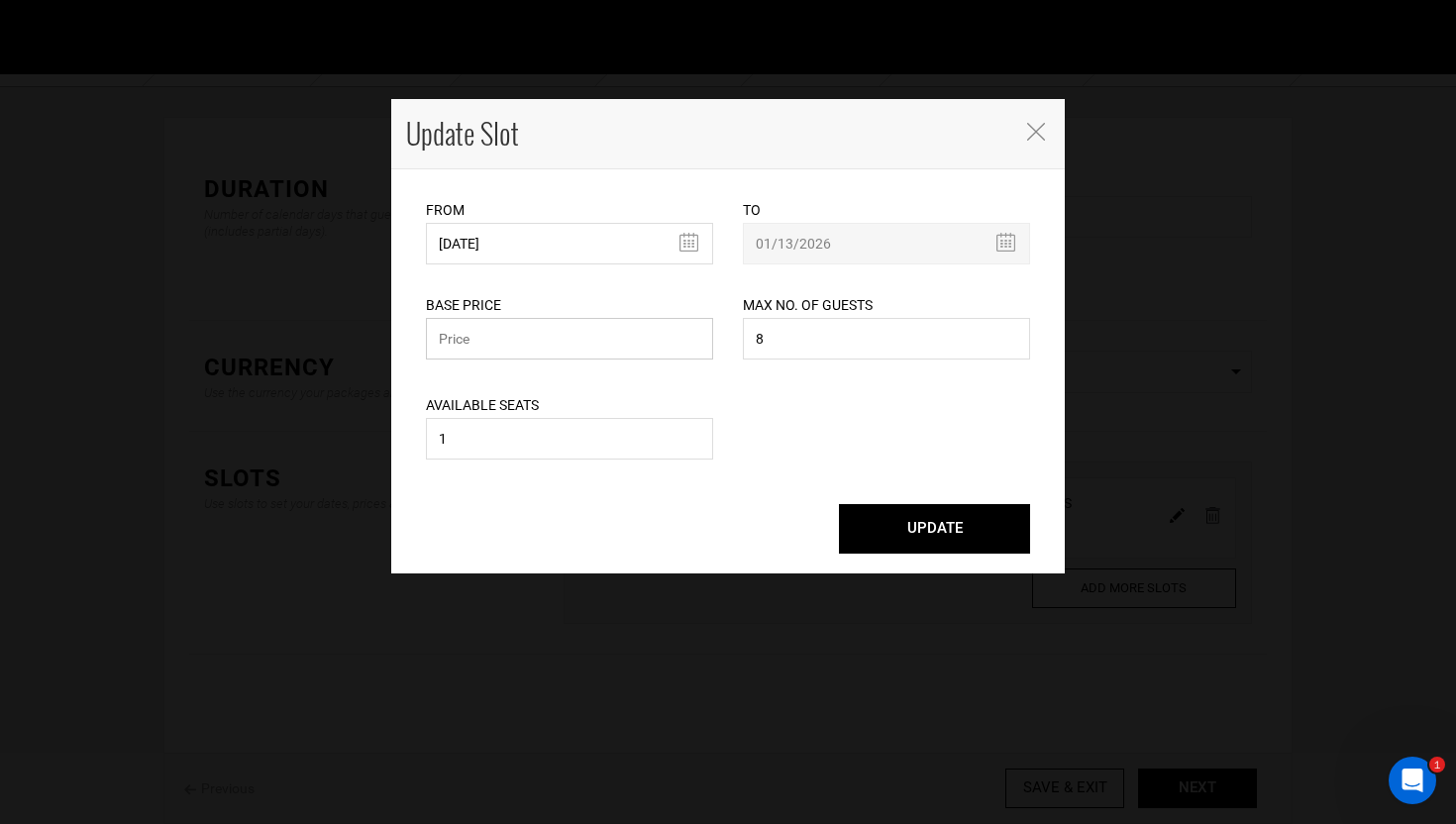 paste on "1,252,000" 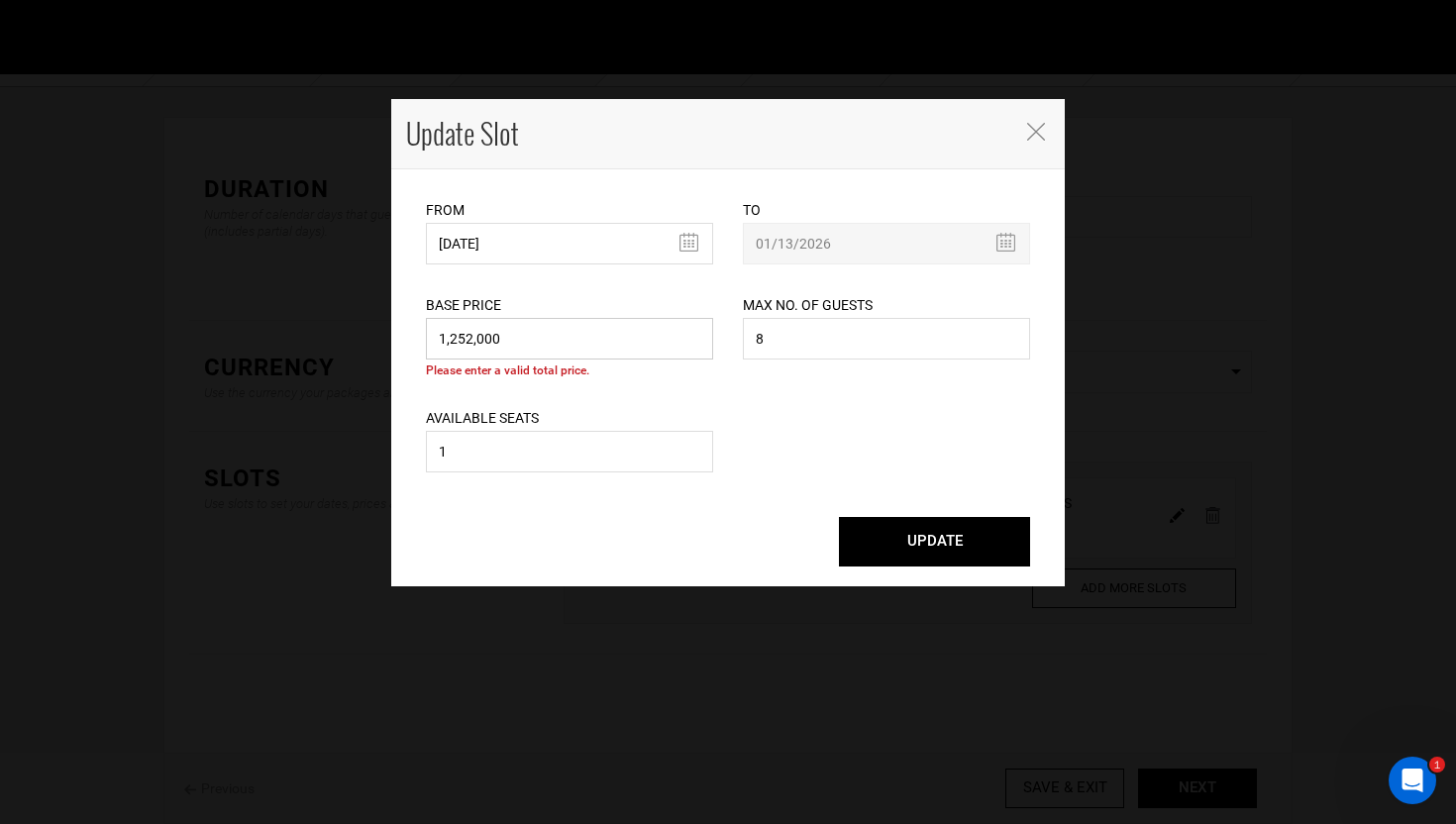 click on "1,252,000" at bounding box center (570, 339) 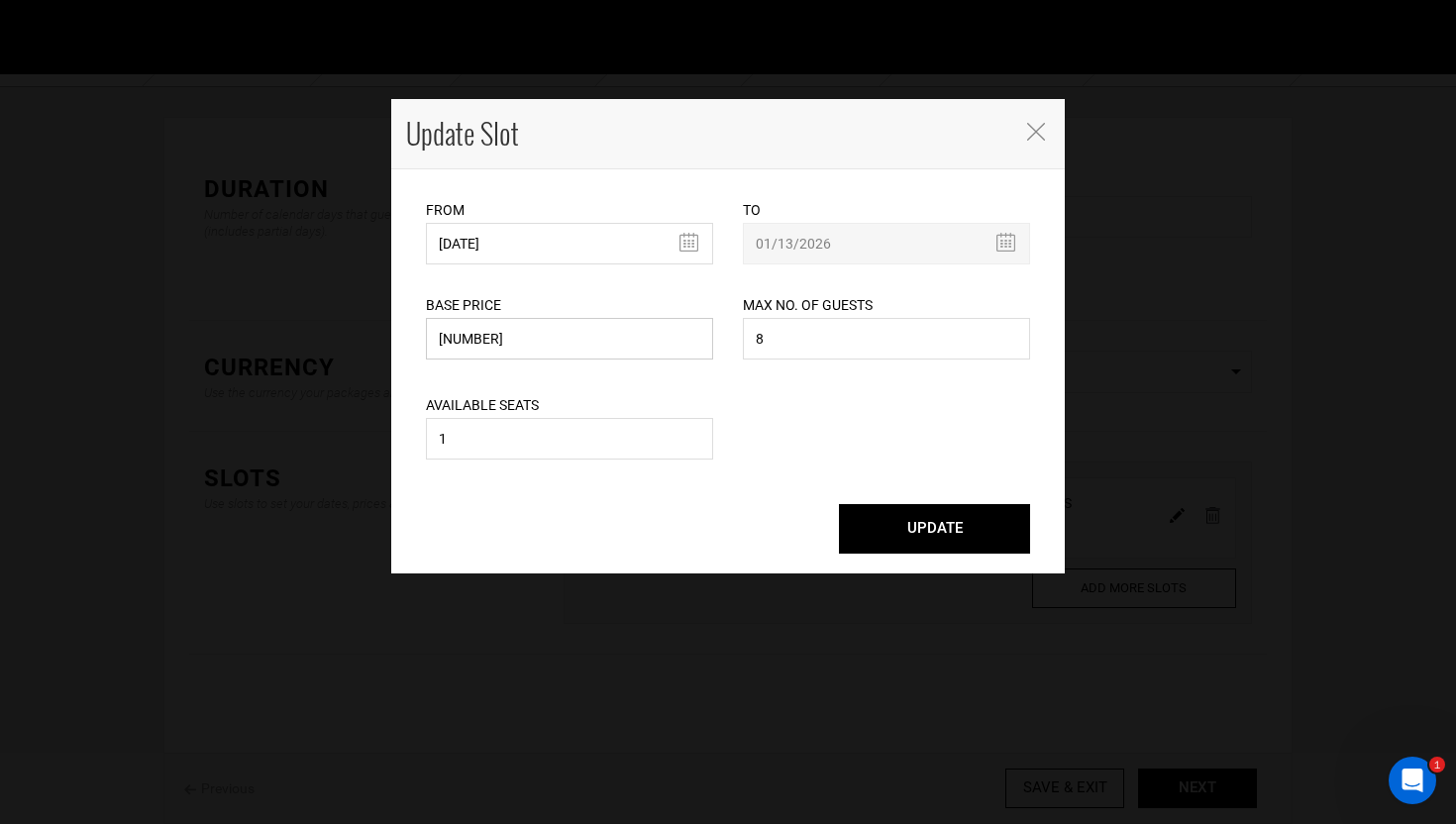 type on "1252000" 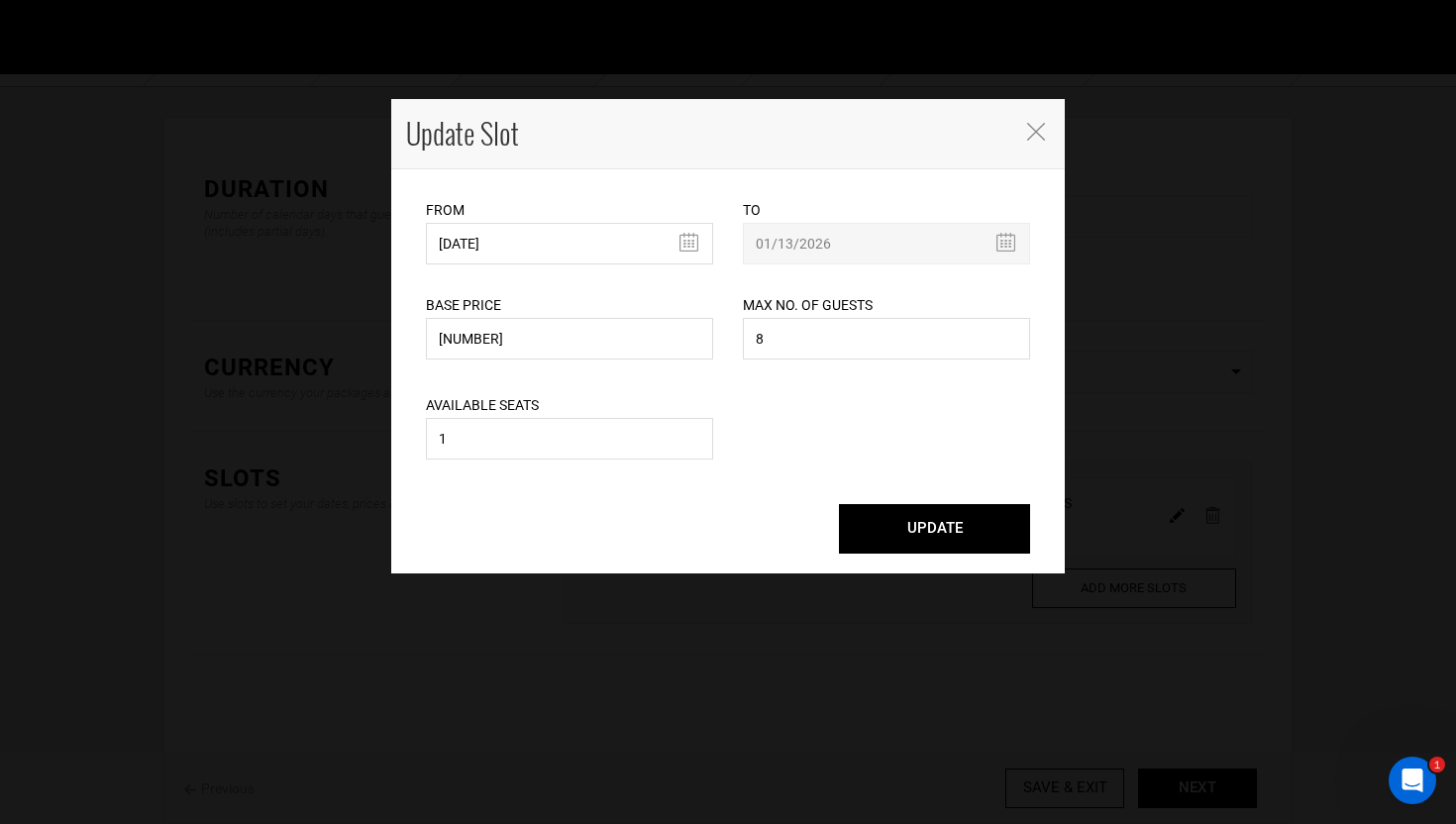 click on "Available Seats
1
Please enter available seats.
Available seats can not exceed maximum
capacity." at bounding box center [570, 414] 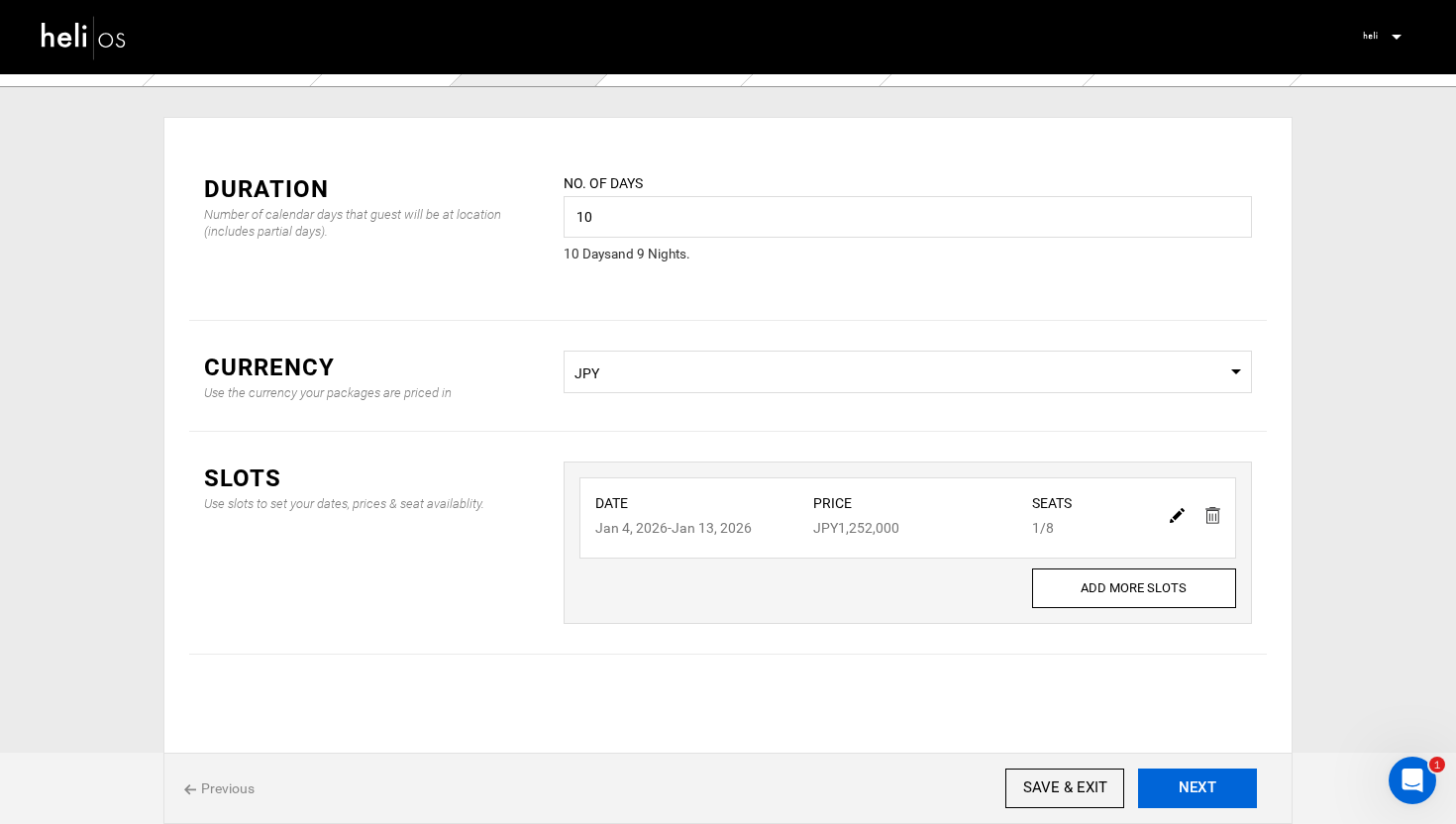 click on "NEXT" at bounding box center (1197, 788) 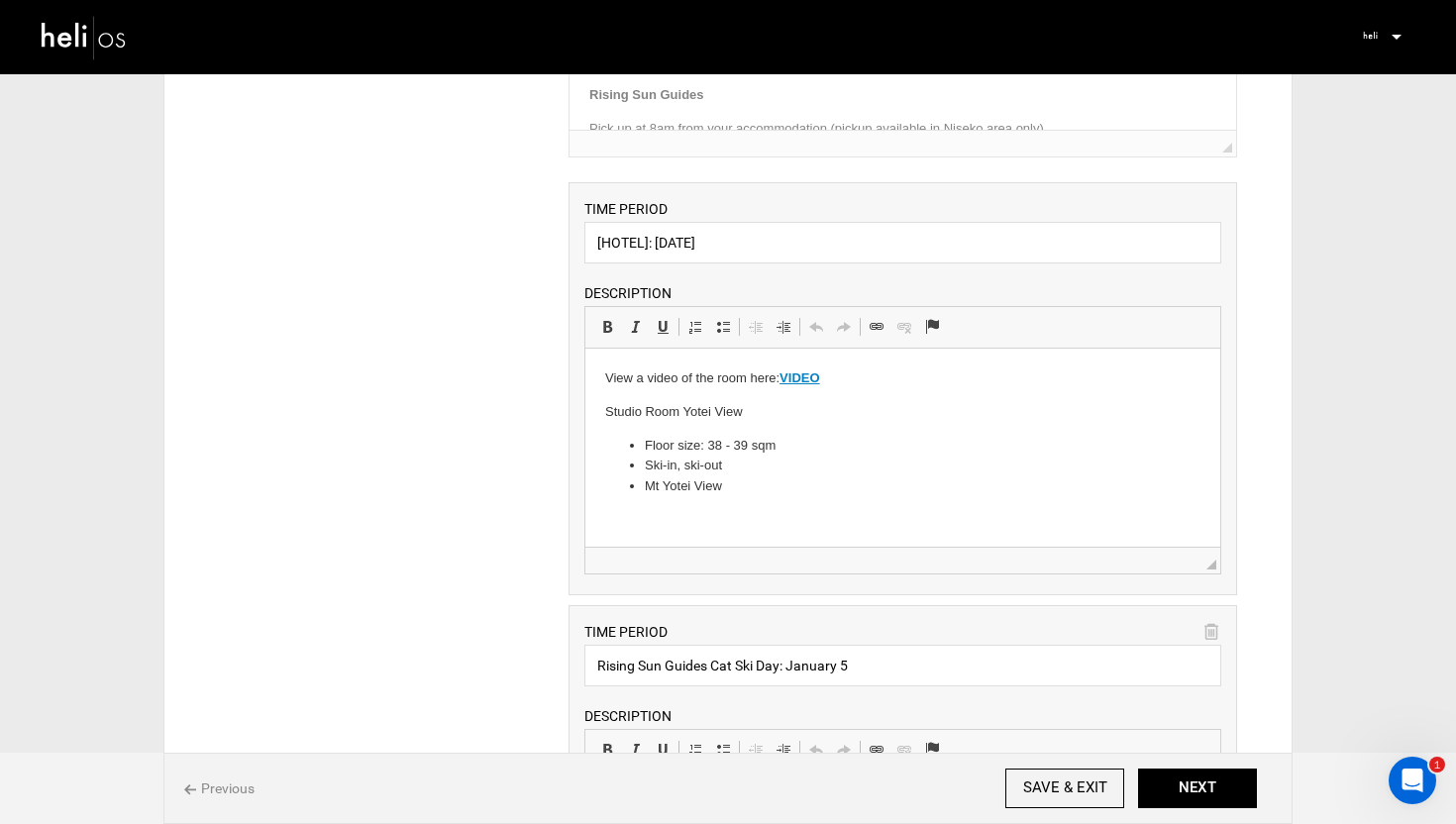 scroll, scrollTop: 342, scrollLeft: 0, axis: vertical 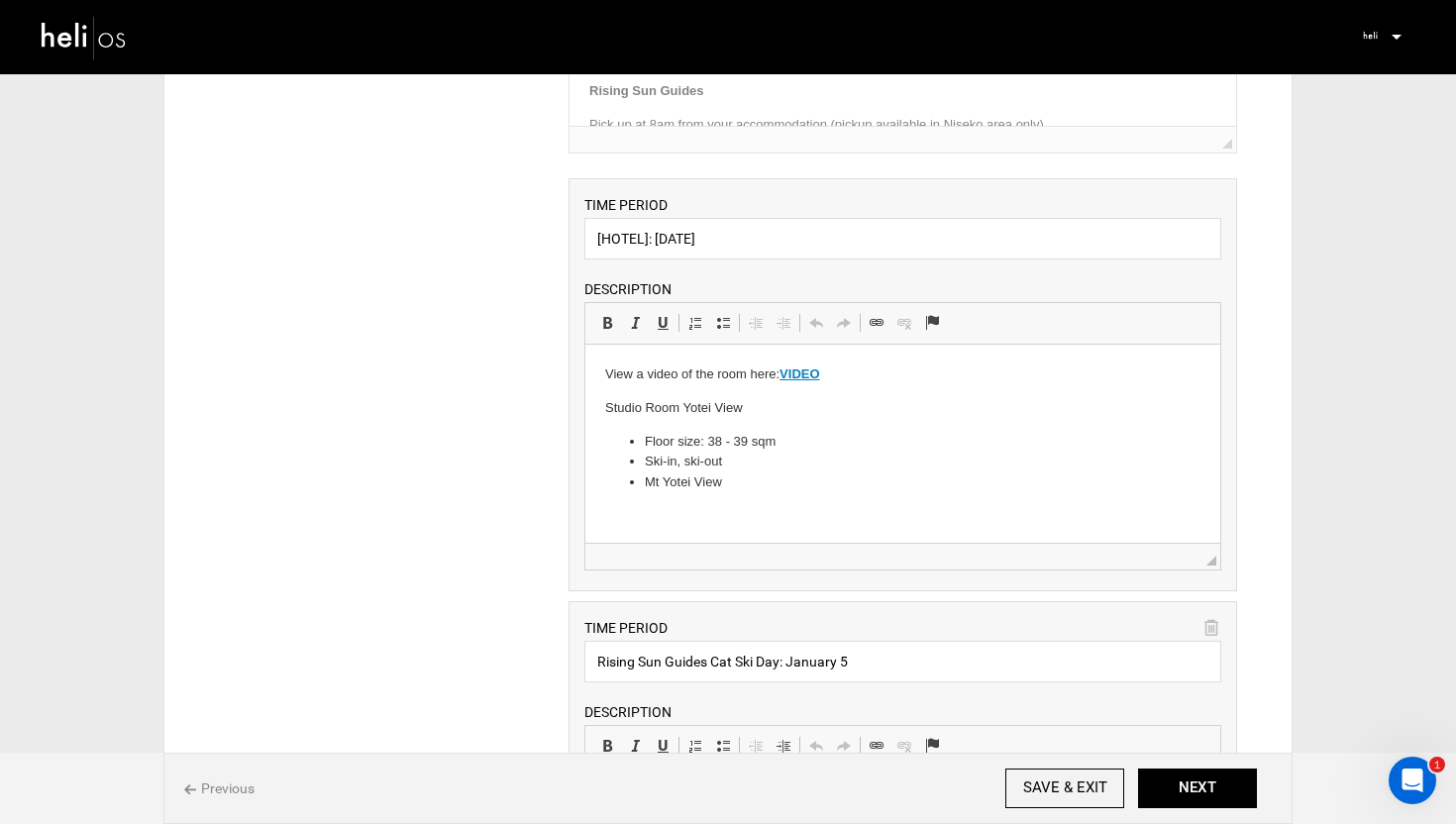 click on "VIDEO" at bounding box center [798, 373] 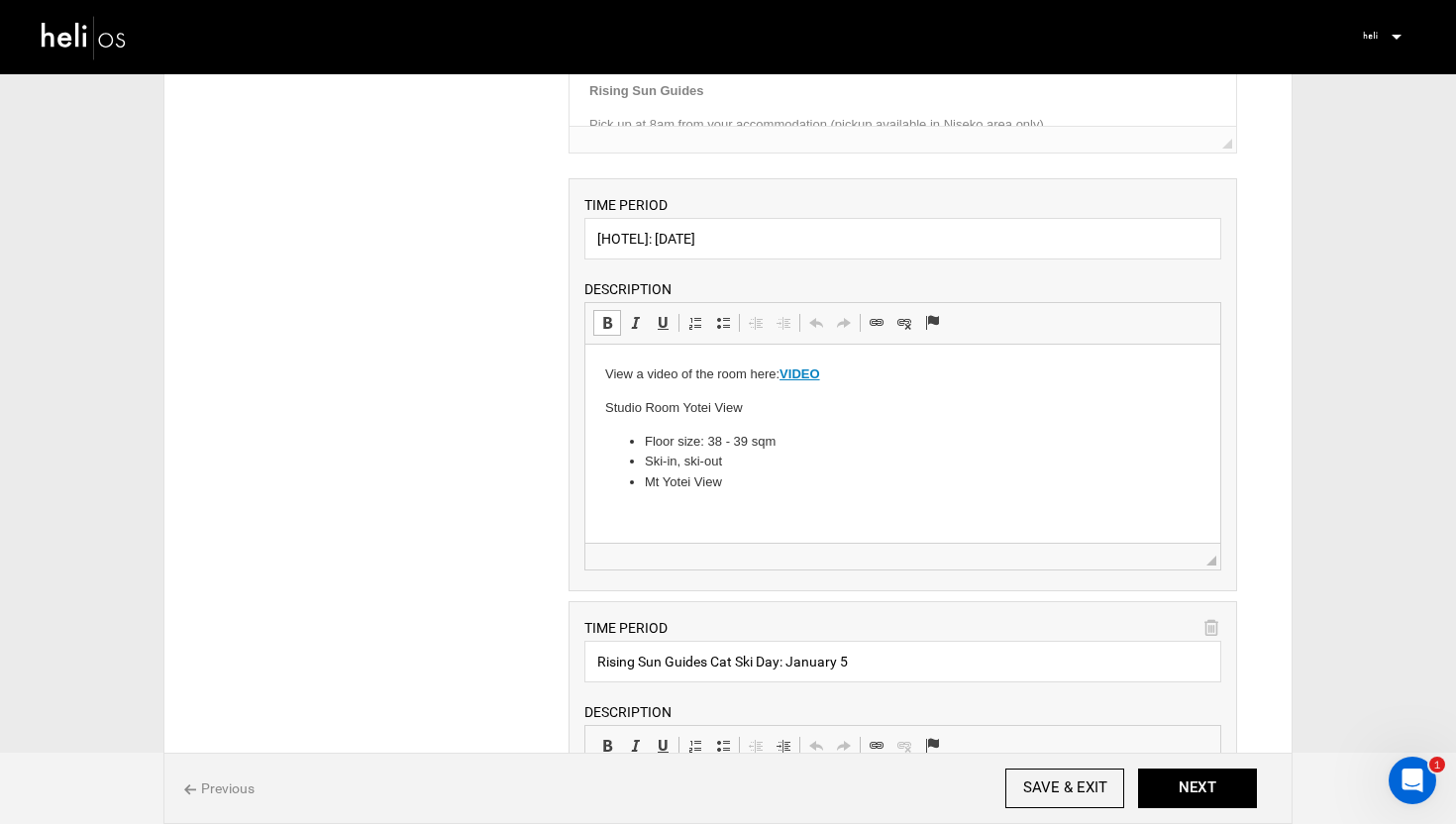 click on "VIDEO" at bounding box center (798, 373) 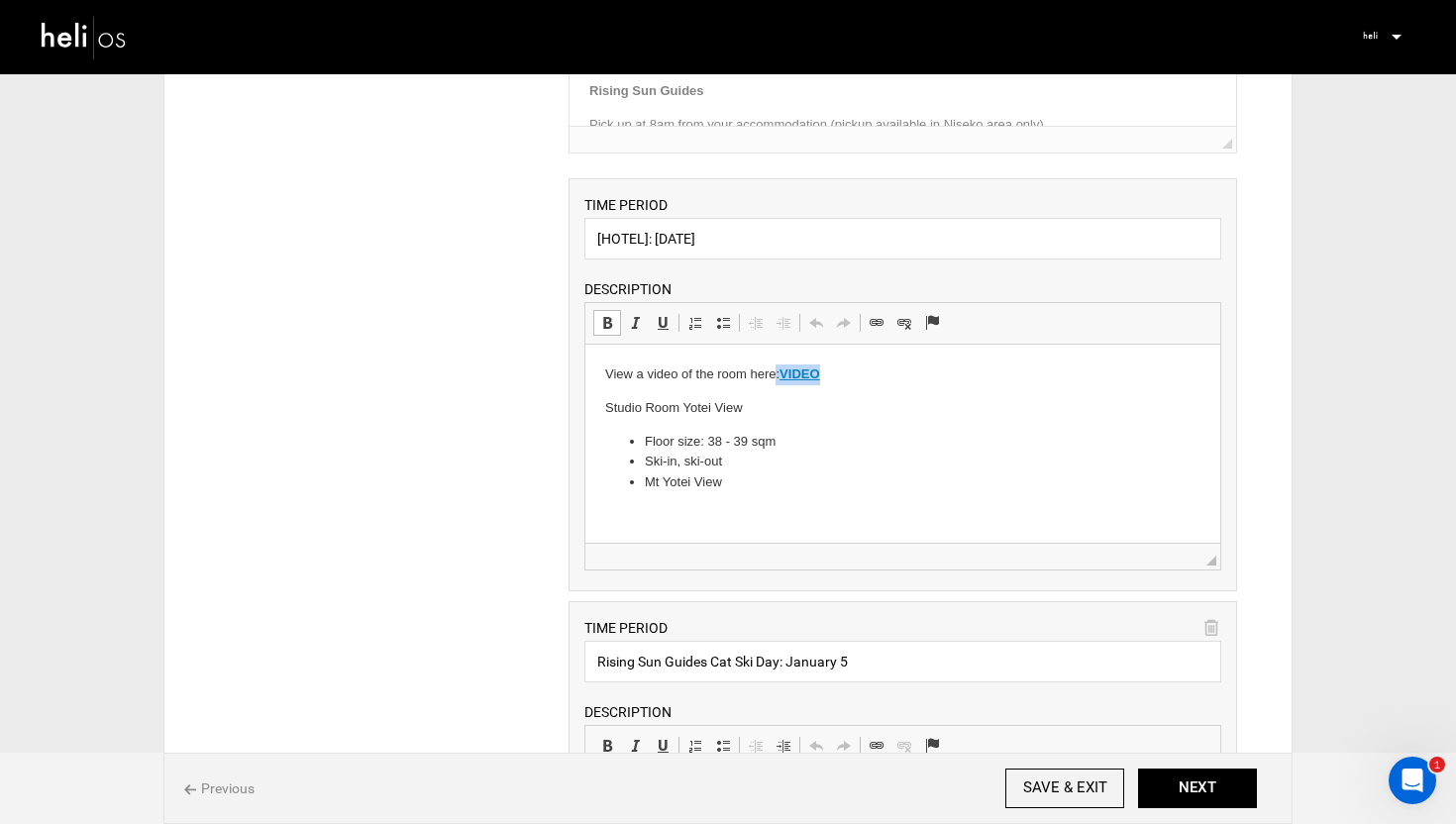 drag, startPoint x: 823, startPoint y: 374, endPoint x: 776, endPoint y: 374, distance: 47 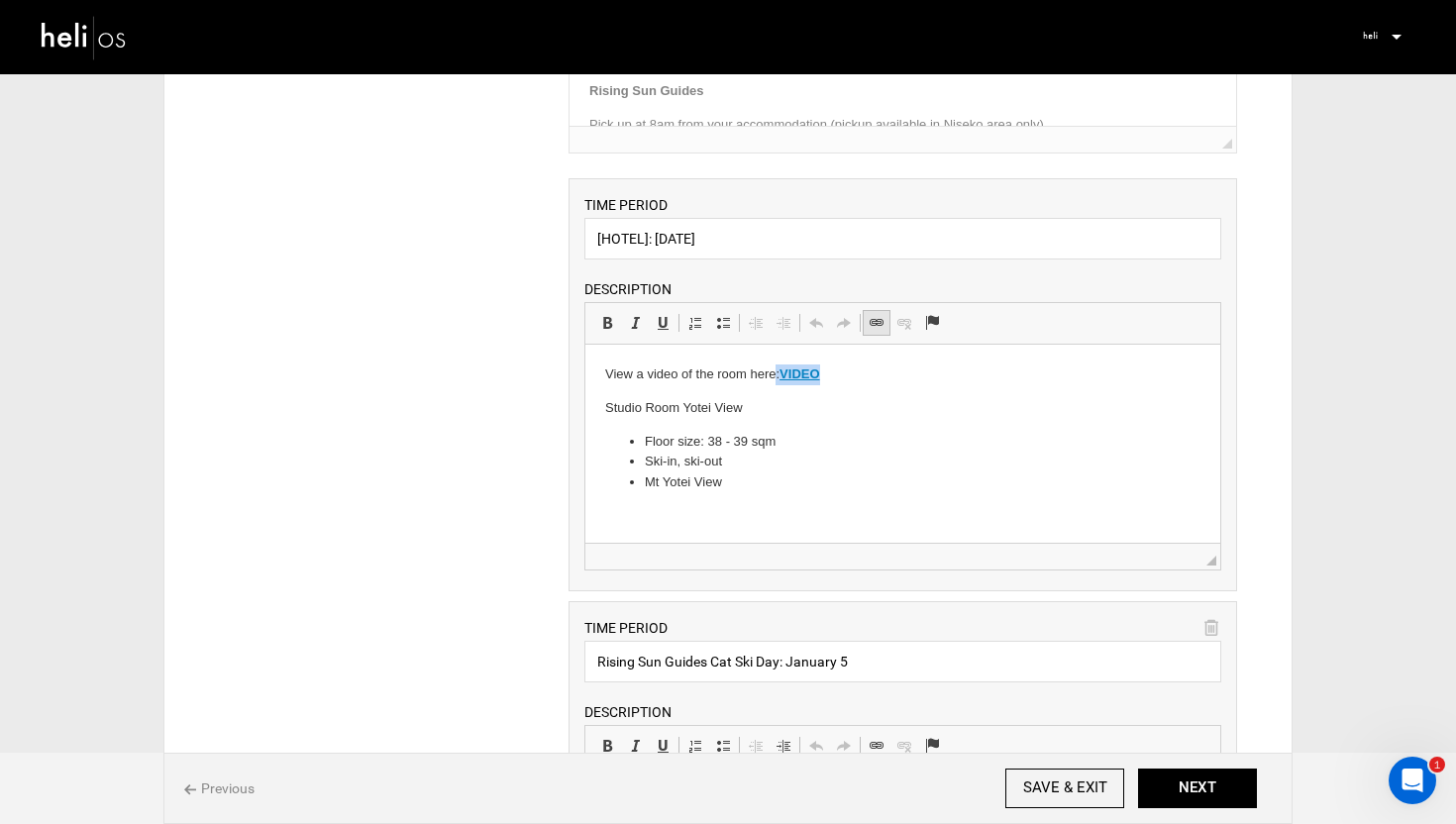 click at bounding box center [877, 323] 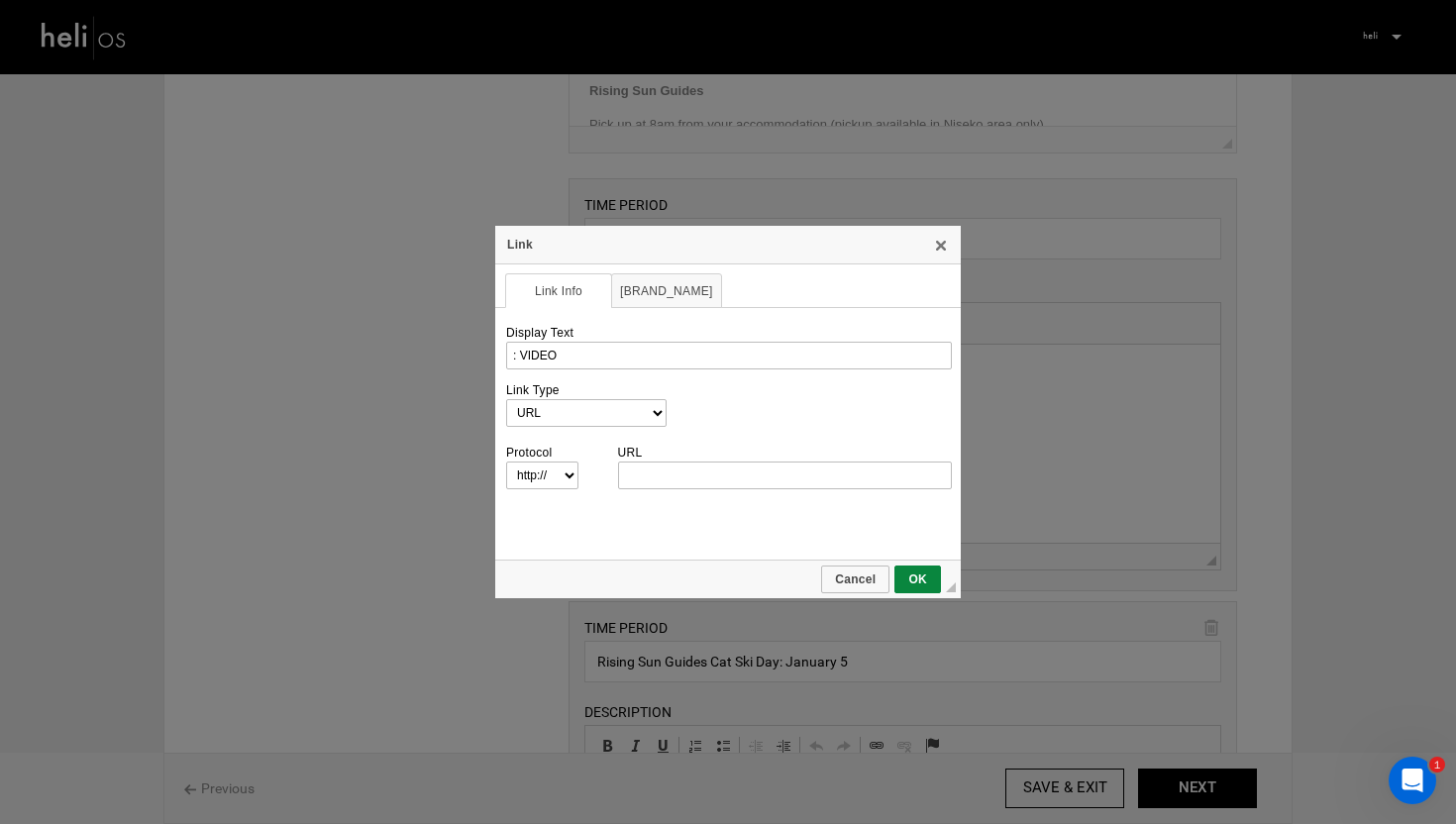 scroll, scrollTop: 0, scrollLeft: 0, axis: both 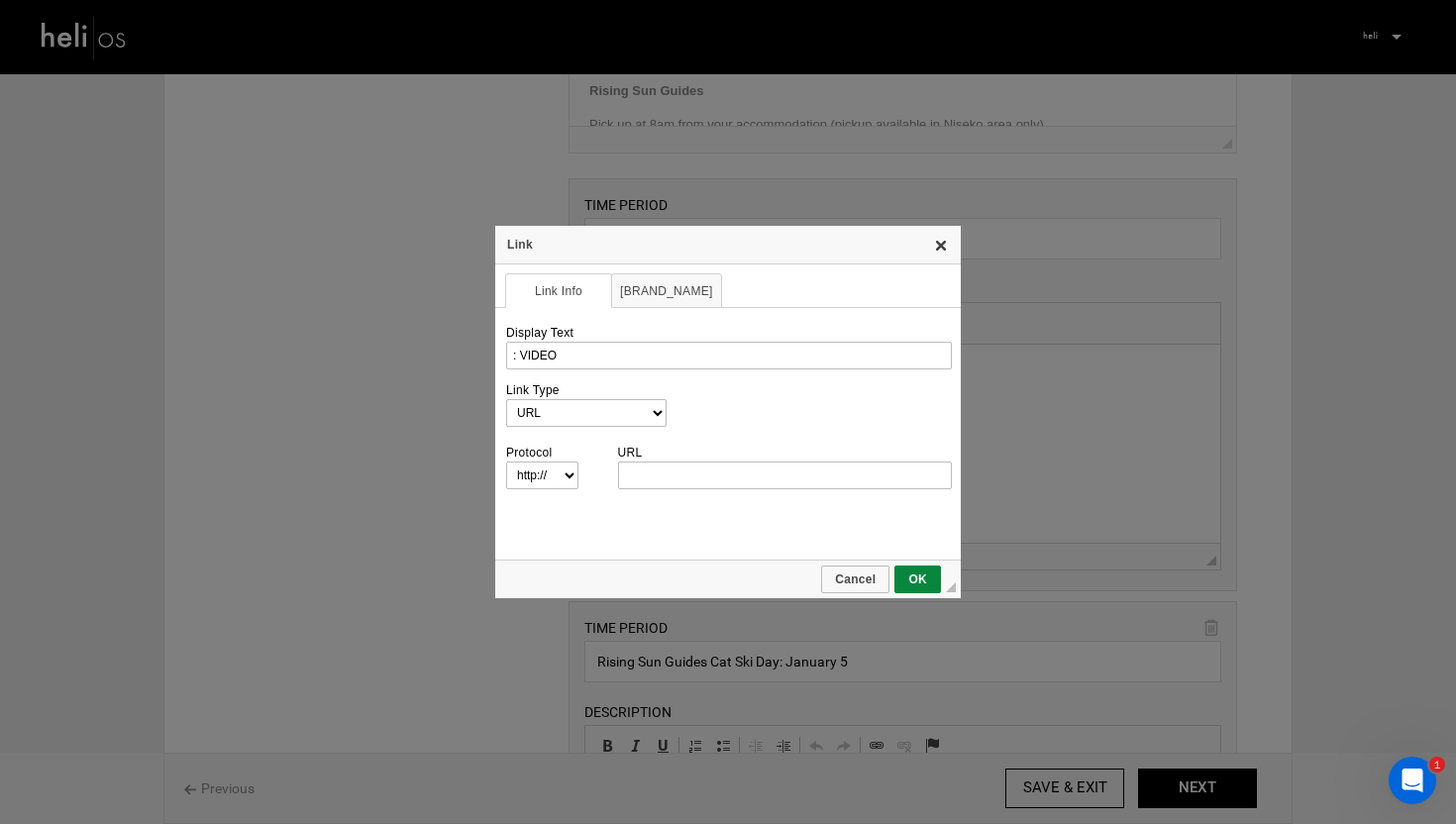 click on "X" at bounding box center (941, 245) 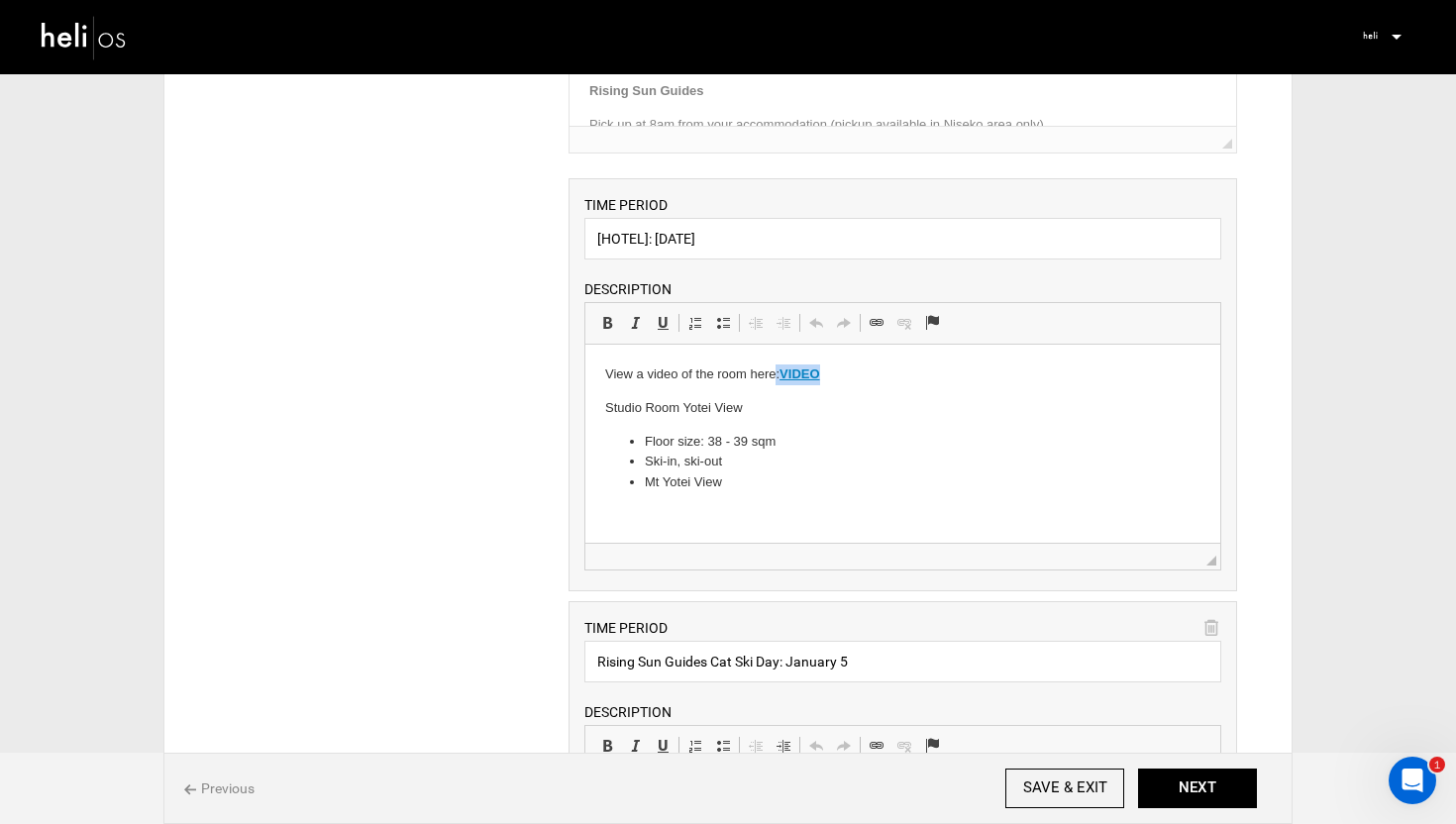 click on "View a video of the room here:  VIDEO" at bounding box center [901, 374] 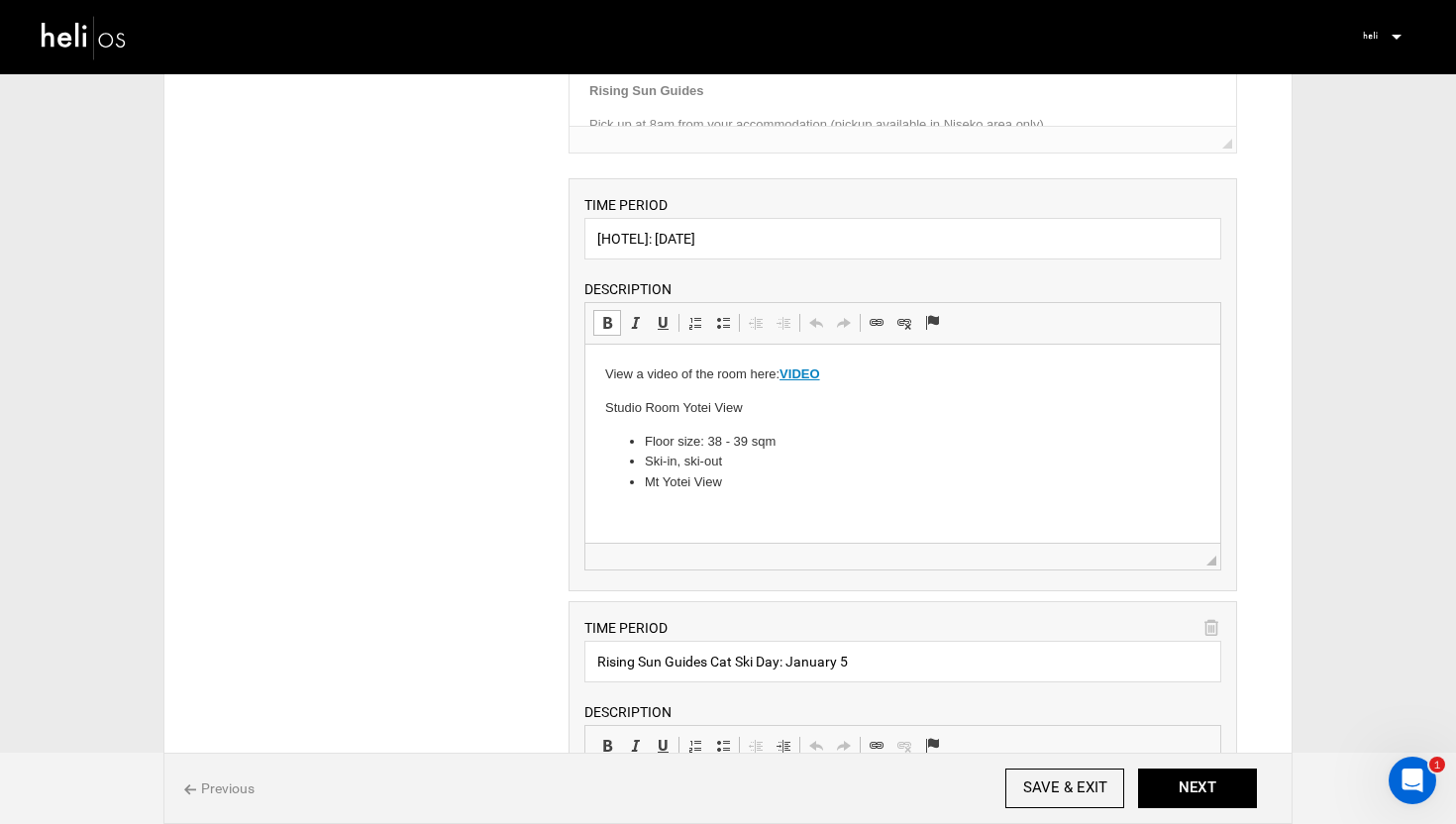 click on "VIDEO" at bounding box center (798, 373) 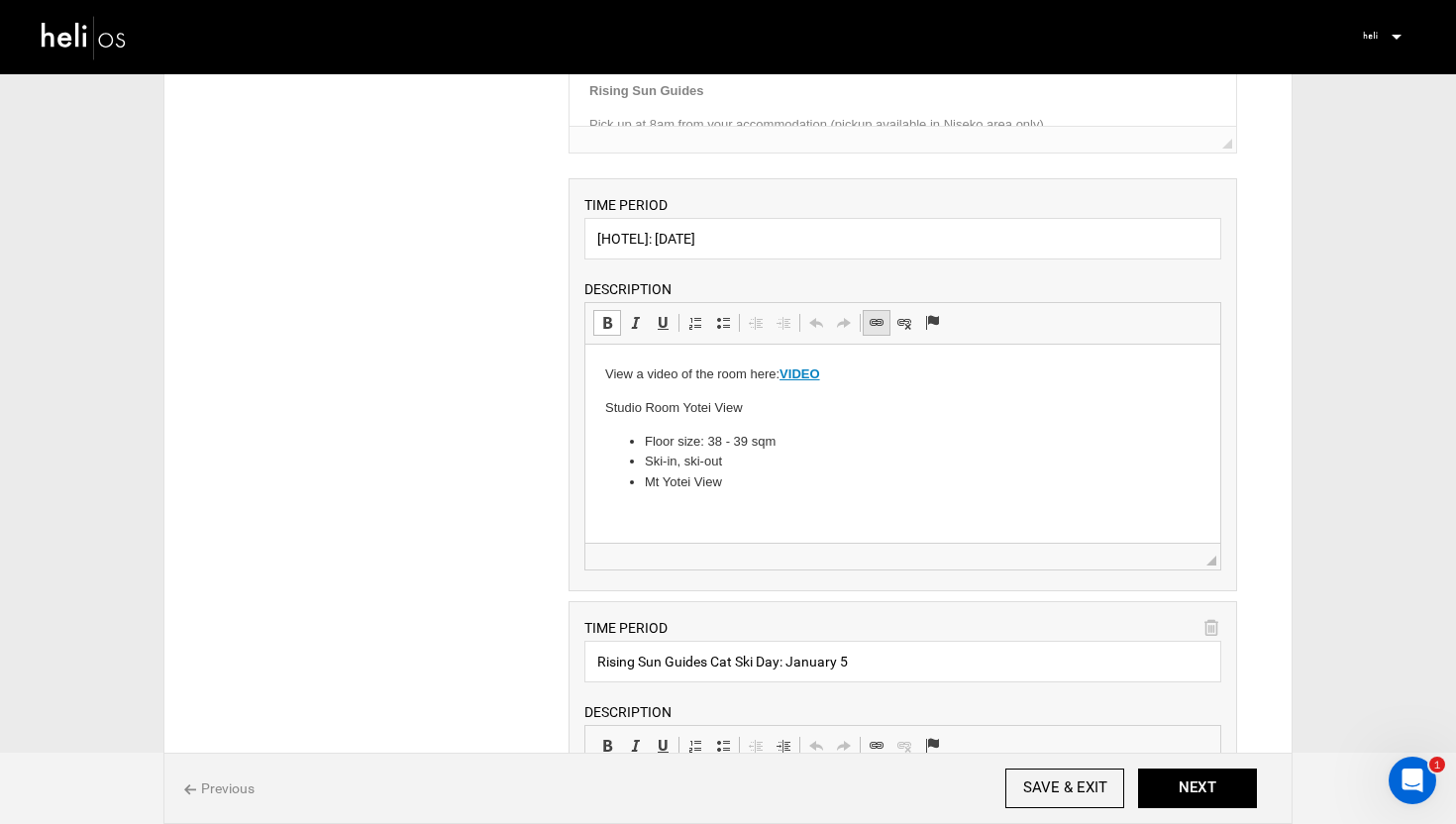 click at bounding box center (877, 323) 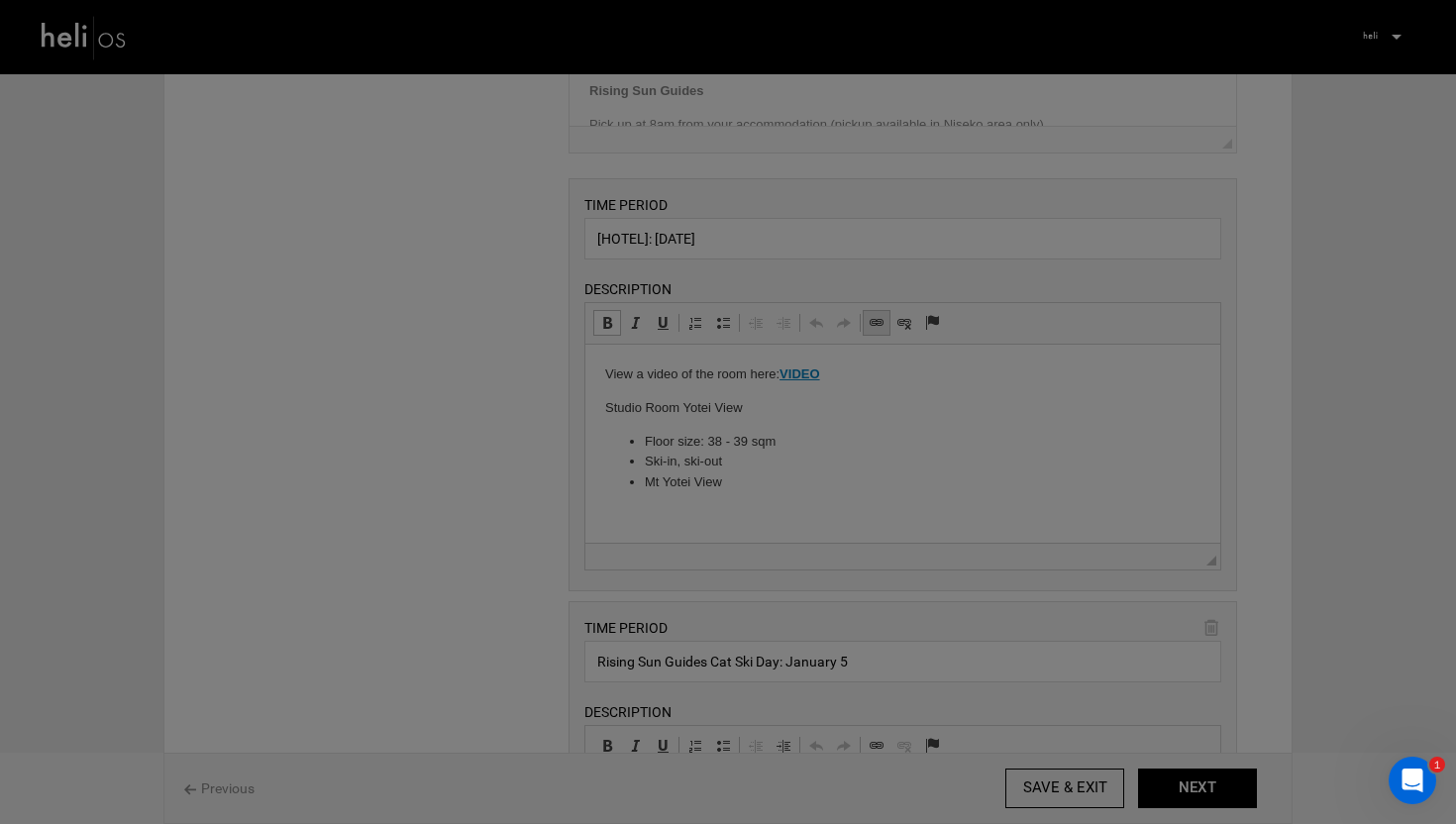 type on "VIDEO" 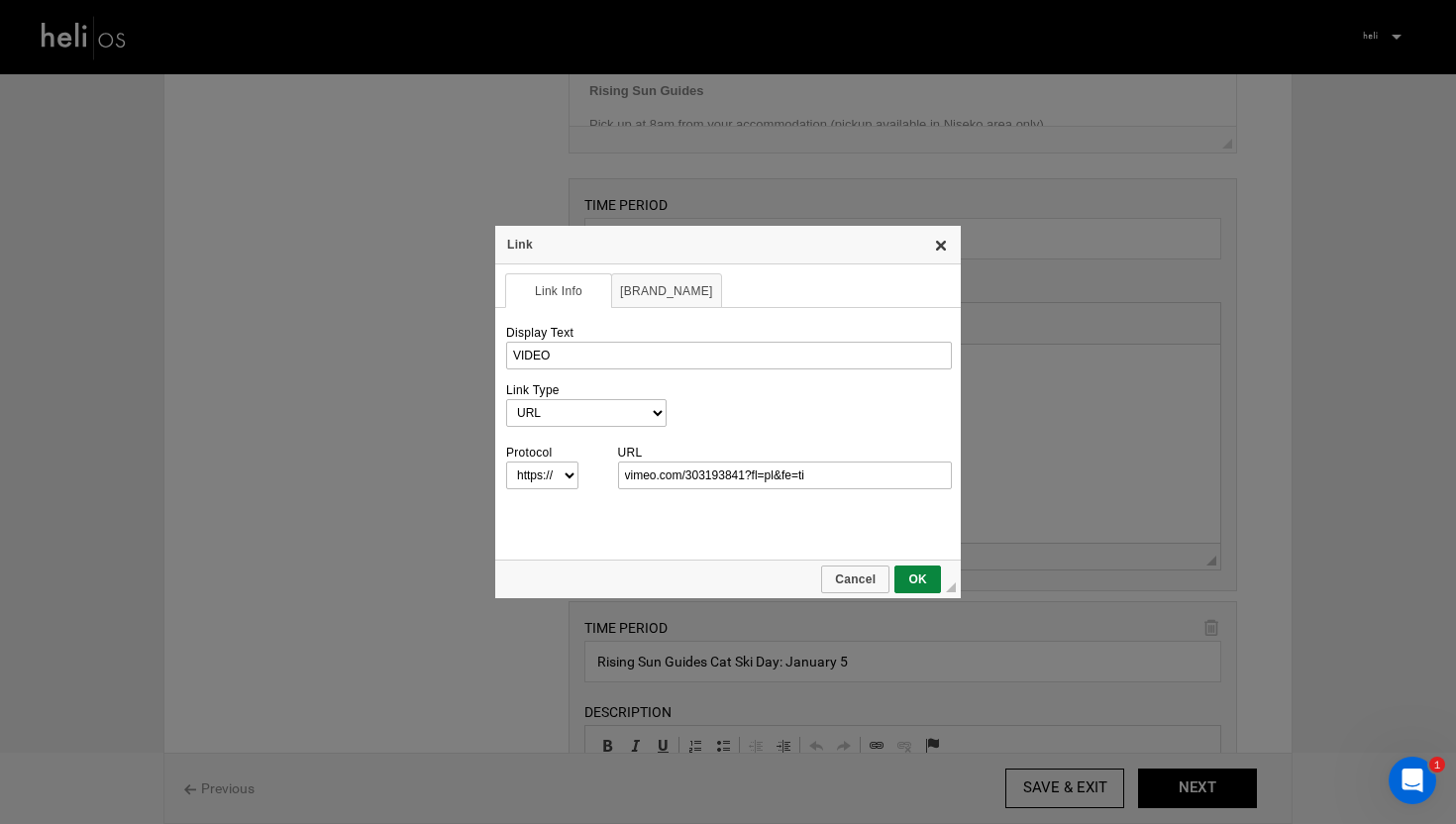 click on "X" at bounding box center (941, 245) 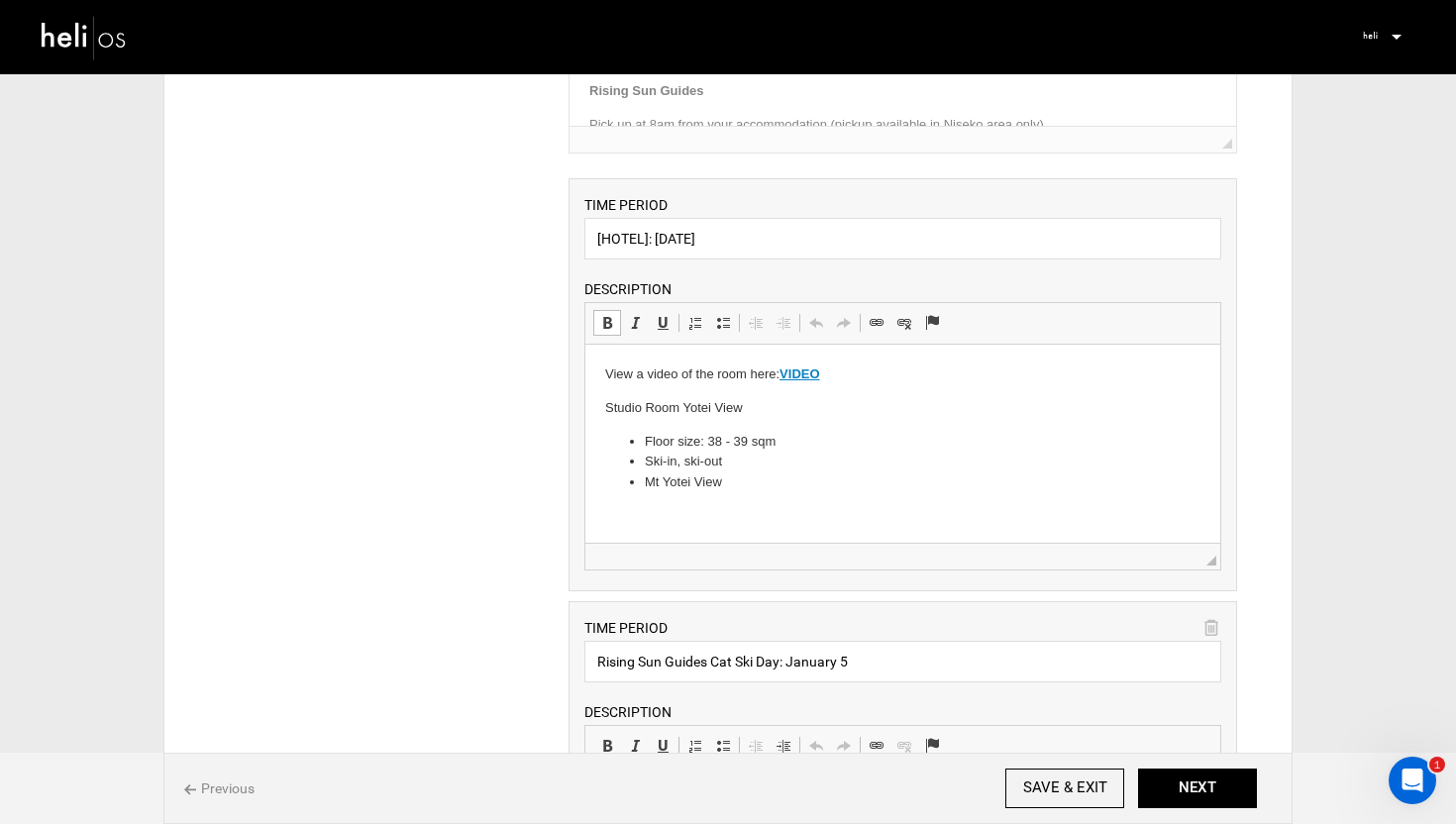click on "View a video of the room here:  VIDEO Studio Room Yotei View Floor size: 38 - 39 sqm Ski-in, ski-out Mt Yotei View" at bounding box center [901, 429] 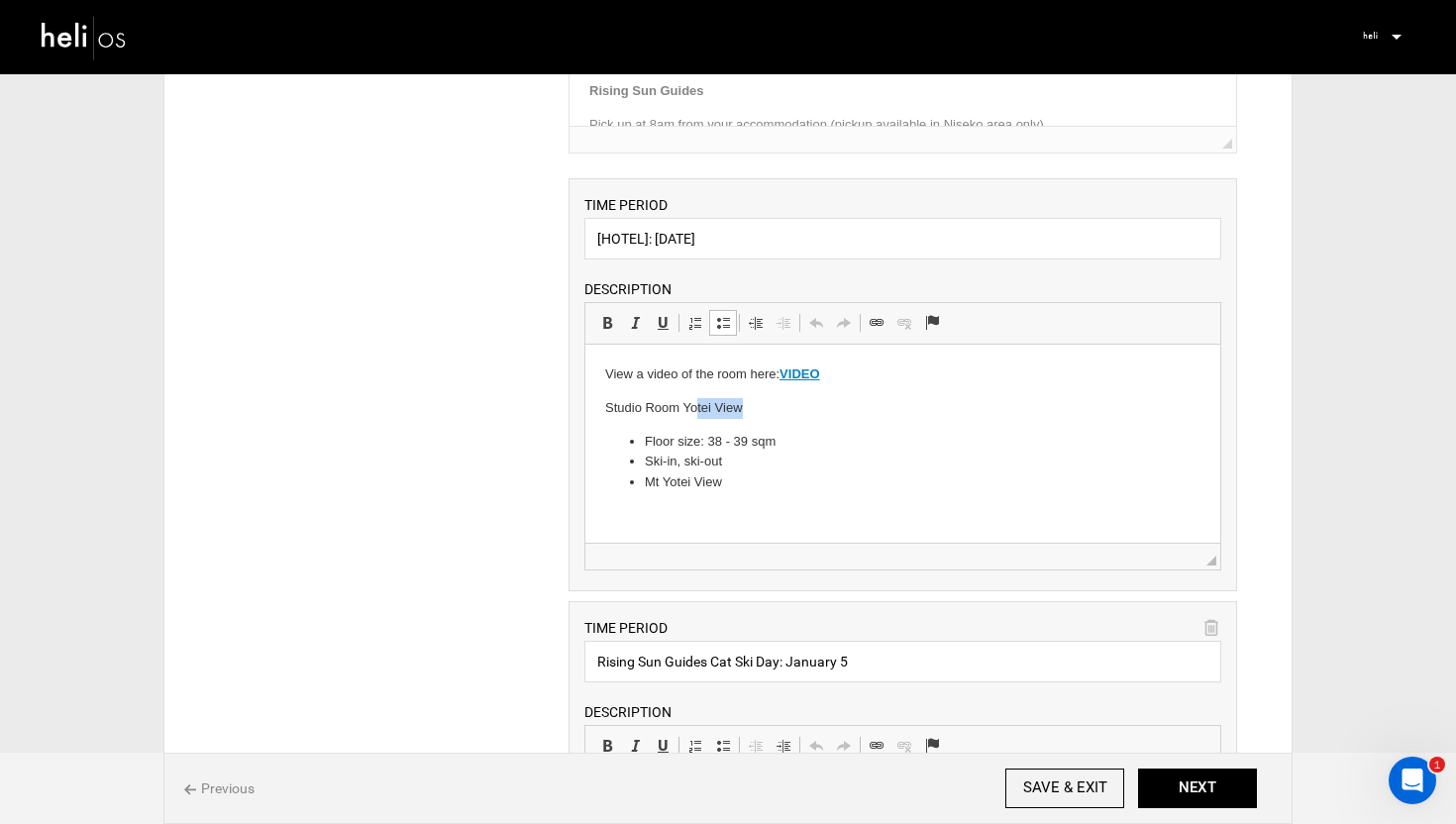 drag, startPoint x: 745, startPoint y: 403, endPoint x: 690, endPoint y: 406, distance: 55.081757 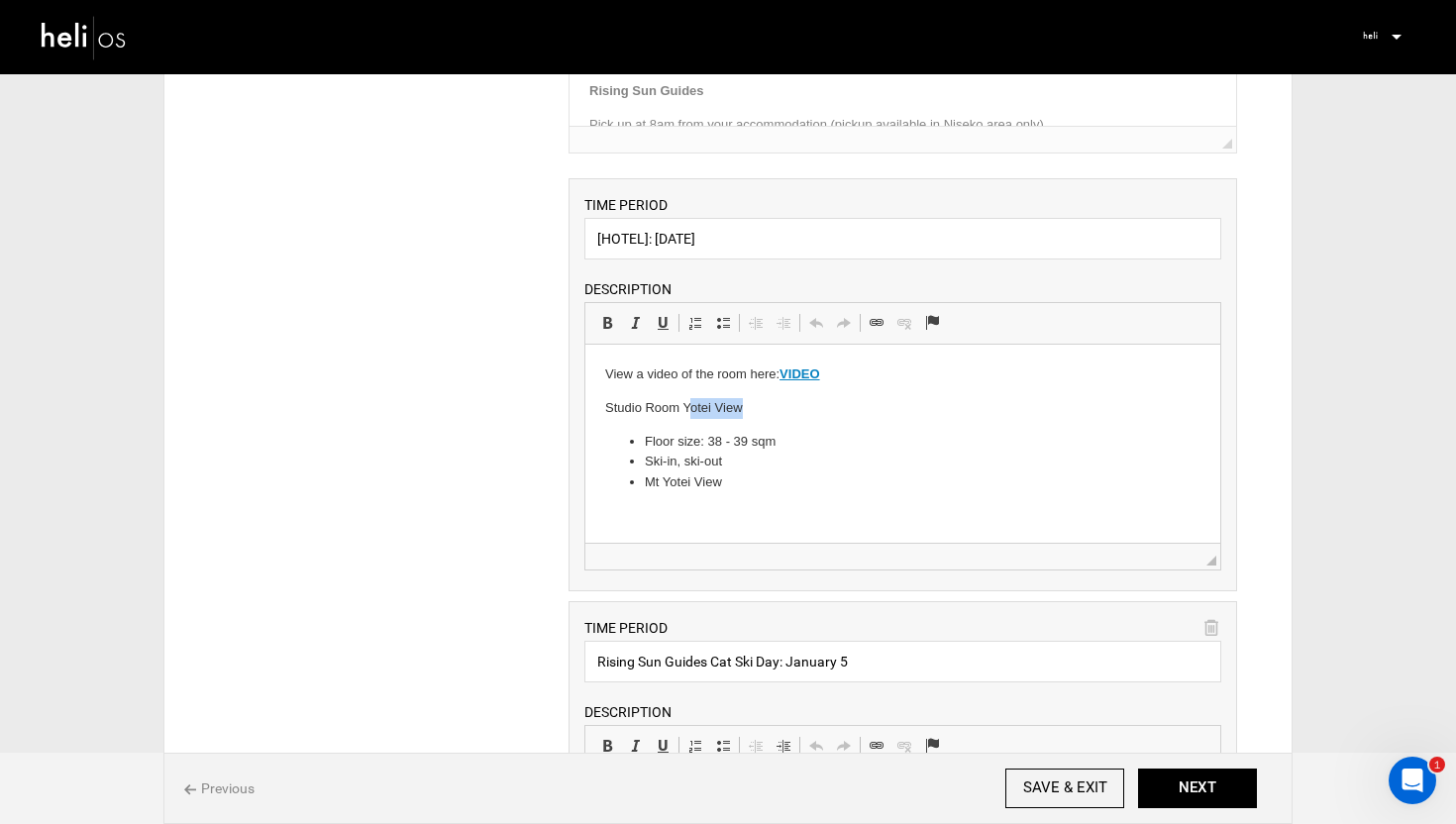 type 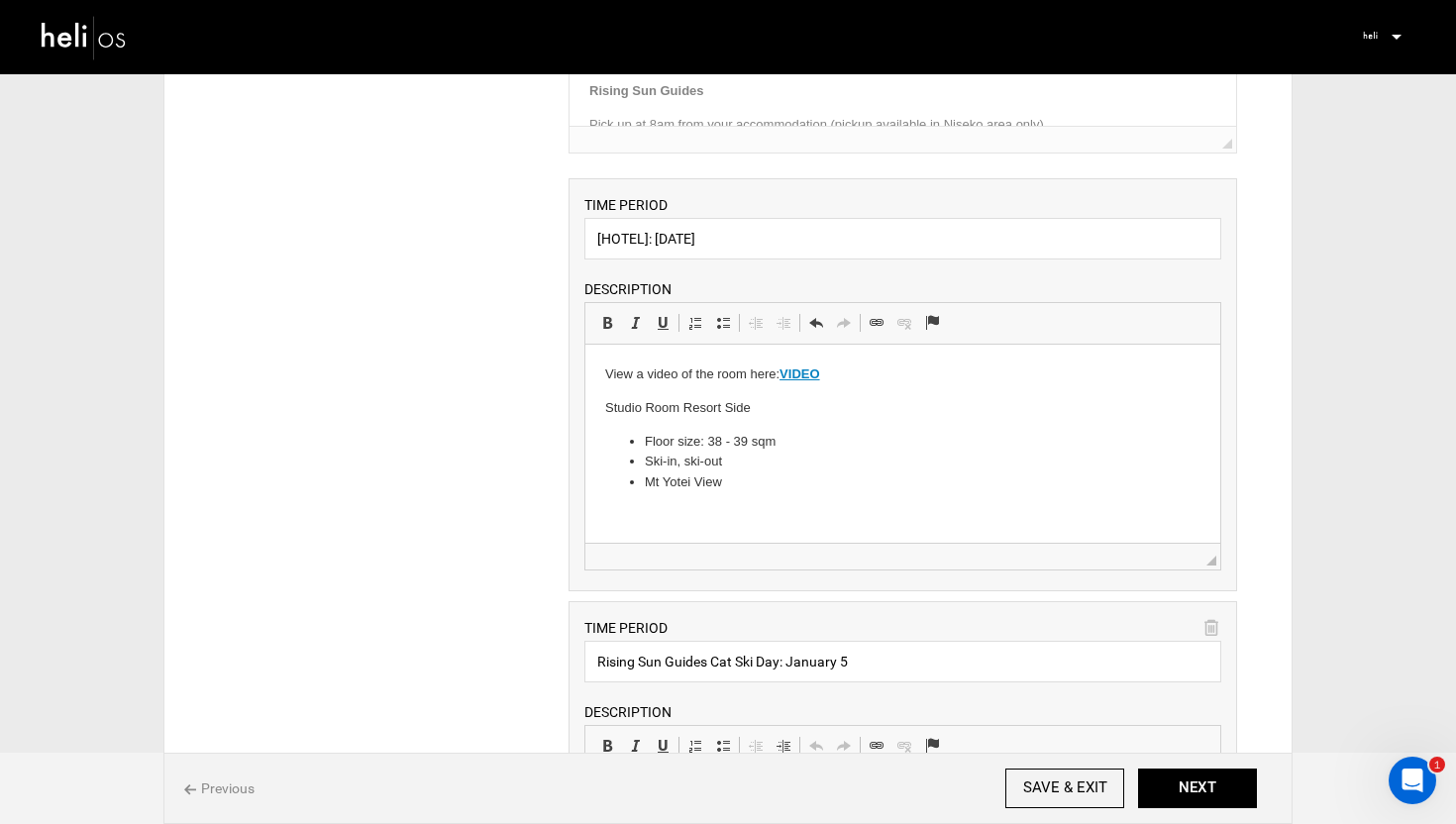 click on "Studio Room Resort Side" at bounding box center (901, 408) 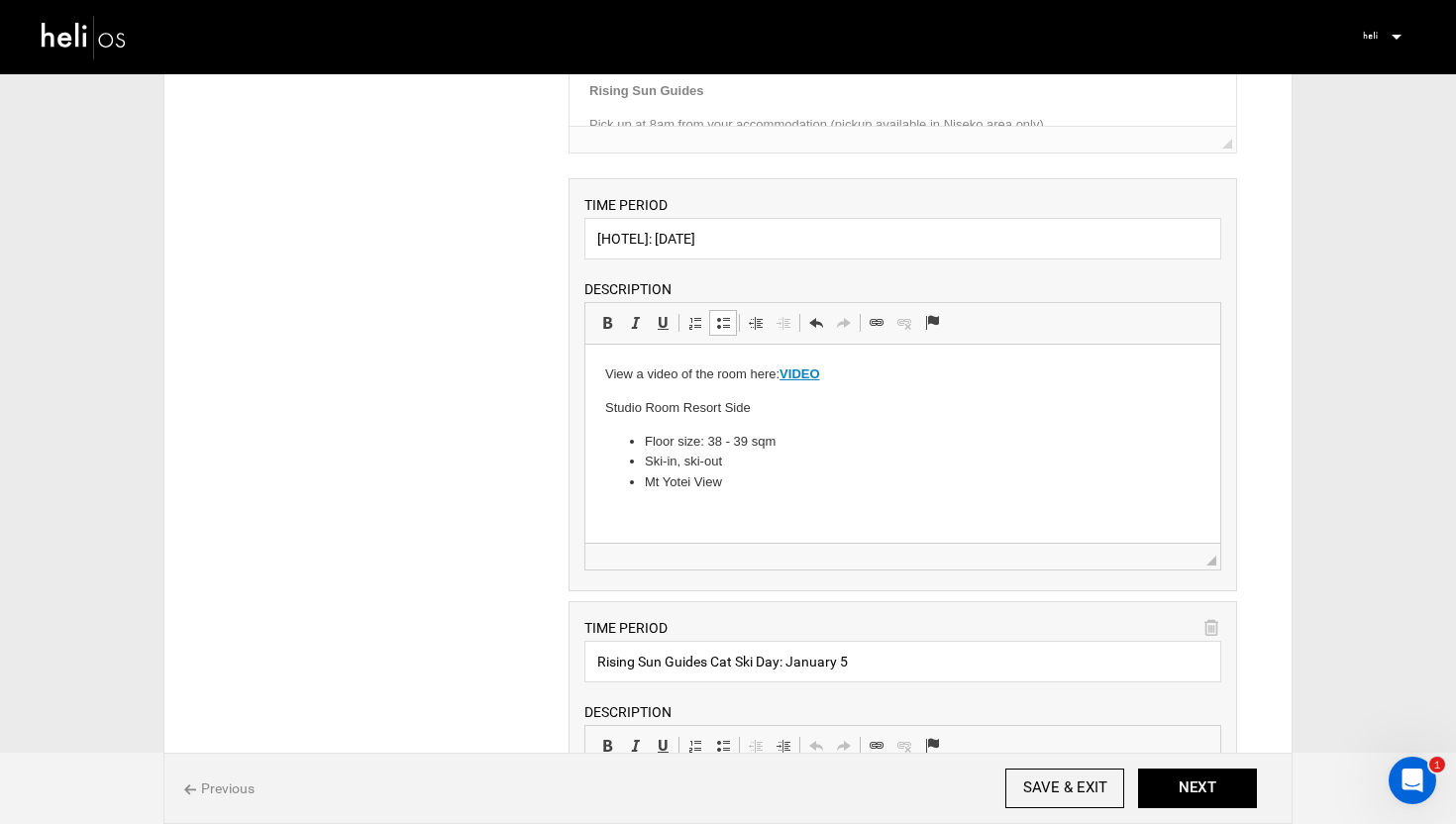 click on "ITINERARY
ARRIVAL INSTRUCTIONS
Rich Text Editor, editor35 Editor toolbars Basic Styles   Bold Keyboard shortcut Command+B   Italic Keyboard shortcut Command+I   Underline Keyboard shortcut Command+U Paragraph   Insert/Remove Numbered List   Insert/Remove Bulleted List   Decrease Indent   Increase Indent Clipboard/Undo   Undo Keyboard shortcut Command+Z   Redo Keyboard shortcut Command+Y Links   Link Keyboard shortcut Command+K   Unlink   Anchor Press ALT 0 for help ◢
Arrival instruction
should be less than 5000 characters.
TIME PERIOD
Skye Niseko: January 4-7 DESCRIPTION   Bold" at bounding box center [728, 1100] 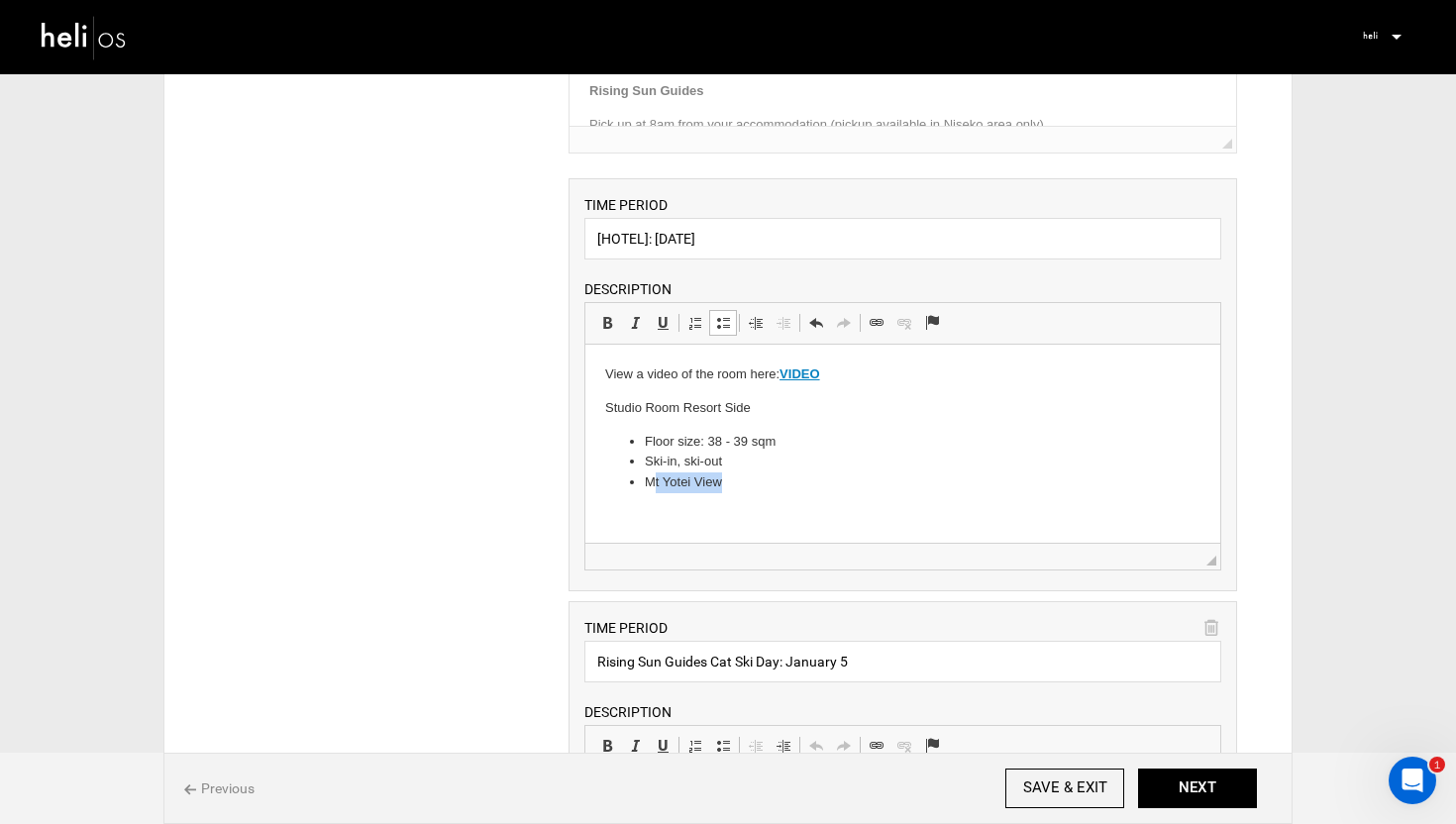 drag, startPoint x: 737, startPoint y: 484, endPoint x: 637, endPoint y: 485, distance: 100.005 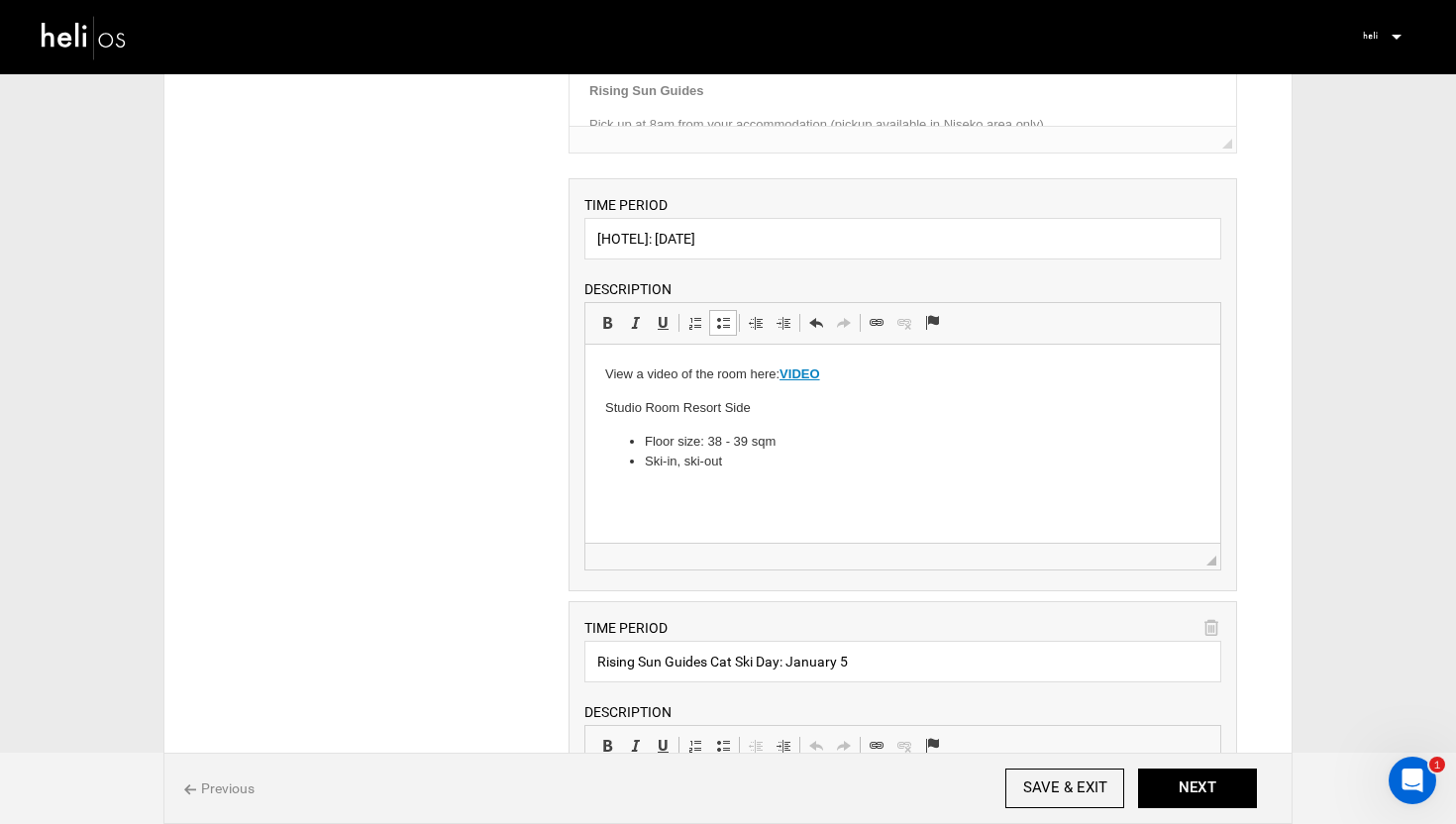 click on "ITINERARY
ARRIVAL INSTRUCTIONS
Rich Text Editor, editor35 Editor toolbars Basic Styles   Bold Keyboard shortcut Command+B   Italic Keyboard shortcut Command+I   Underline Keyboard shortcut Command+U Paragraph   Insert/Remove Numbered List   Insert/Remove Bulleted List   Decrease Indent   Increase Indent Clipboard/Undo   Undo Keyboard shortcut Command+Z   Redo Keyboard shortcut Command+Y Links   Link Keyboard shortcut Command+K   Unlink   Anchor Press ALT 0 for help ◢
Arrival instruction
should be less than 5000 characters.
TIME PERIOD
Skye Niseko: January 4-7 DESCRIPTION   Bold" at bounding box center [728, 1100] 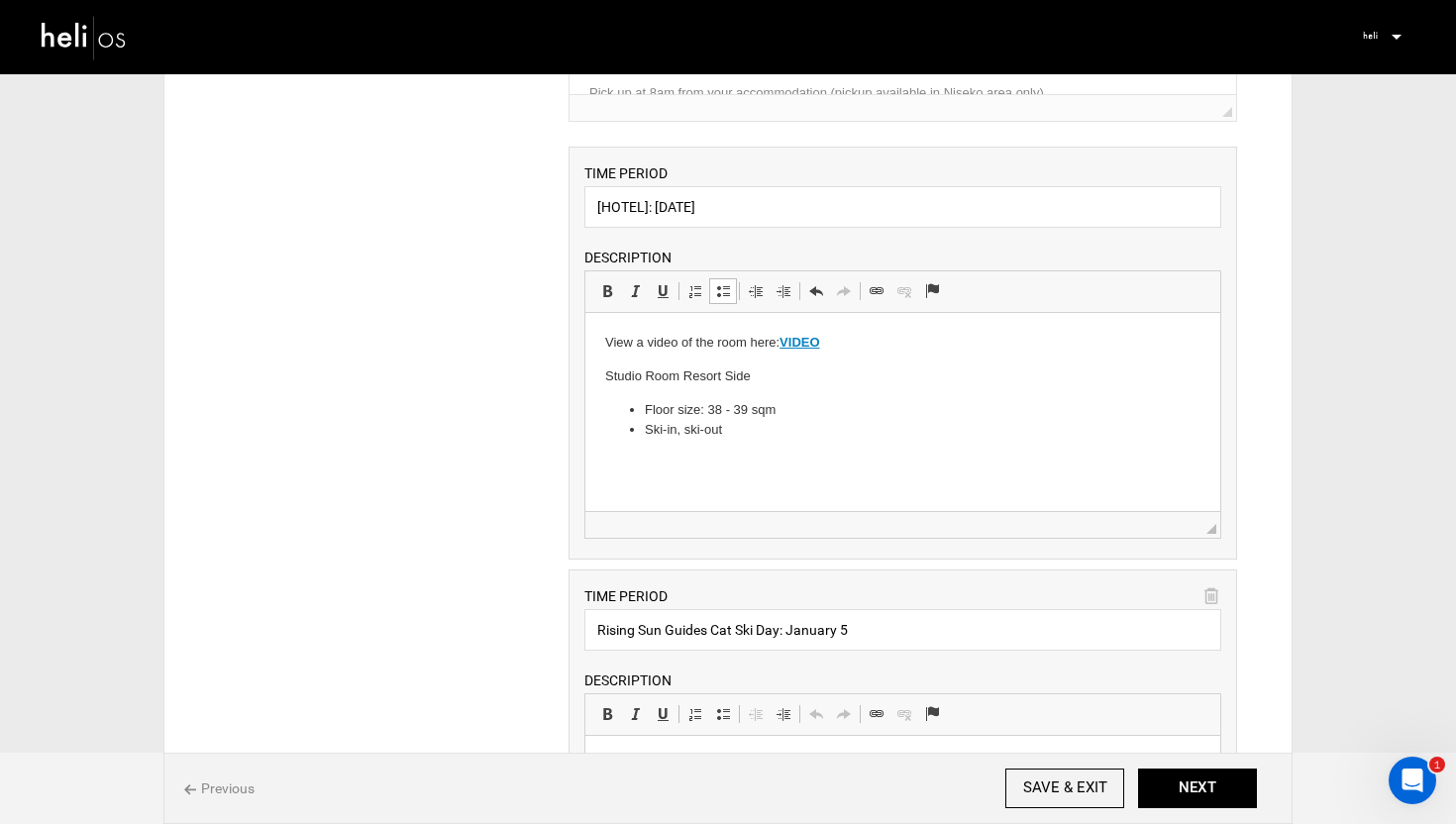 scroll, scrollTop: 375, scrollLeft: 0, axis: vertical 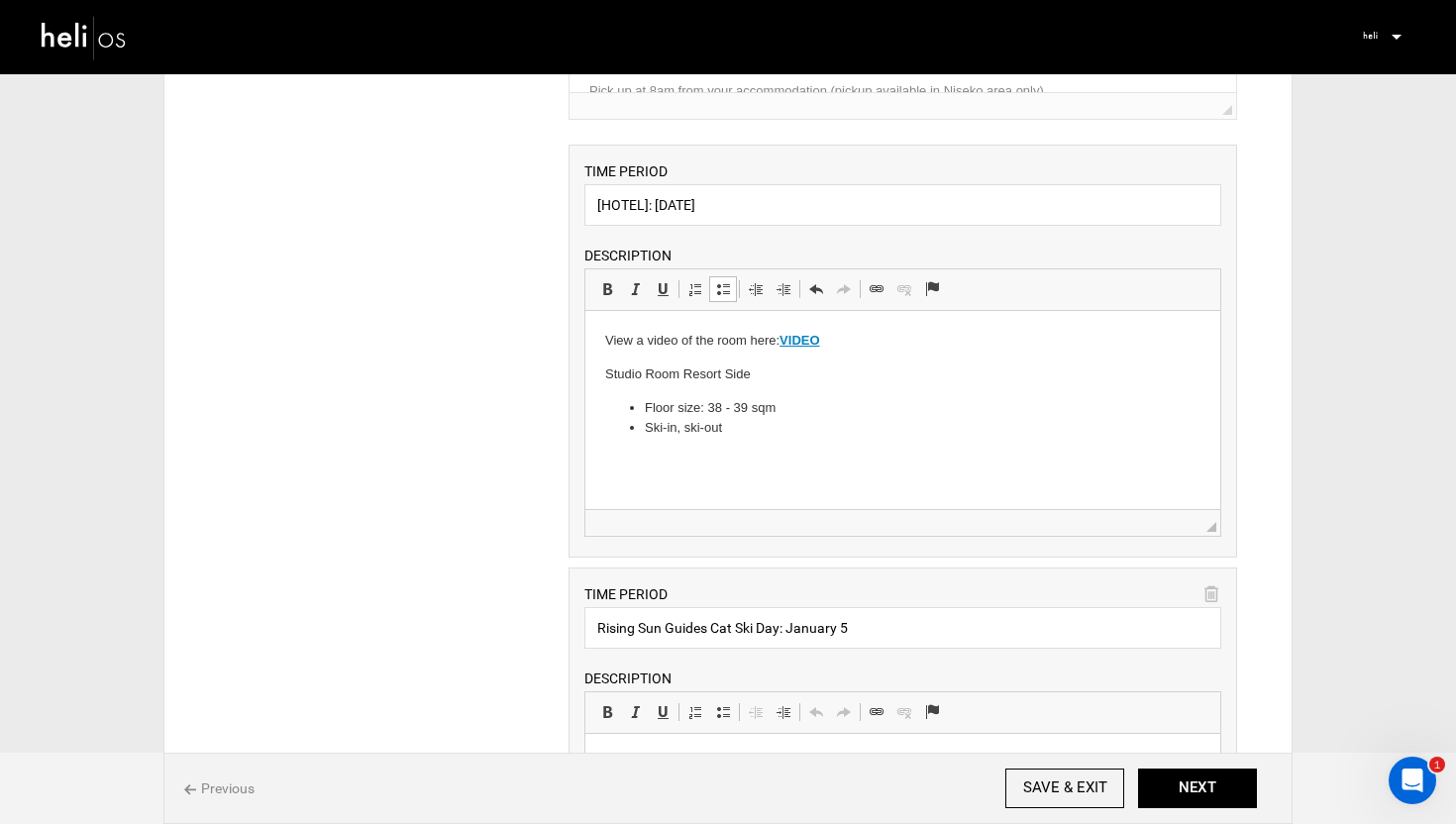 click on "ITINERARY
ARRIVAL INSTRUCTIONS
Rich Text Editor, editor35 Editor toolbars Basic Styles   Bold Keyboard shortcut Command+B   Italic Keyboard shortcut Command+I   Underline Keyboard shortcut Command+U Paragraph   Insert/Remove Numbered List   Insert/Remove Bulleted List   Decrease Indent   Increase Indent Clipboard/Undo   Undo Keyboard shortcut Command+Z   Redo Keyboard shortcut Command+Y Links   Link Keyboard shortcut Command+K   Unlink   Anchor Press ALT 0 for help ◢
Arrival instruction
should be less than 5000 characters.
TIME PERIOD
Skye Niseko: January 4-7 DESCRIPTION   Bold" at bounding box center (728, 1067) 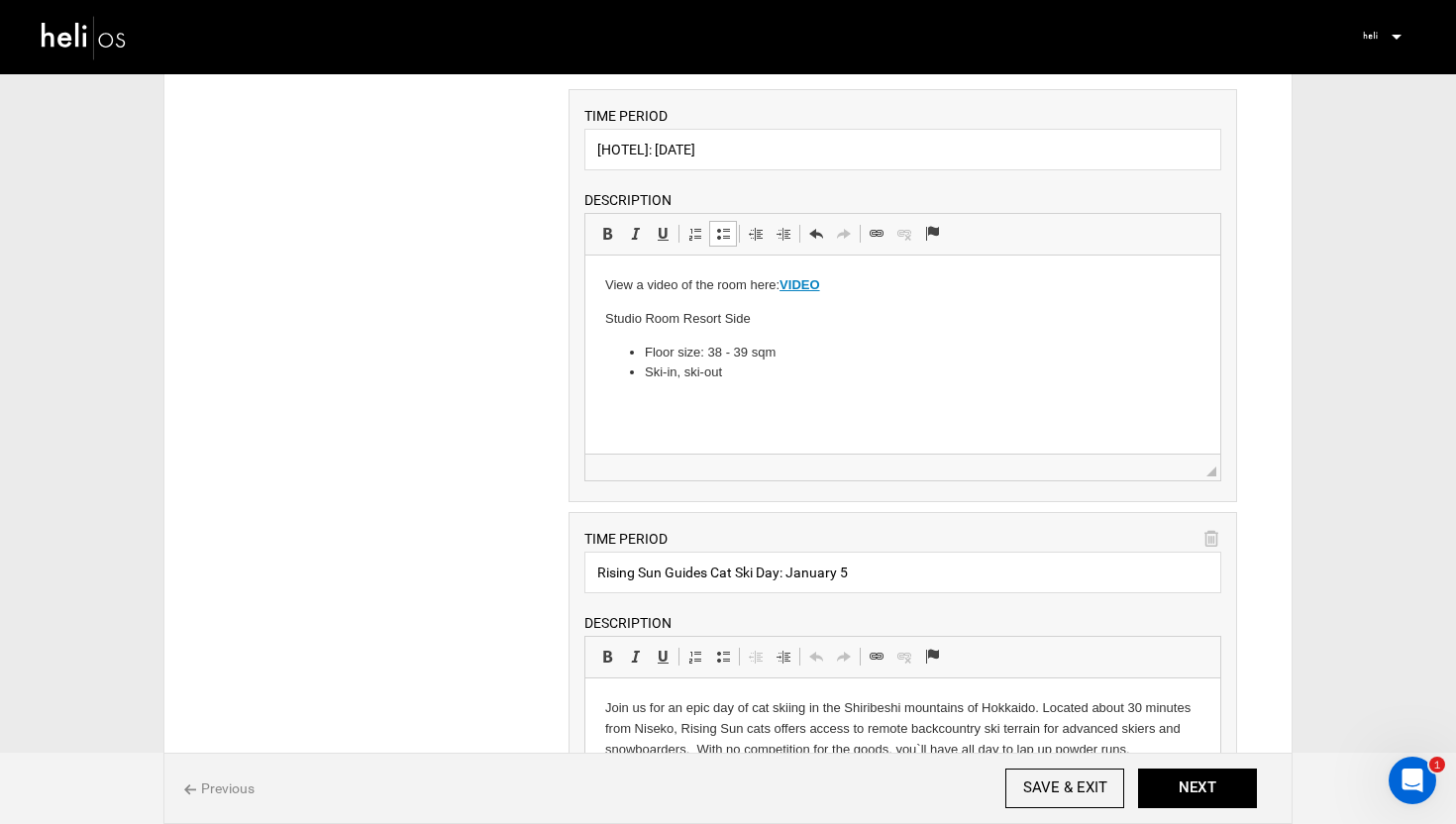 scroll, scrollTop: 449, scrollLeft: 0, axis: vertical 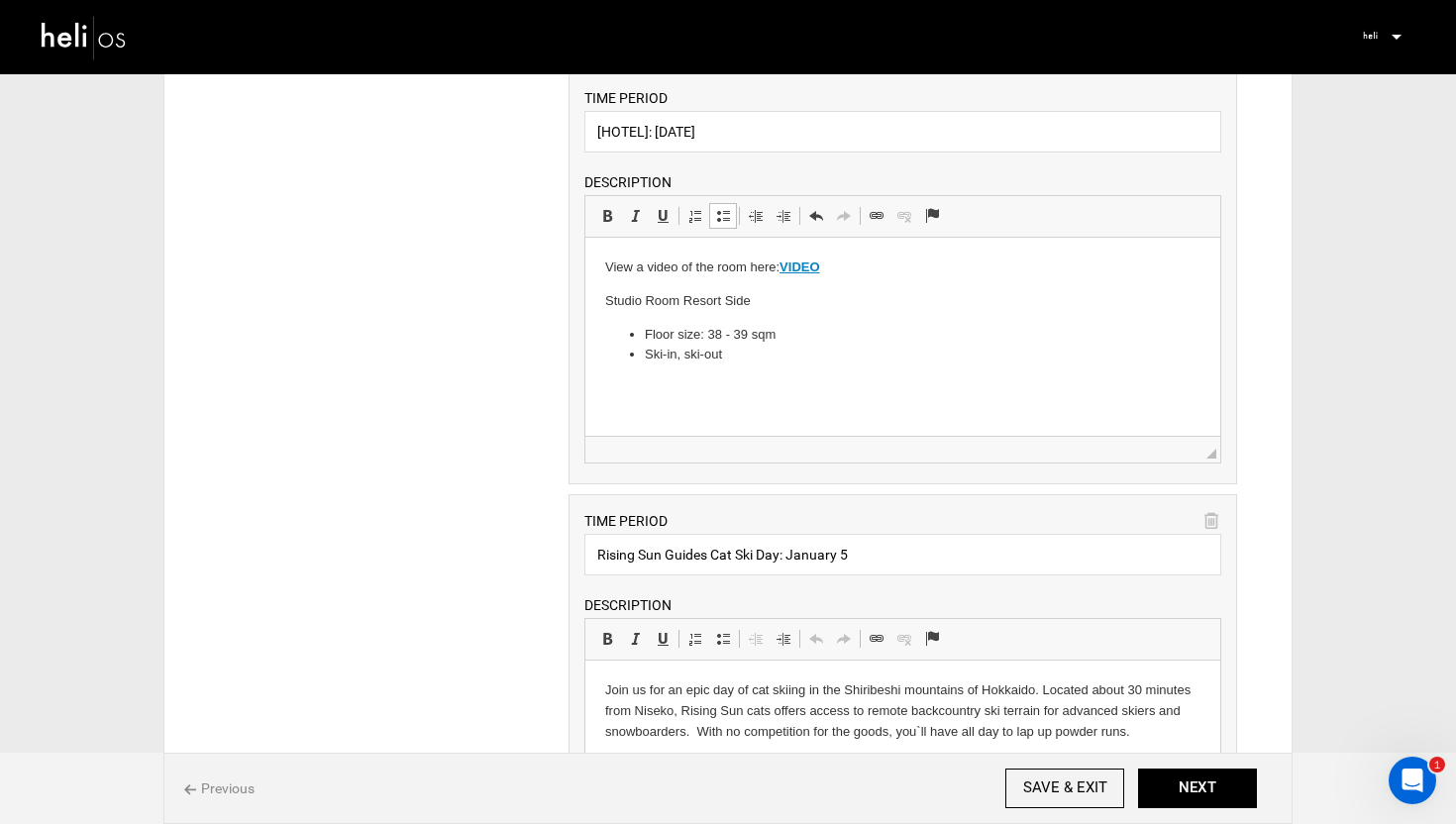 click on "View a video of the room here:  VIDEO Studio Room Resort Side Floor size: 38 - 39 sqm Ski-in, ski-out" at bounding box center (901, 311) 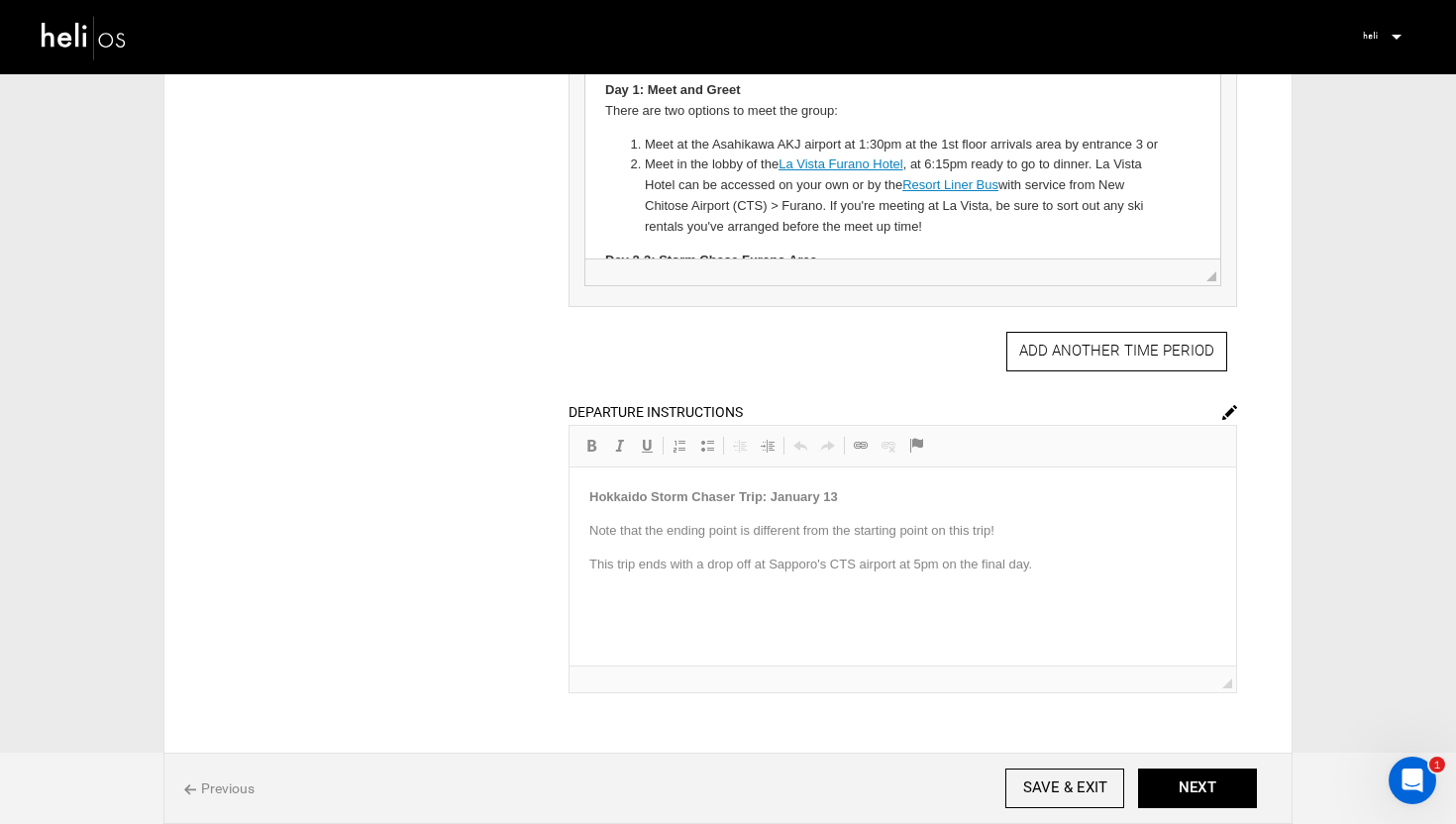 scroll, scrollTop: 2063, scrollLeft: 0, axis: vertical 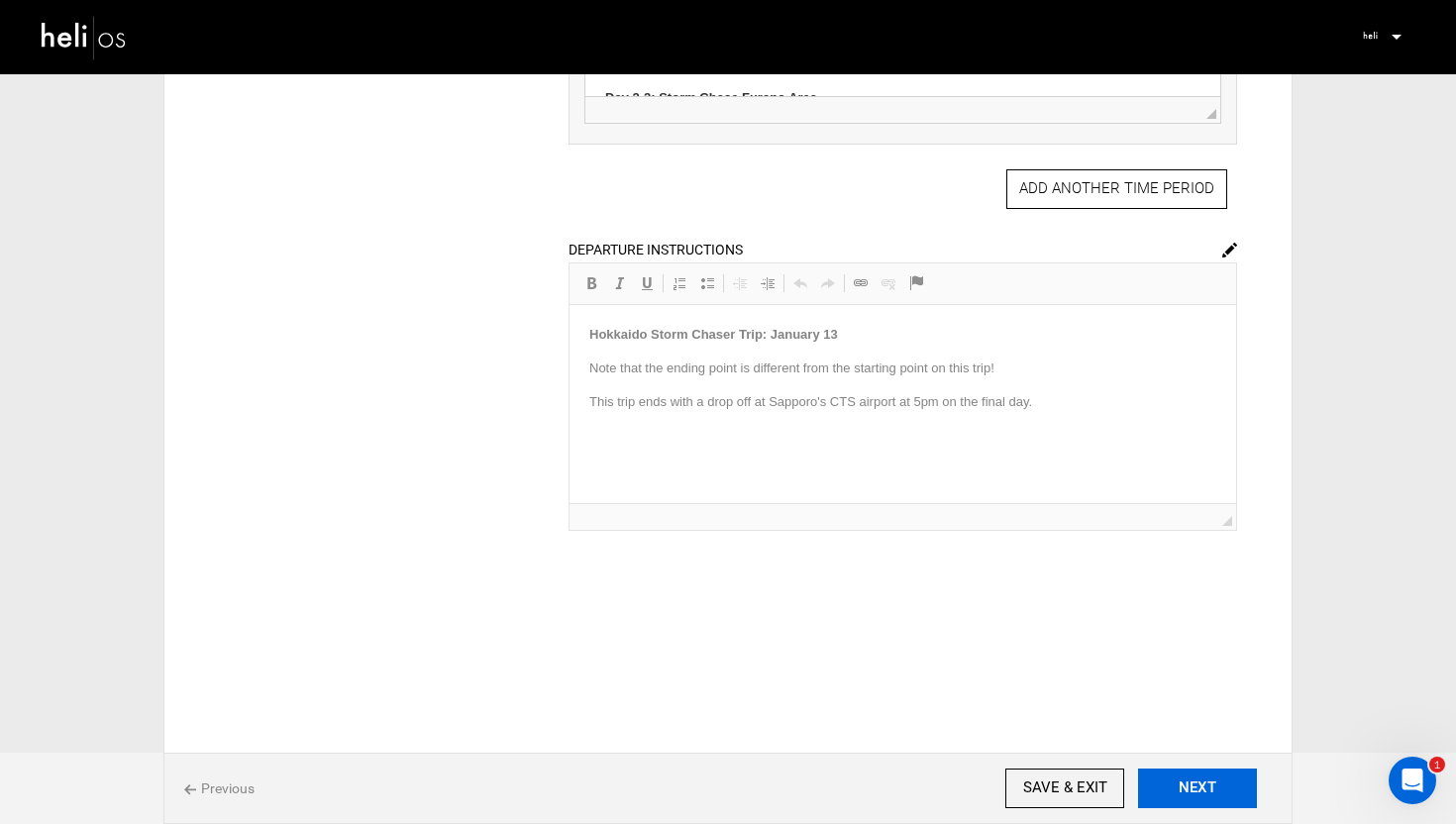 click on "NEXT" at bounding box center (1197, 788) 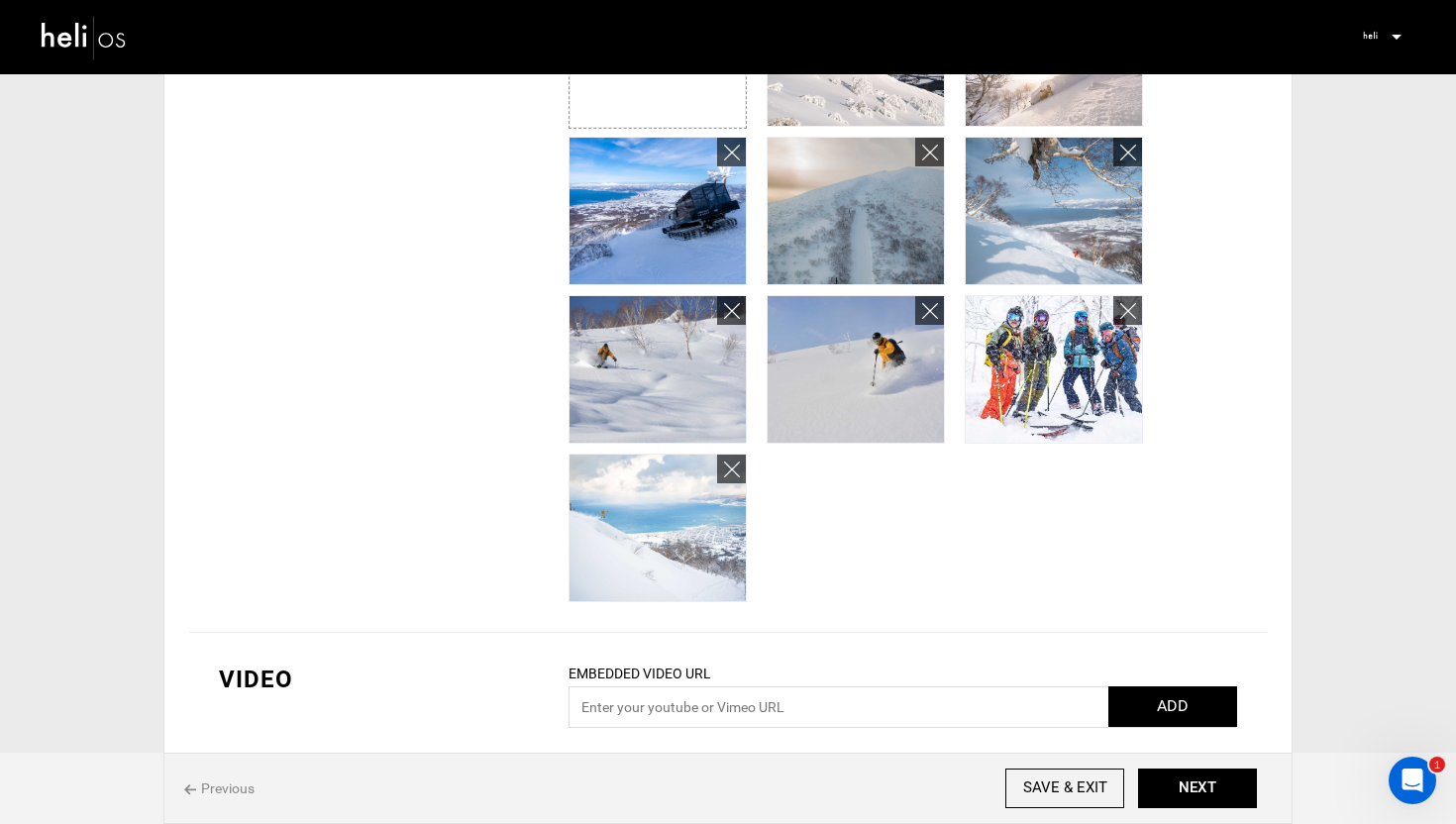 scroll, scrollTop: 731, scrollLeft: 0, axis: vertical 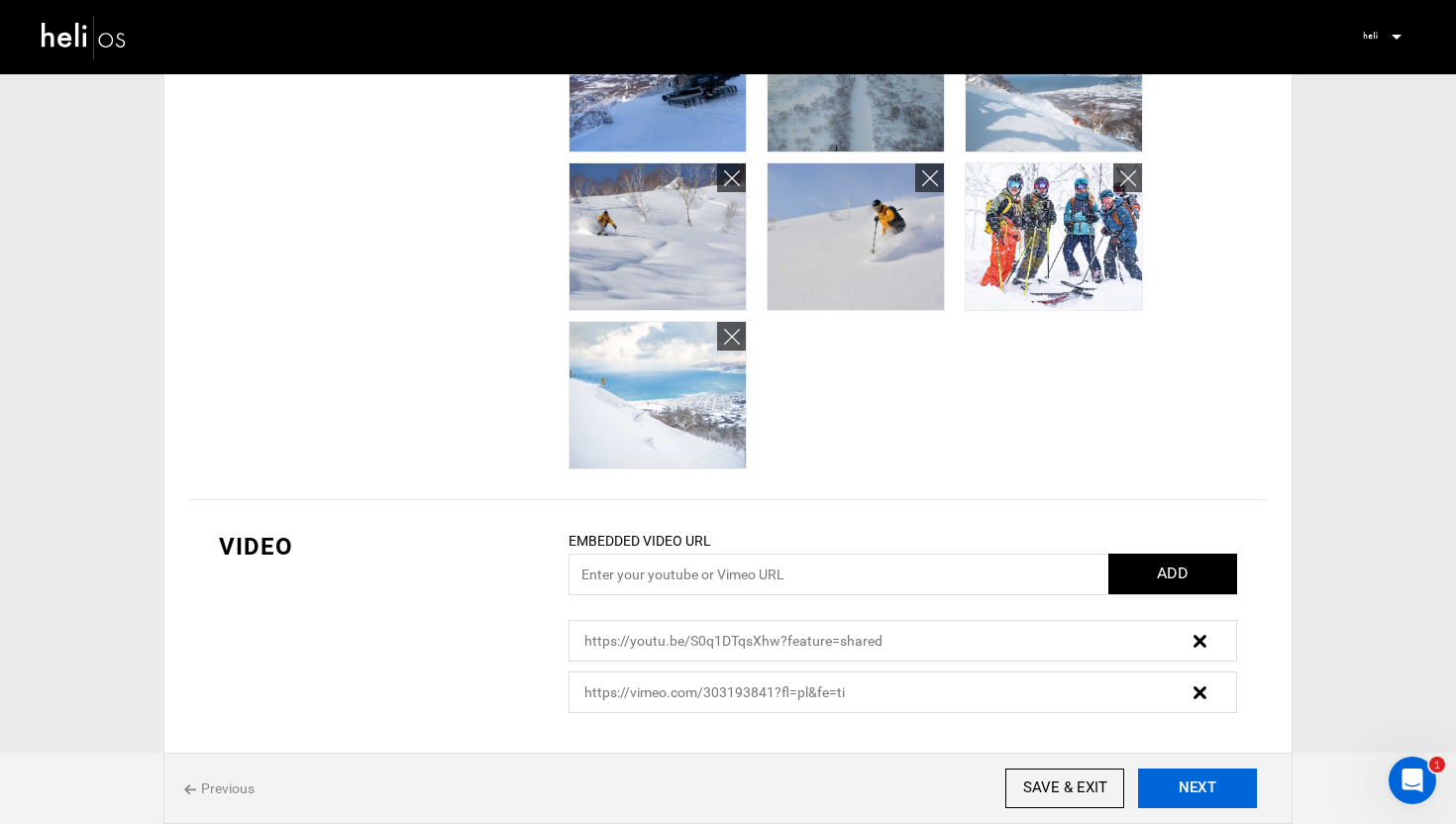 click on "NEXT" at bounding box center (1197, 788) 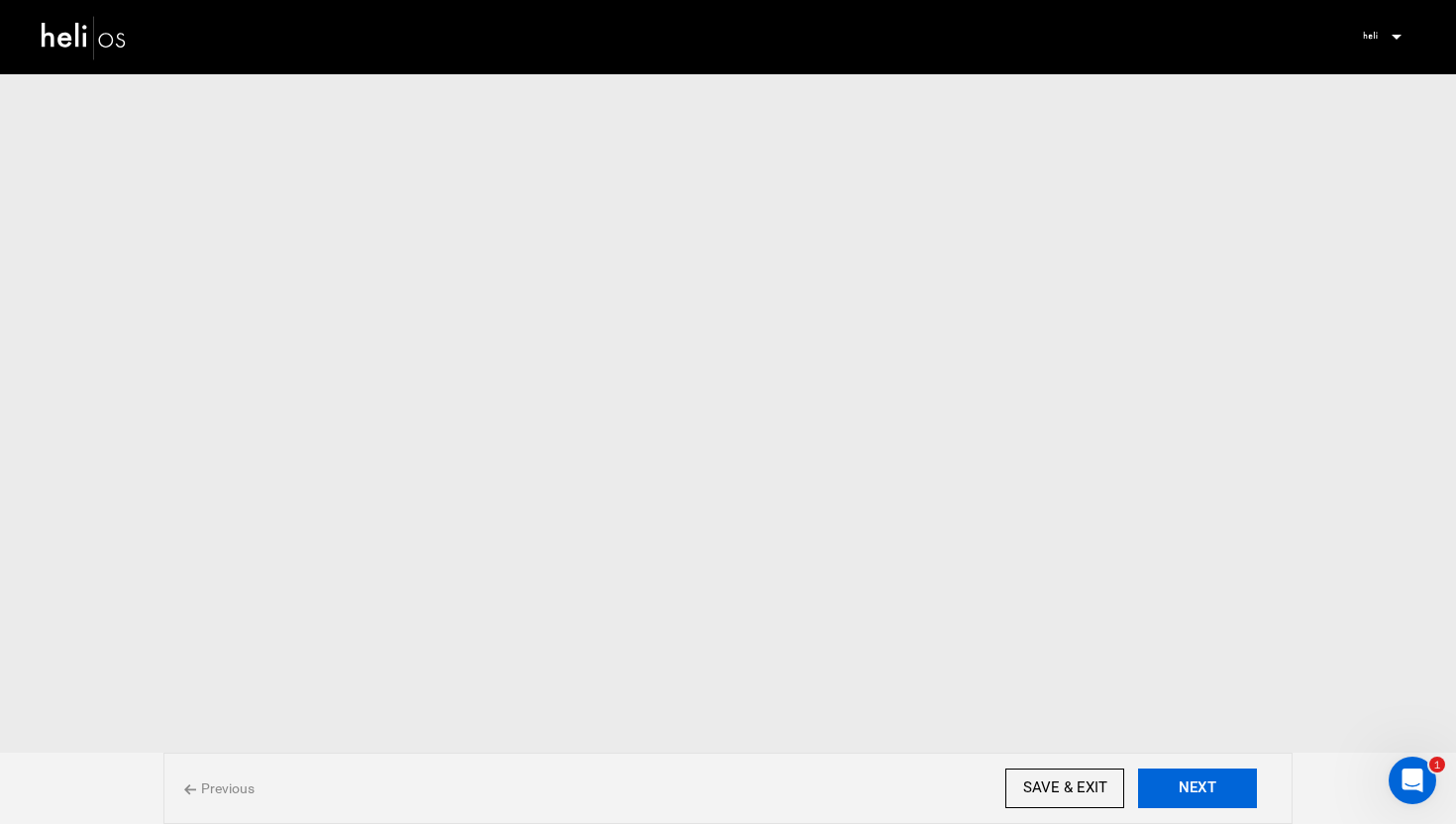 scroll, scrollTop: 0, scrollLeft: 0, axis: both 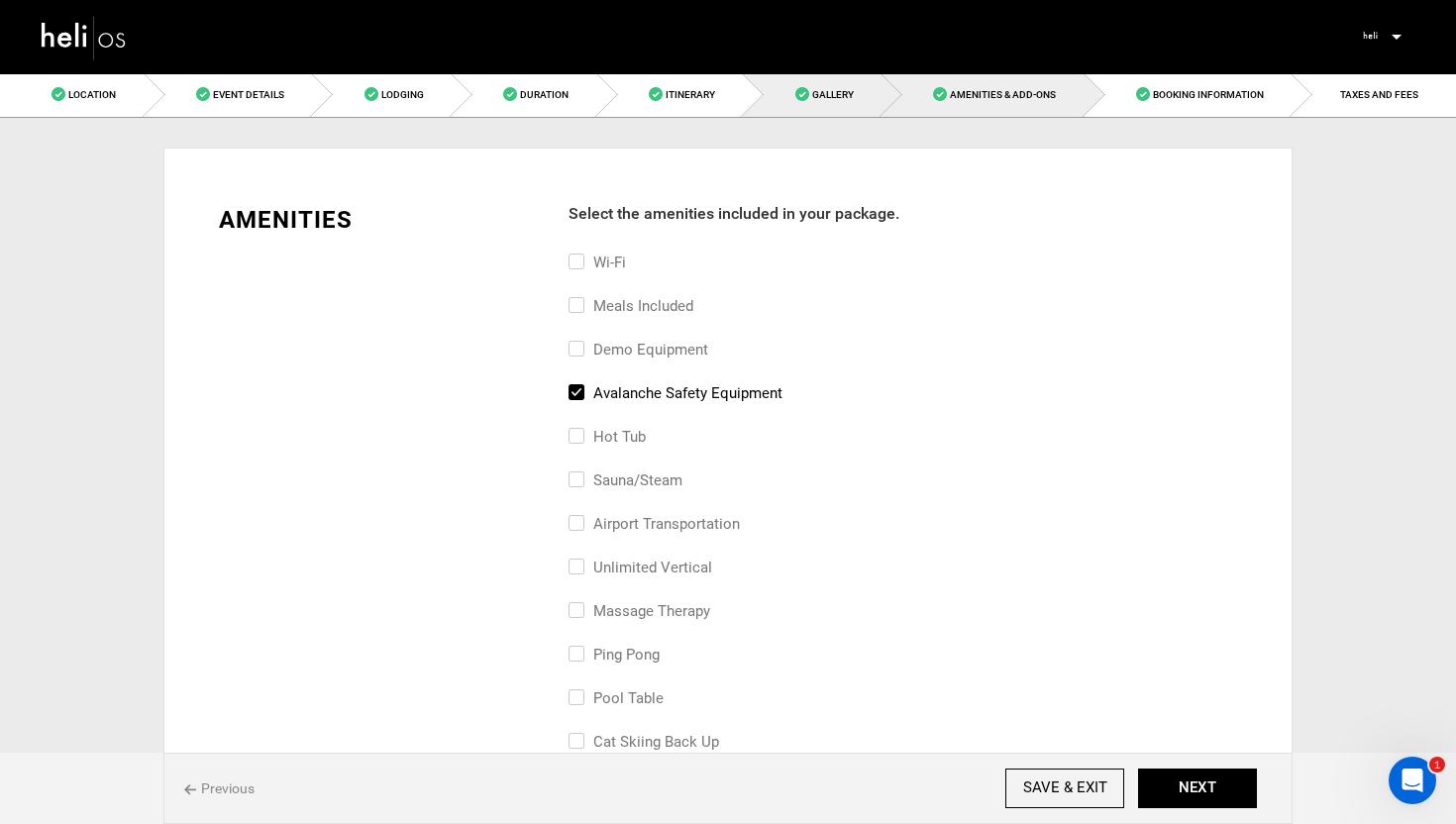 click on "Gallery" at bounding box center (812, 94) 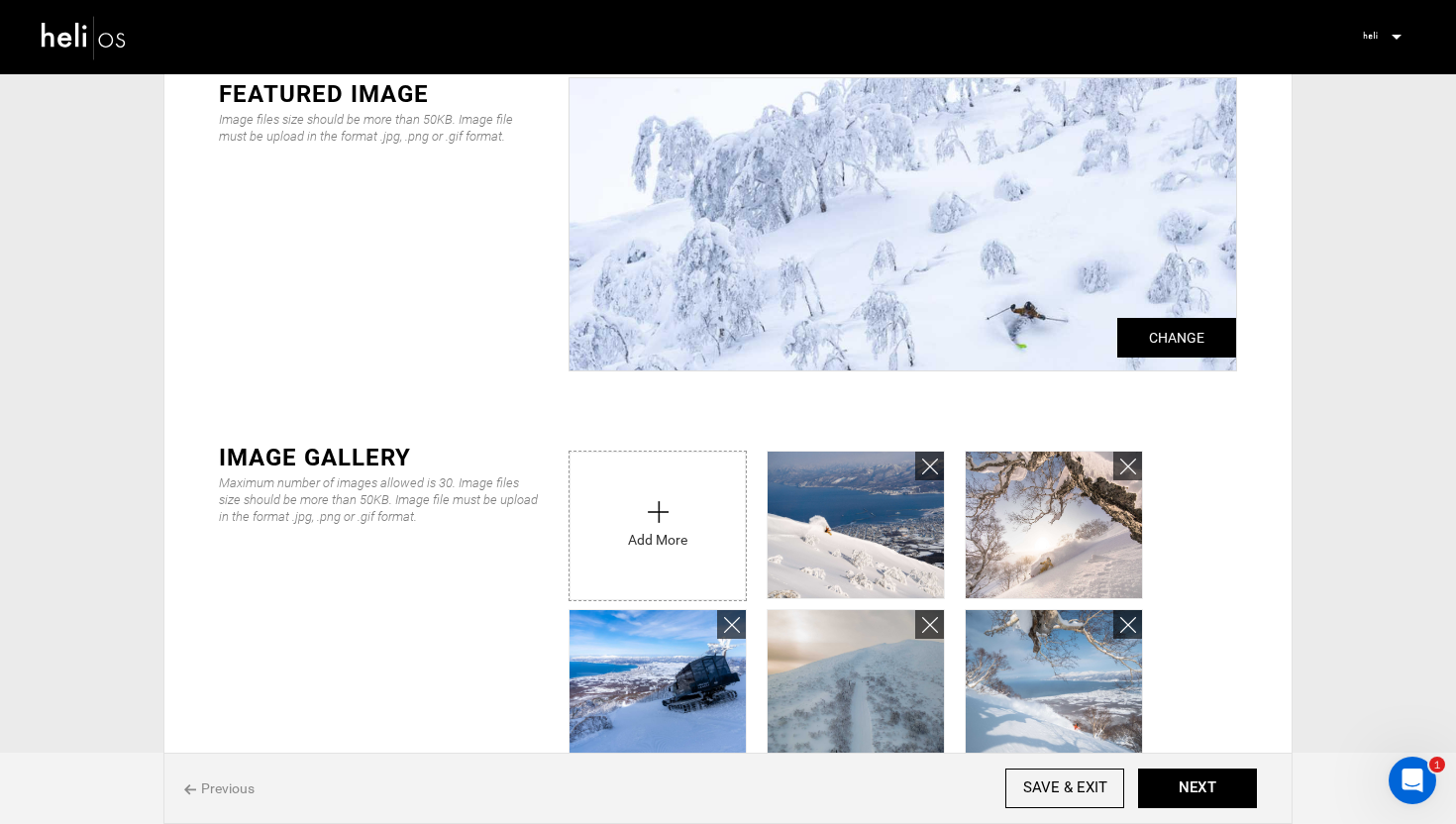 scroll, scrollTop: 0, scrollLeft: 0, axis: both 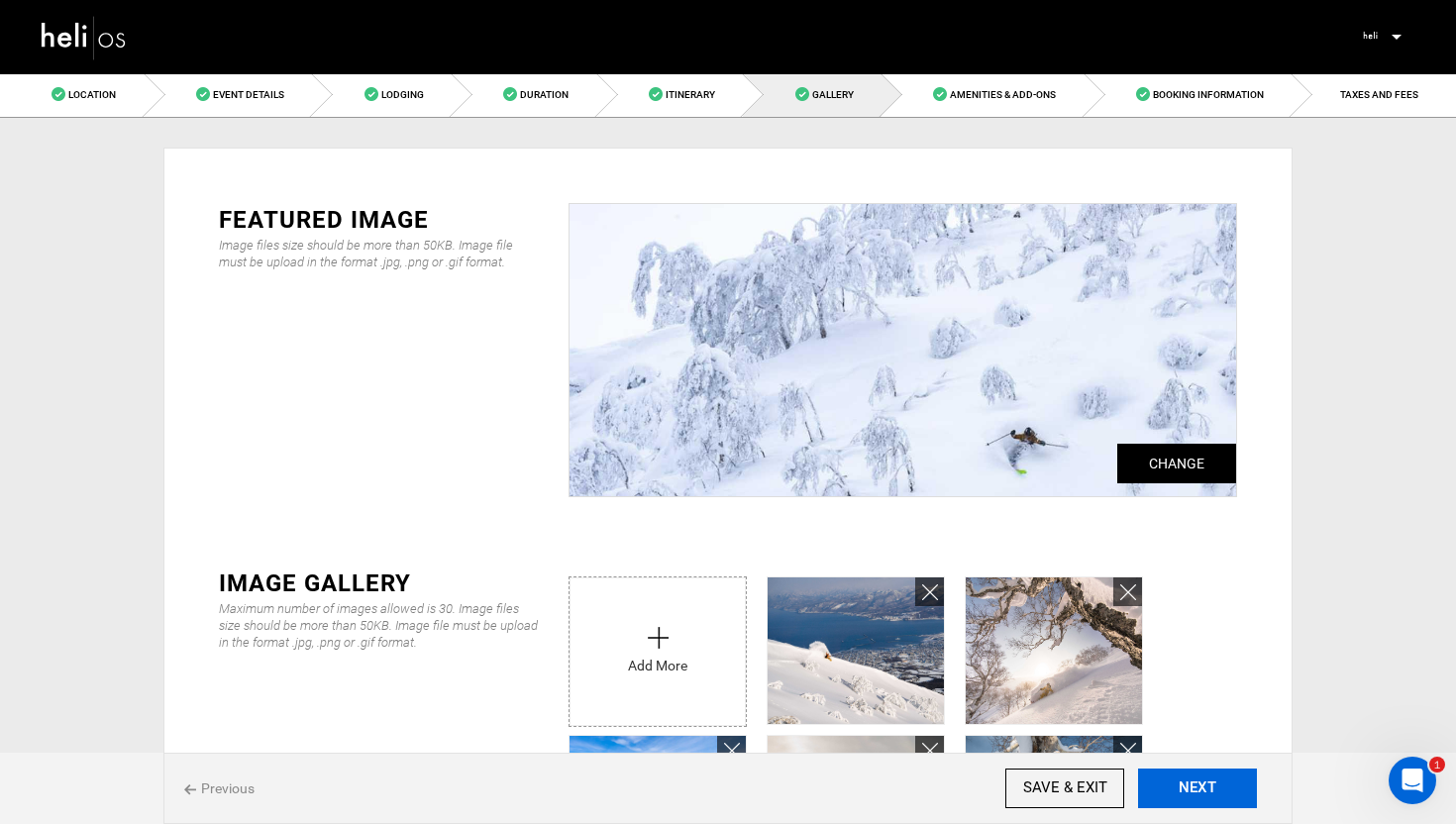 click on "NEXT" at bounding box center (1197, 788) 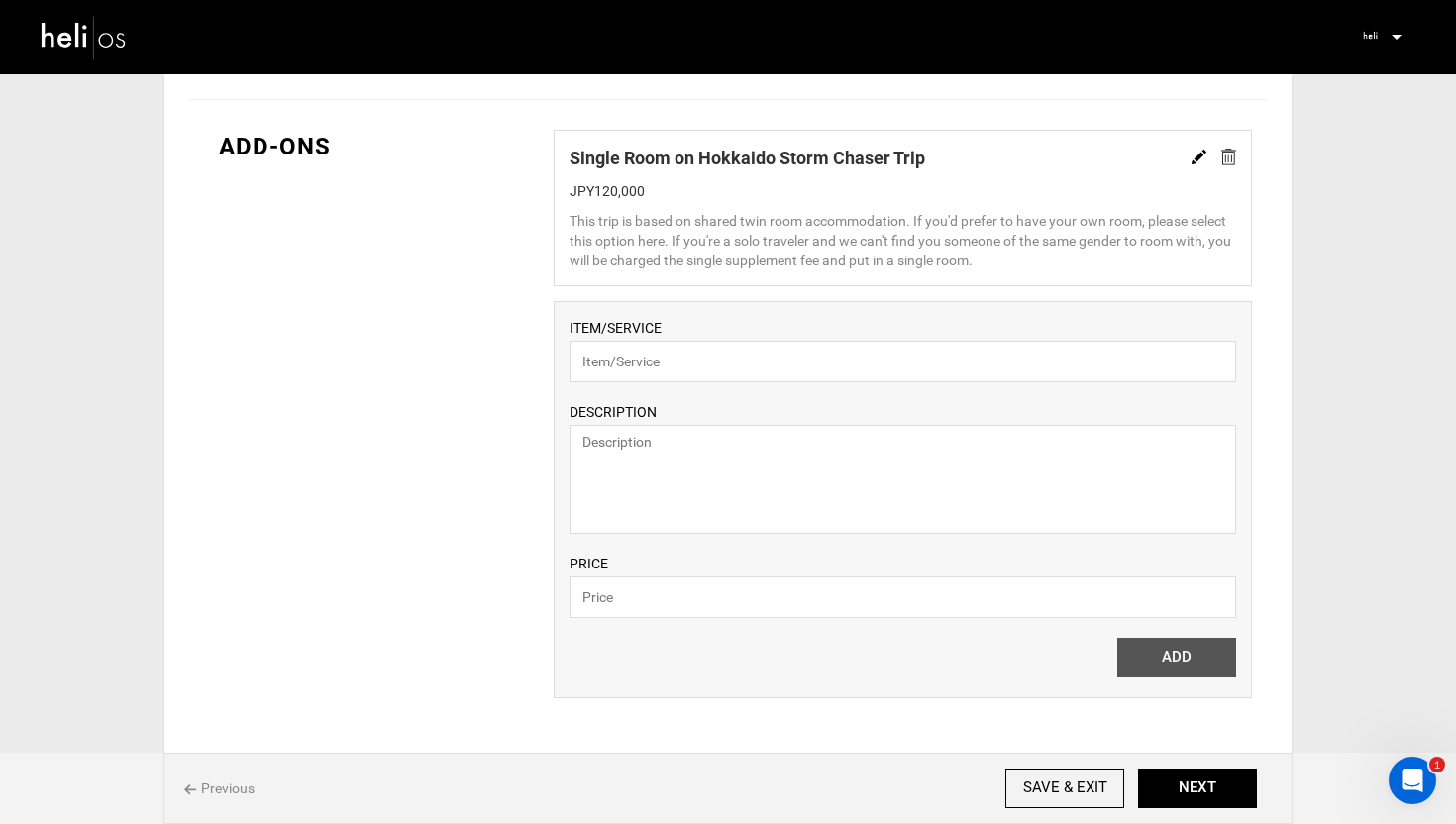scroll, scrollTop: 1554, scrollLeft: 0, axis: vertical 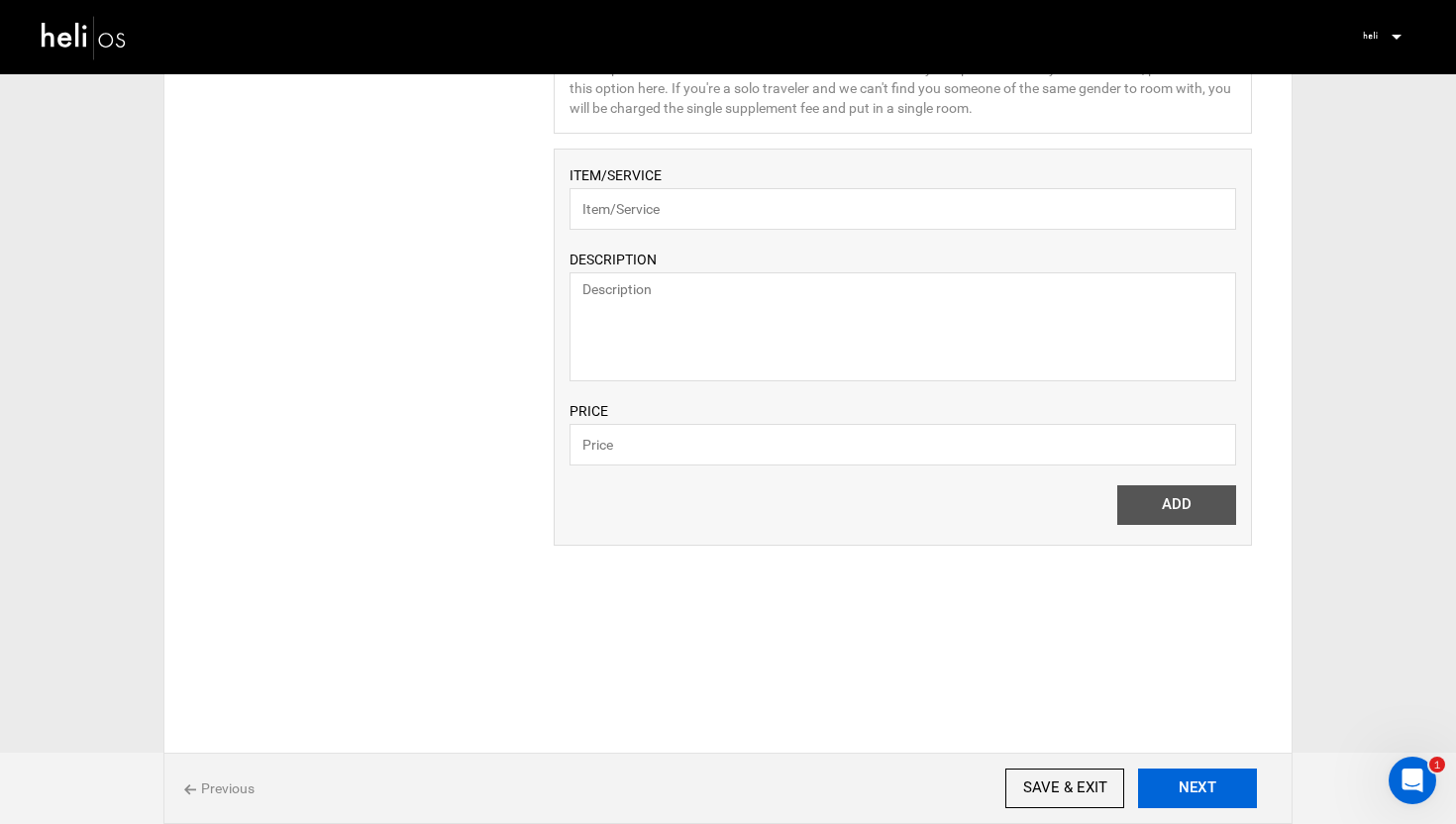 click on "NEXT" at bounding box center (1197, 788) 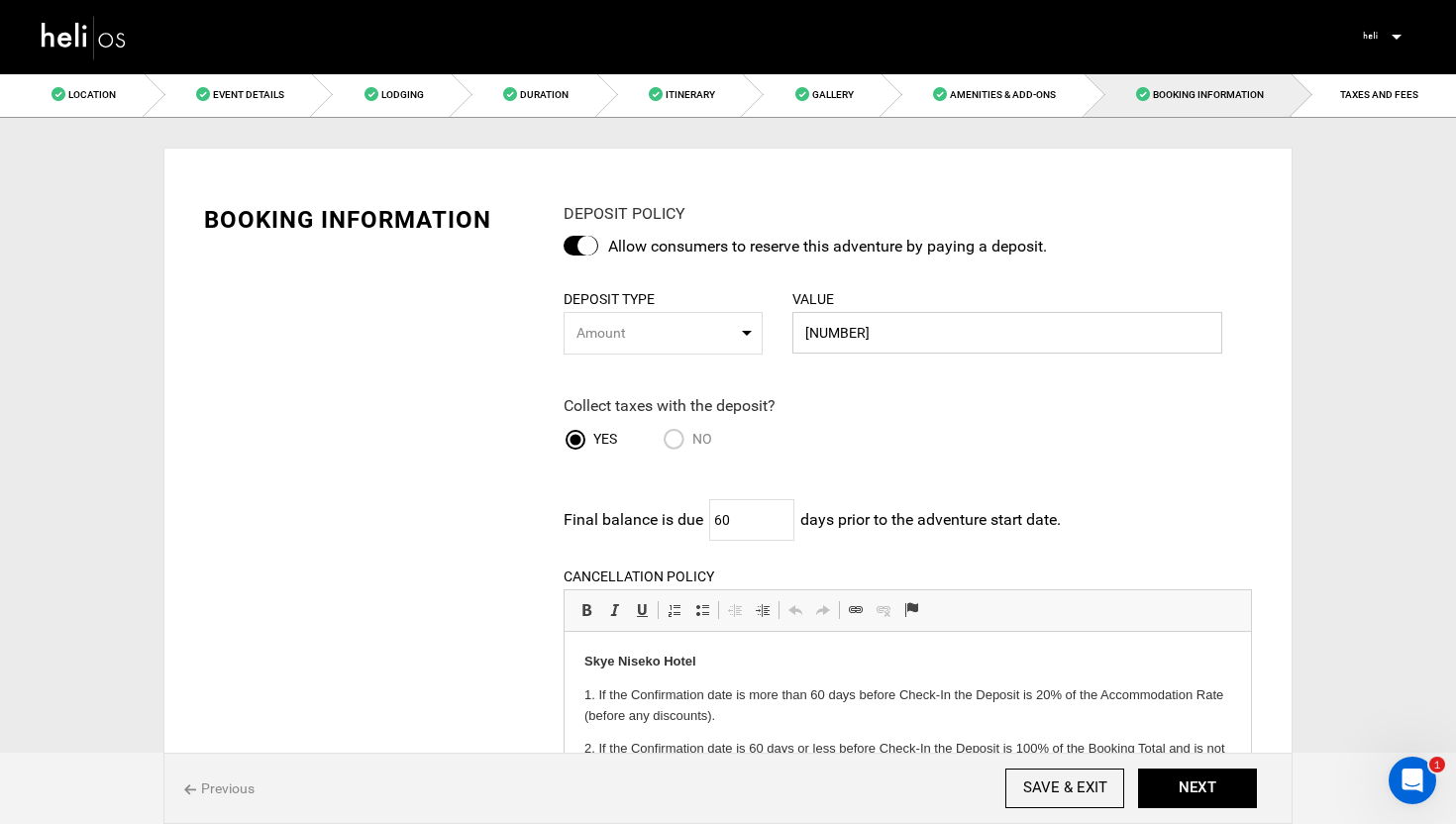 click on "565650" at bounding box center (1007, 333) 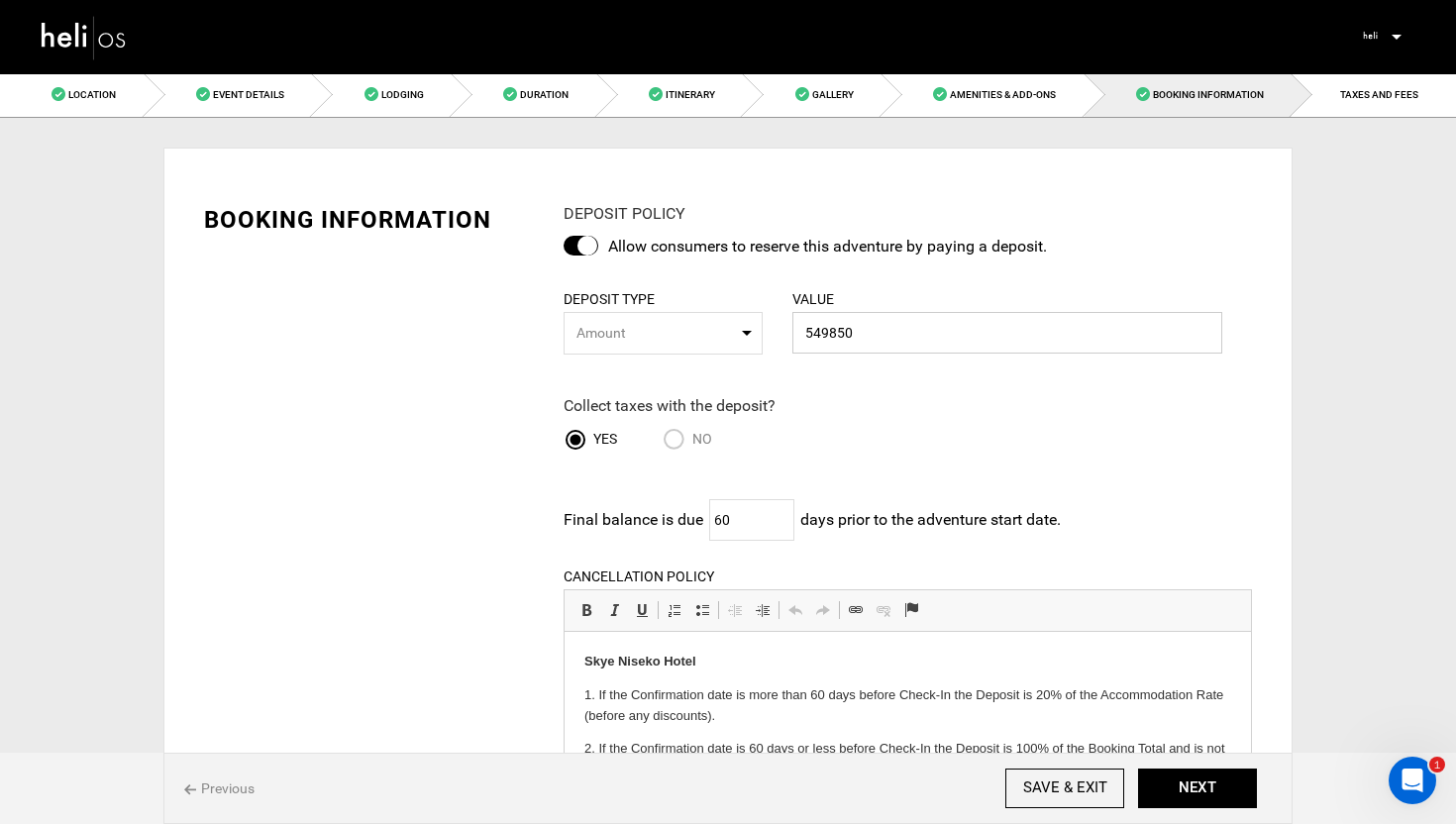 type on "549850" 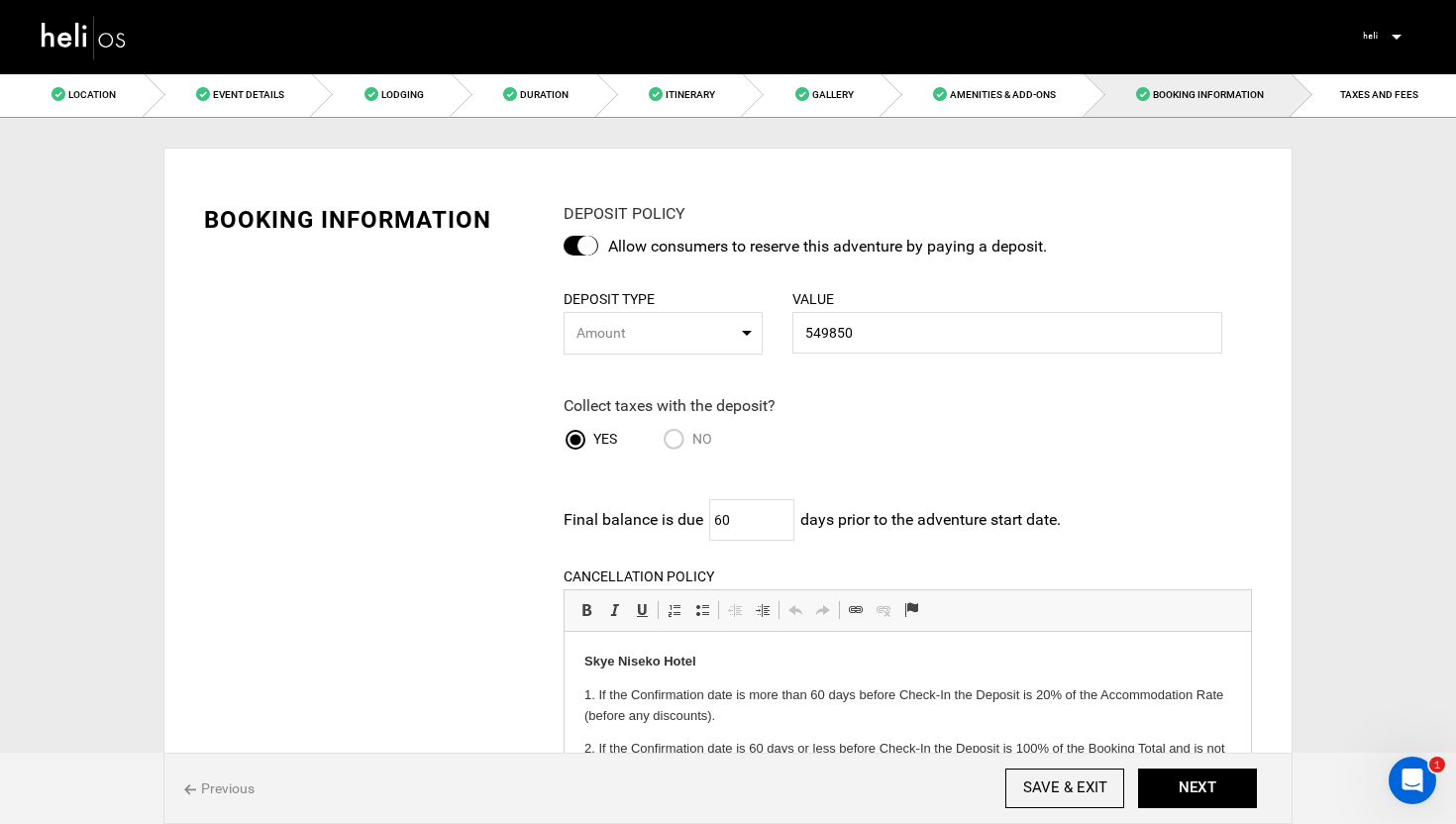 click on "Collect taxes with the deposit?" at bounding box center (779, 406) 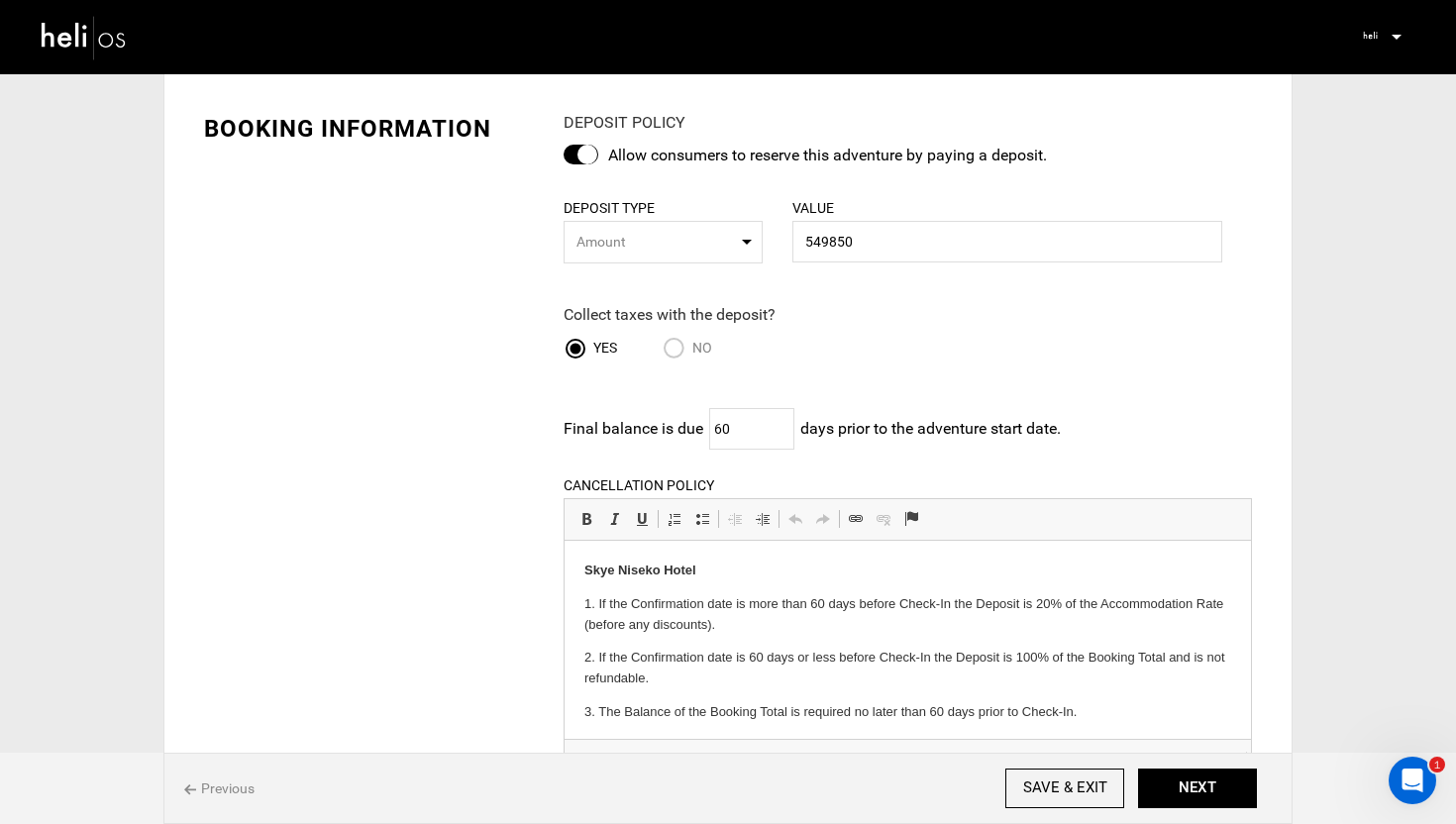 scroll, scrollTop: 96, scrollLeft: 0, axis: vertical 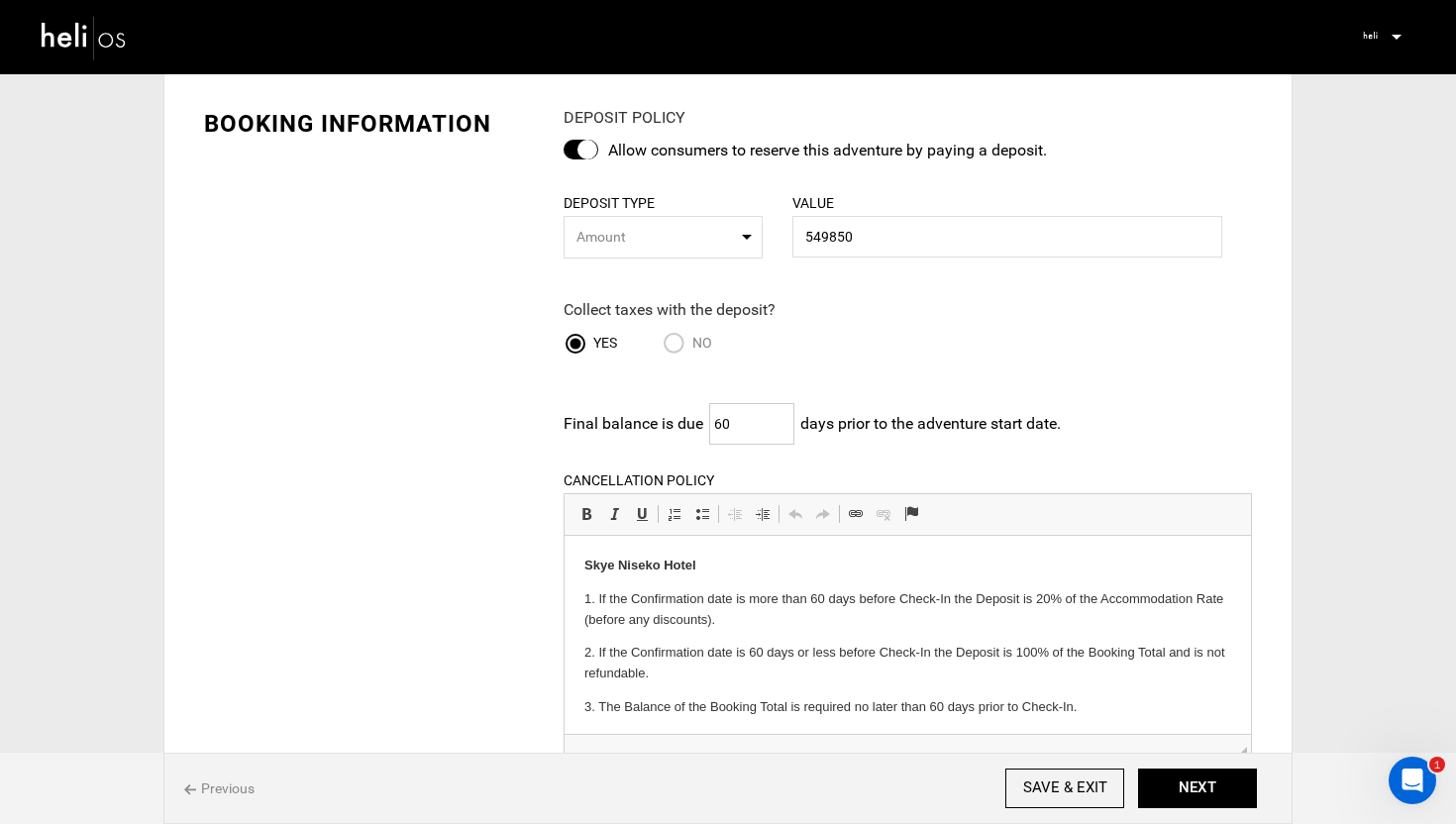 click on "60" at bounding box center (752, 424) 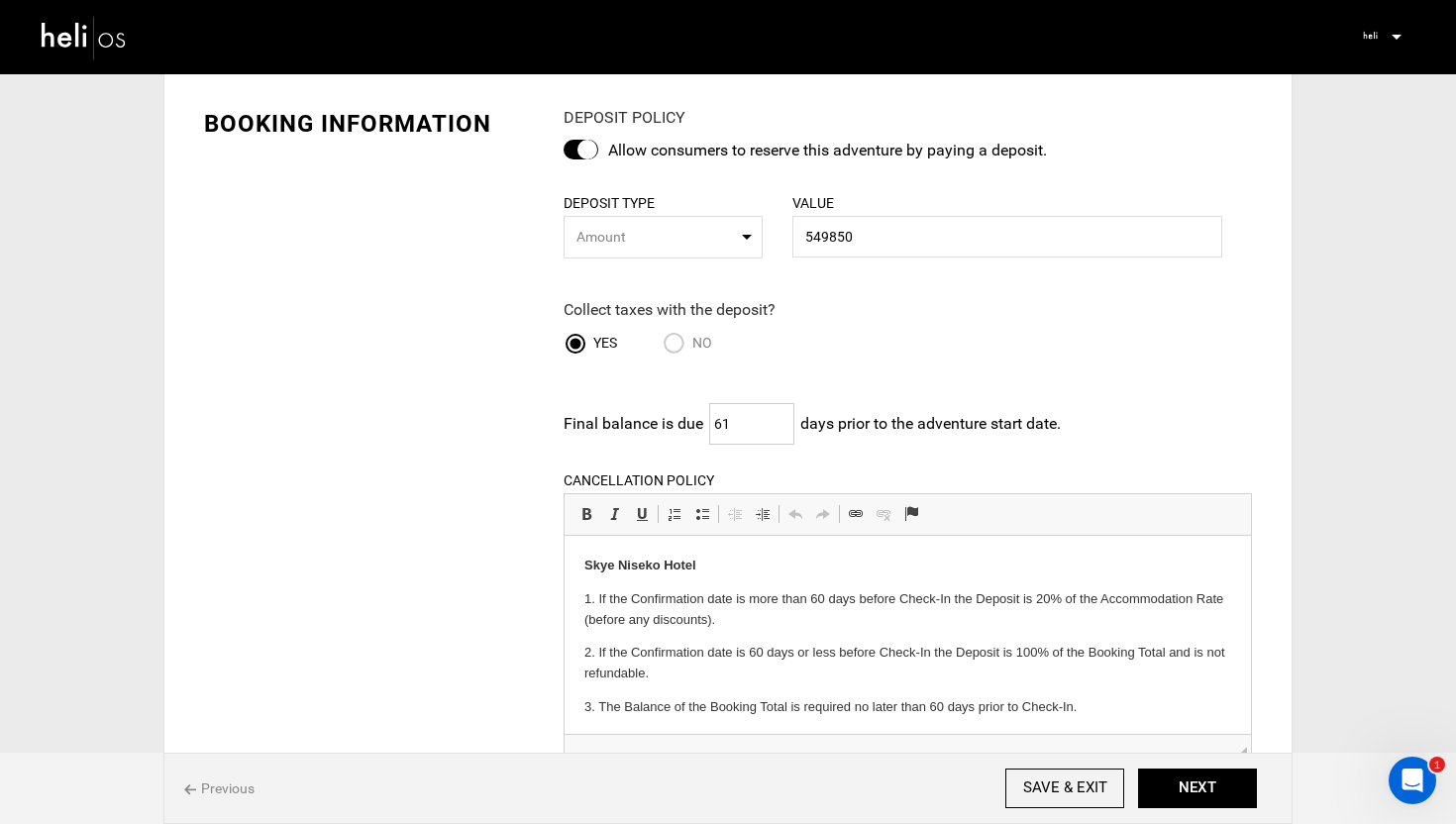 type on "61" 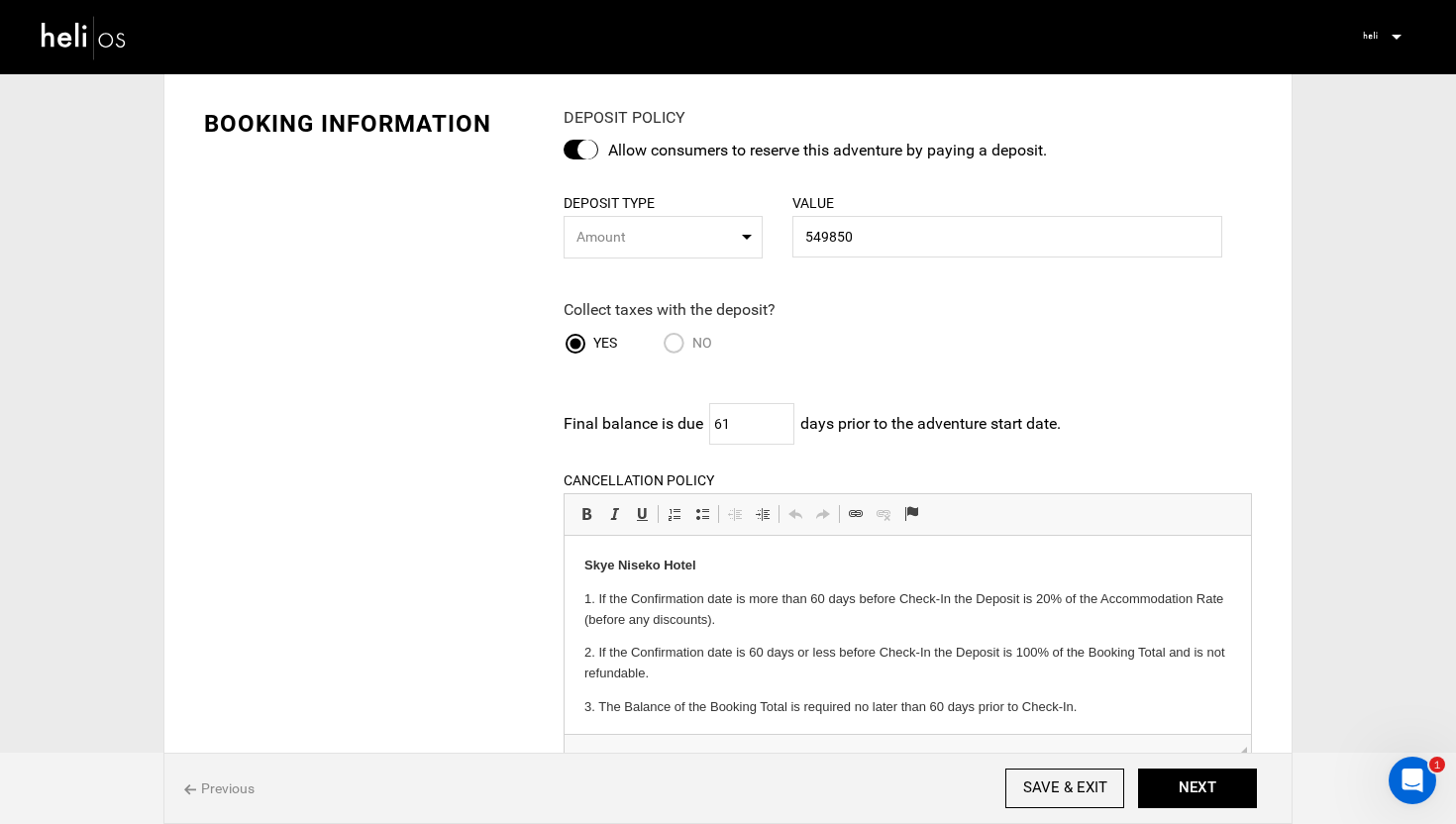 click on "Yes
No" at bounding box center [779, 350] 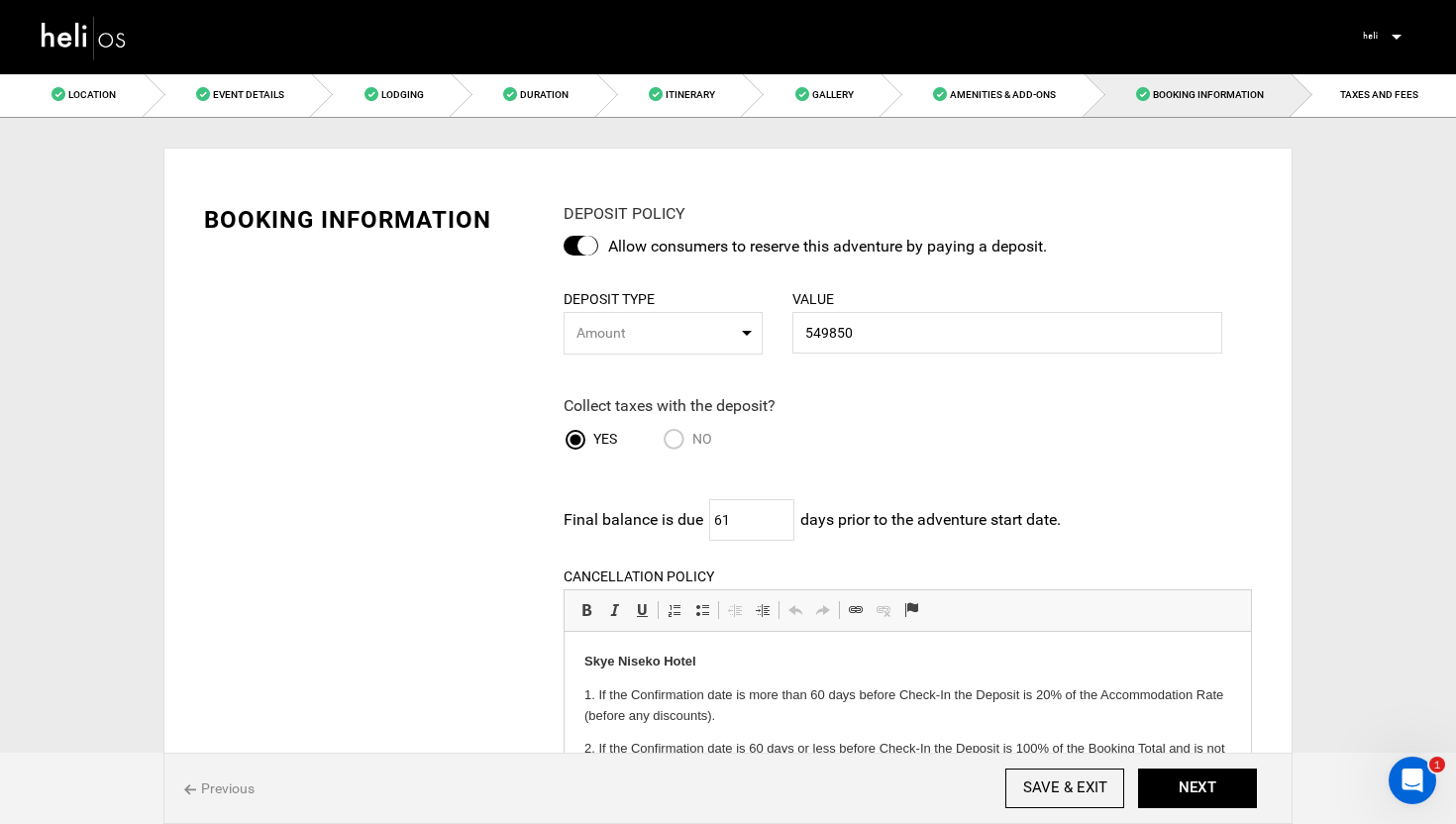 click on "BOOKING INFORMATION
DEPOSIT POLICY
Allow consumers to reserve this adventure by paying a deposit.
DEPOSIT TYPE
Amount   Percentage Amount
Percentage
Amount
VALUE
549850
Please enter
numeric values only.
Initial deposit can not be more than
100%." at bounding box center (728, 770) 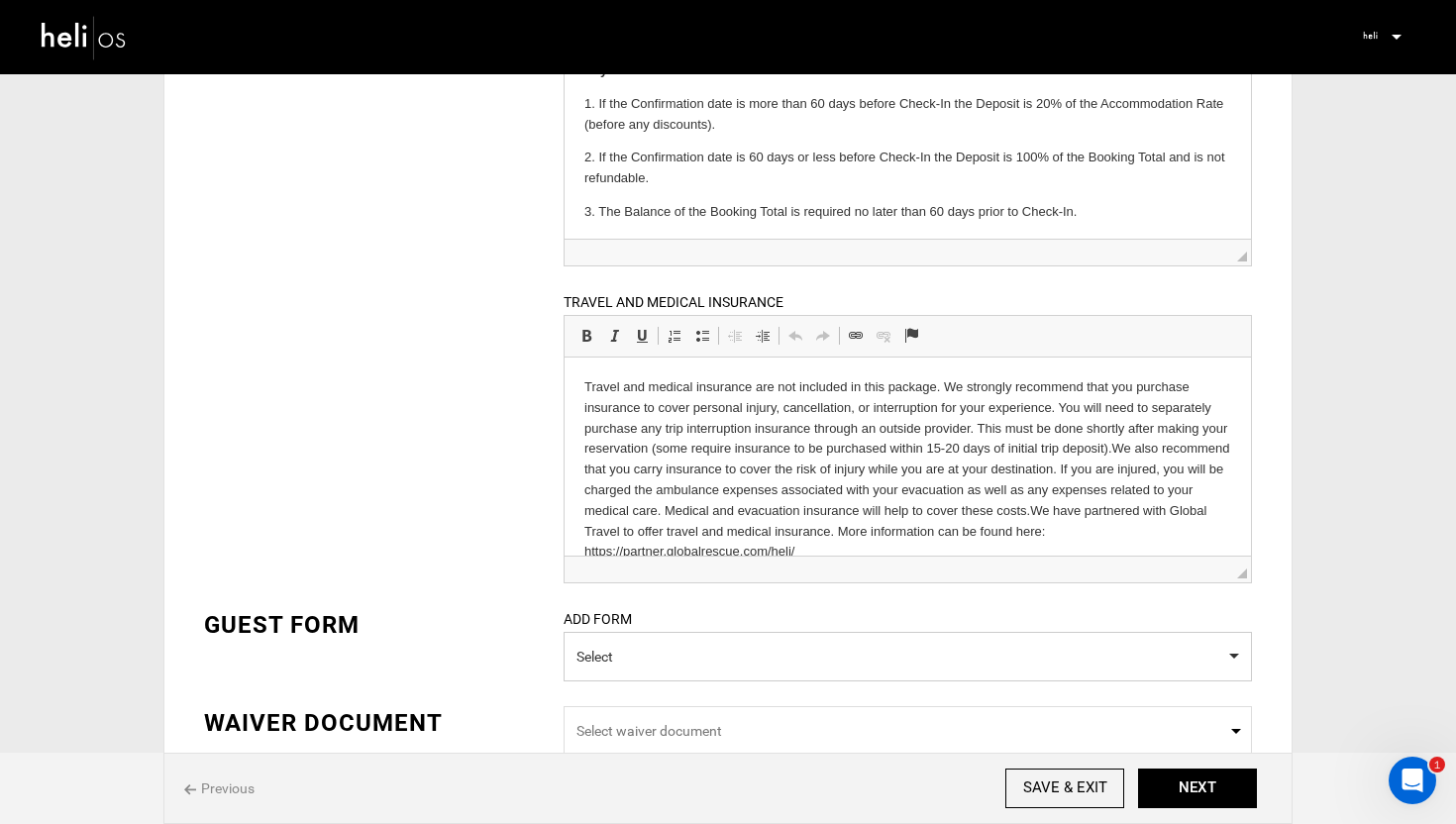 scroll, scrollTop: 715, scrollLeft: 0, axis: vertical 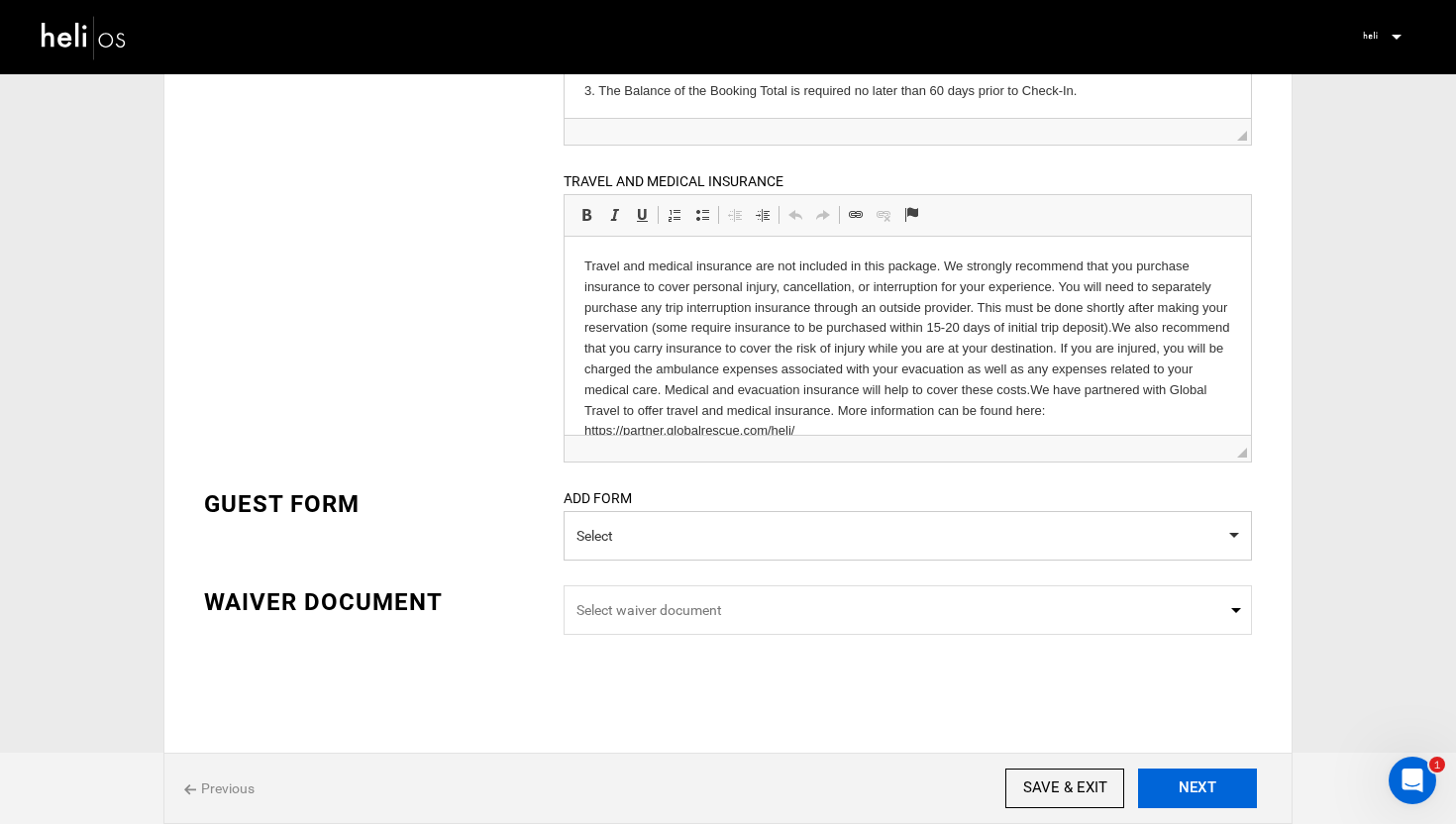 click on "NEXT" at bounding box center (1197, 788) 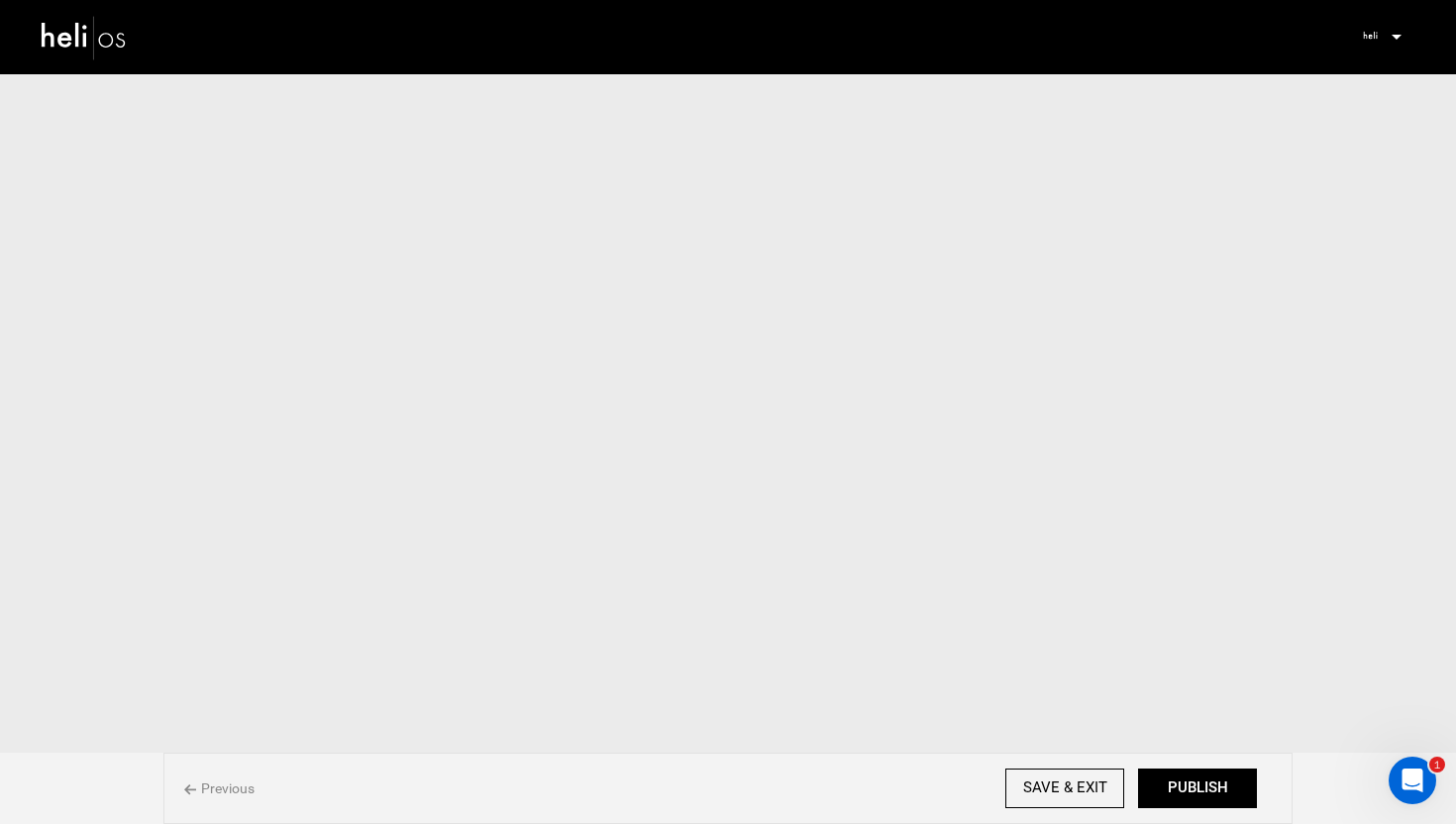 scroll, scrollTop: 0, scrollLeft: 0, axis: both 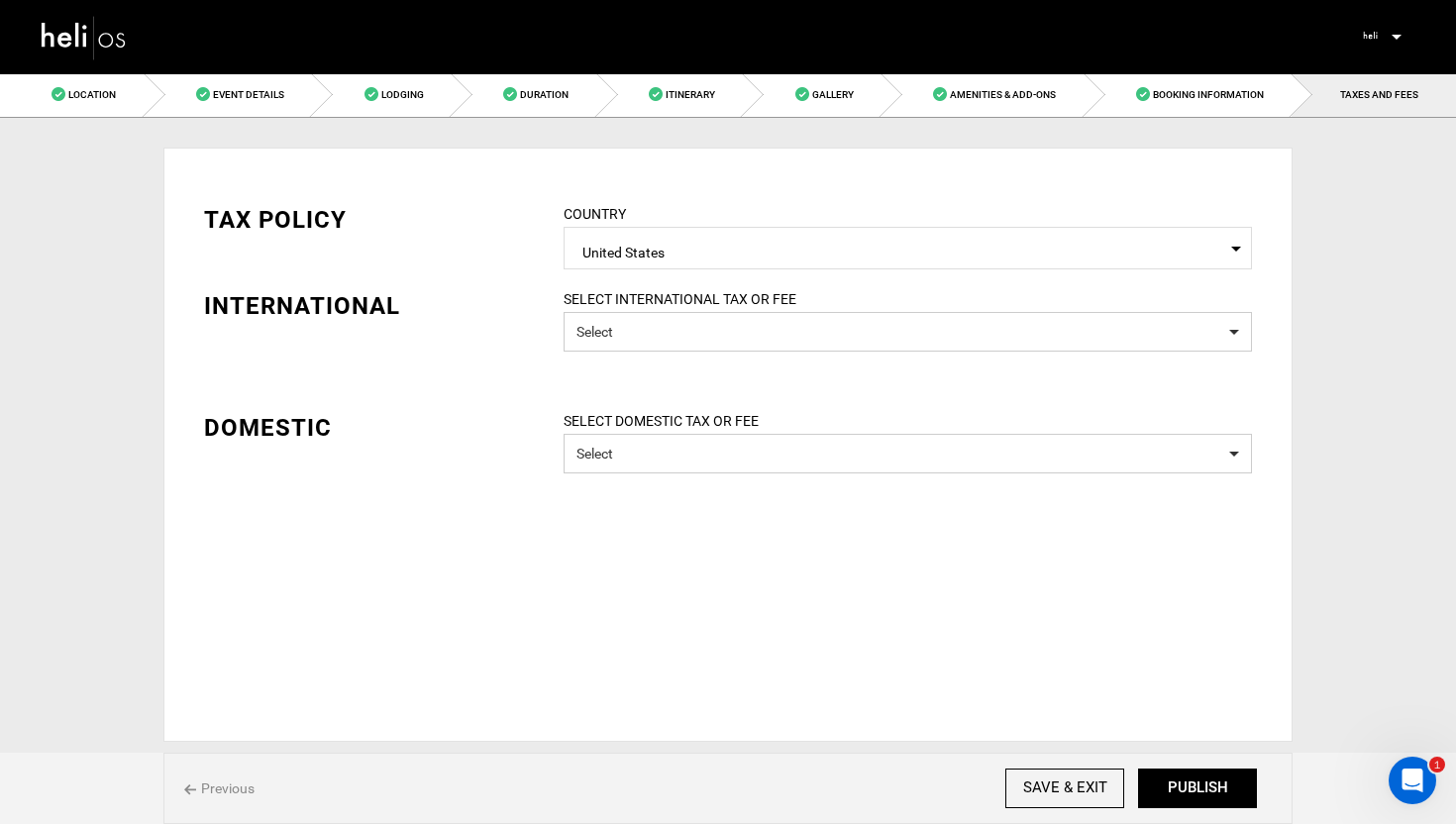 click on "United States" at bounding box center (907, 250) 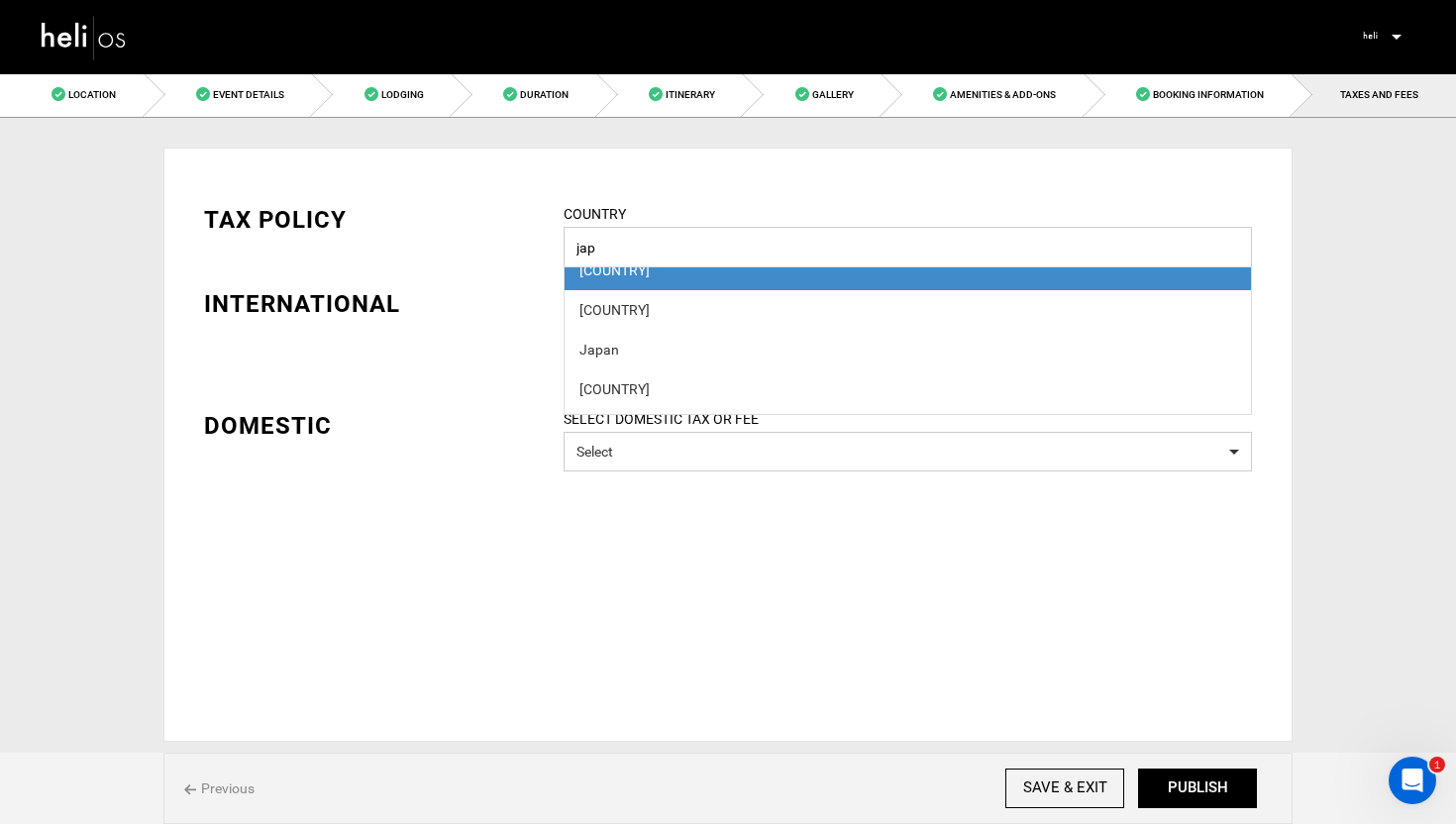 scroll, scrollTop: 0, scrollLeft: 0, axis: both 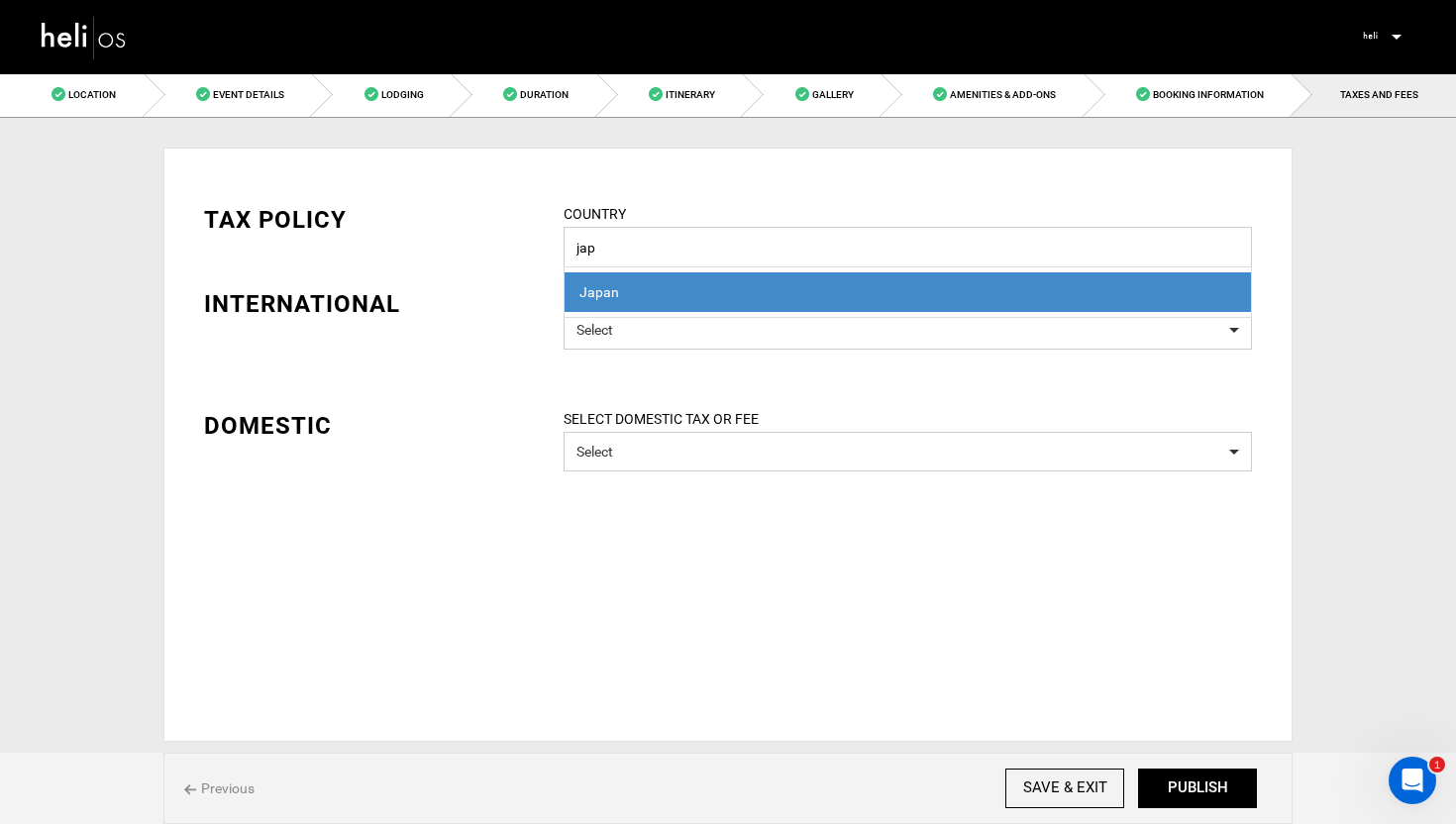type on "jap" 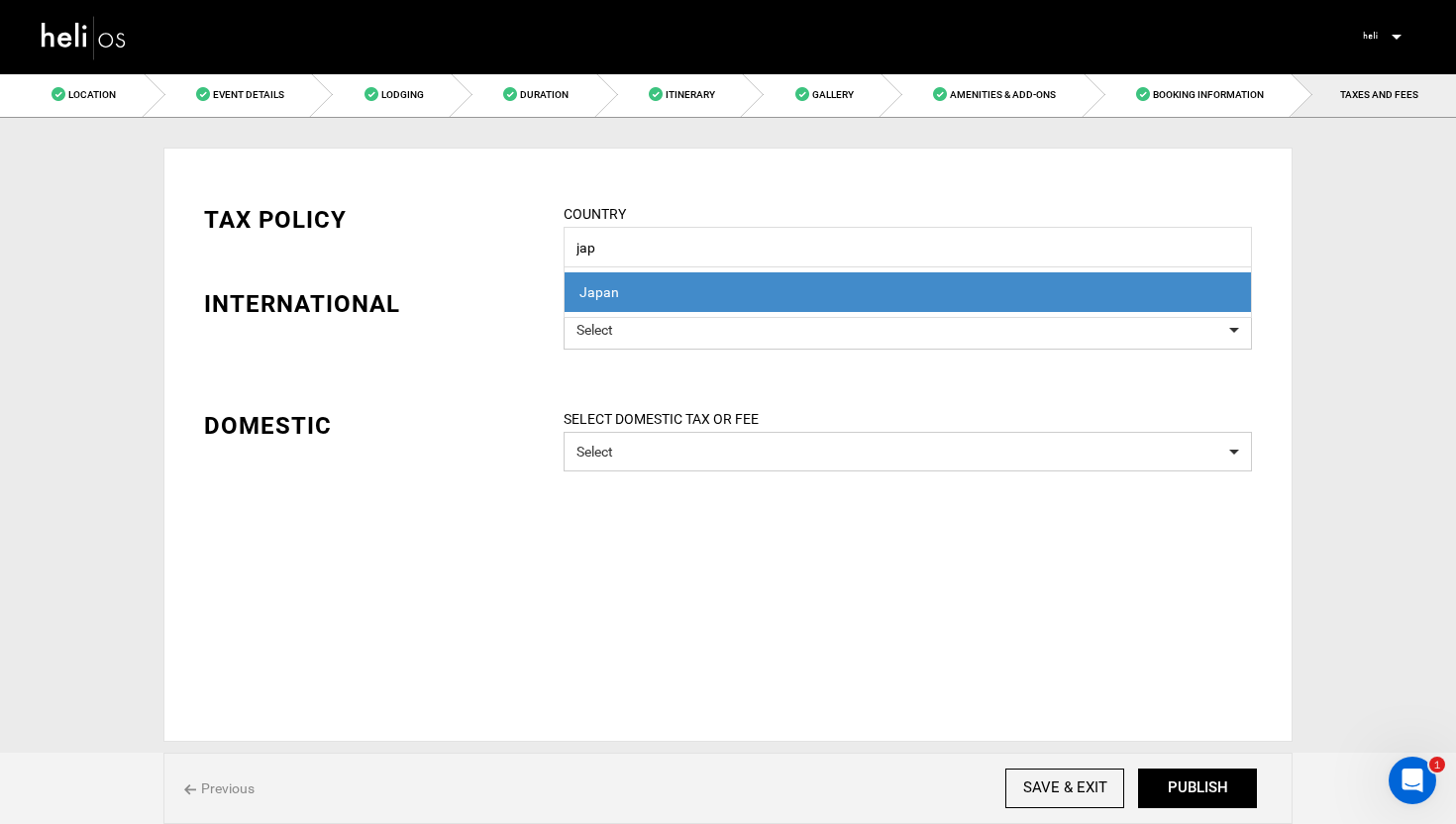 click on "Japan" at bounding box center [907, 292] 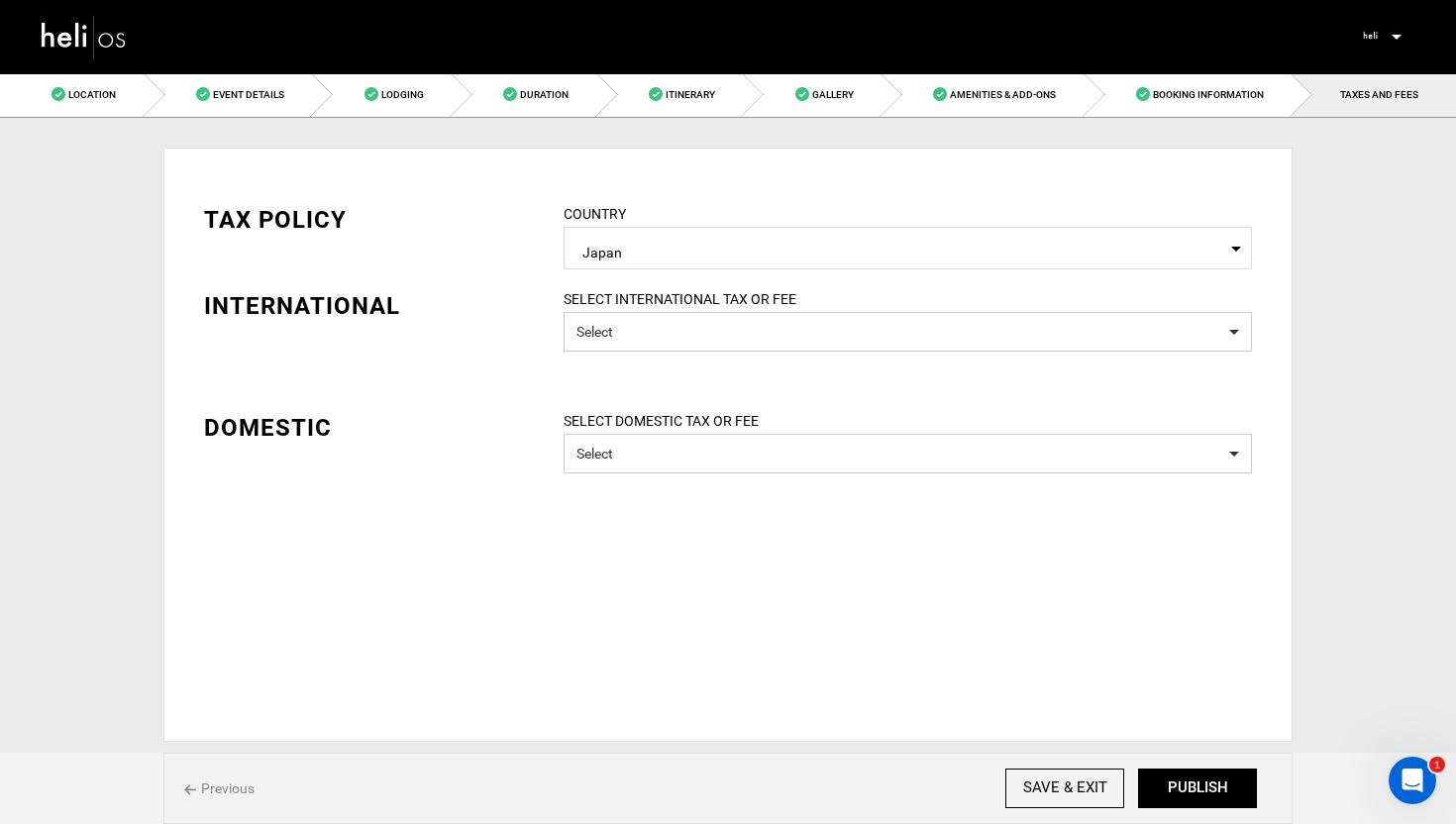 click on "TAX POLICY
COUNTRY
Select Country   Japan
Please select a country.
INTERNATIONAL
SELECT INTERNATIONAL TAX OR FEE
Select
DOMESTIC
SELECT DOMESTIC TAX OR FEE
Select" at bounding box center (728, 323) 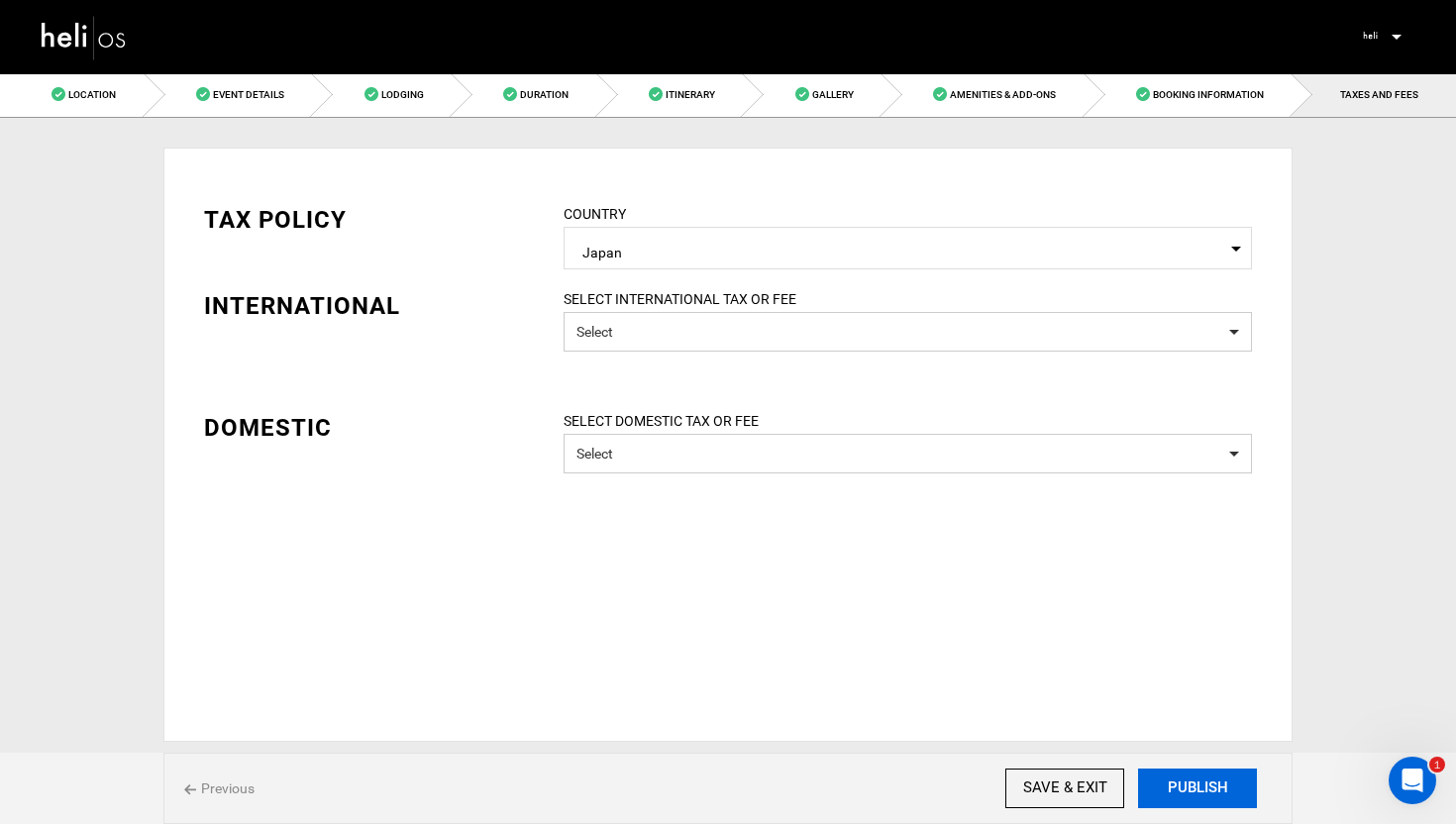 click on "PUBLISH" at bounding box center [1197, 788] 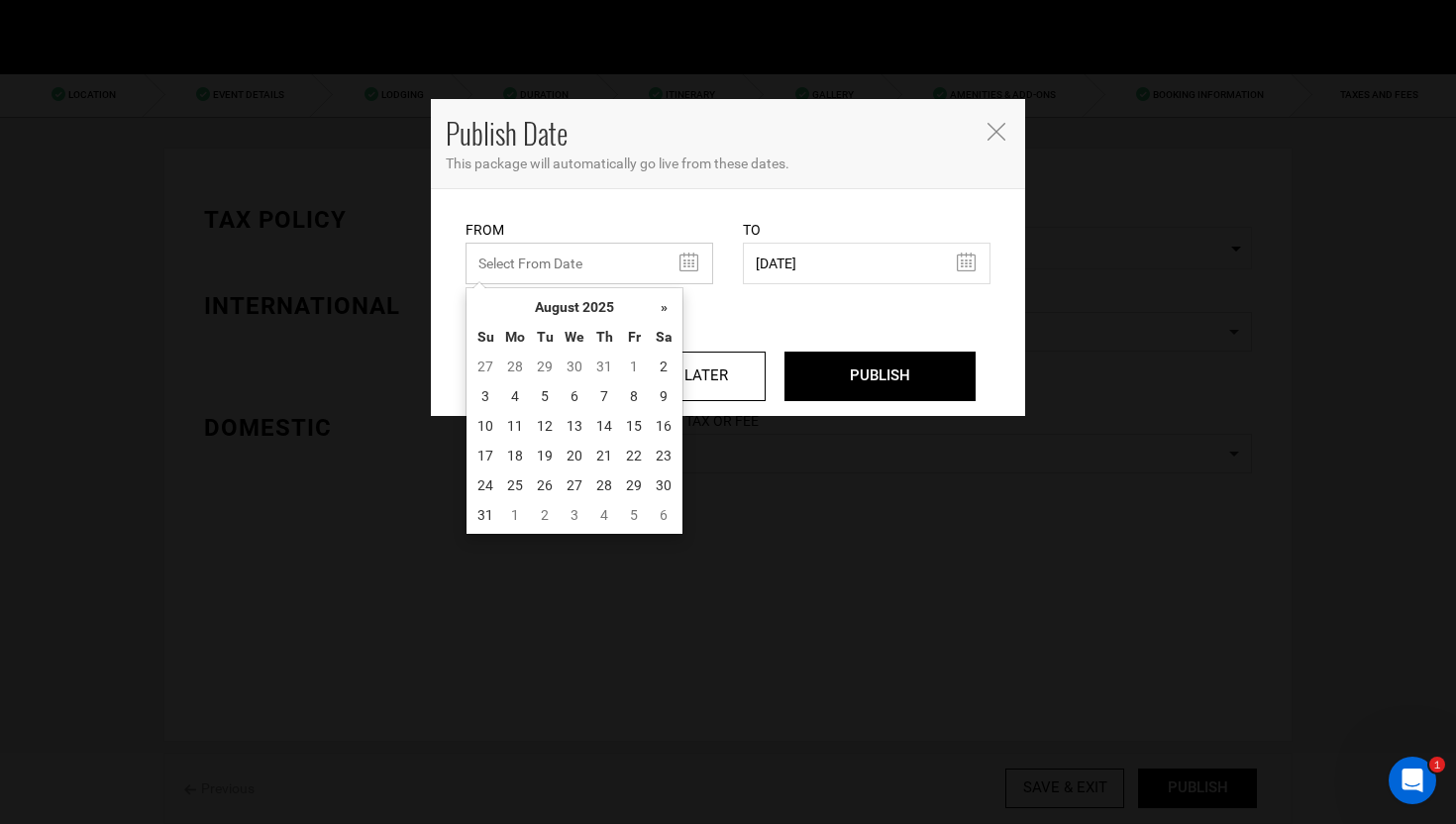 click at bounding box center (589, 263) 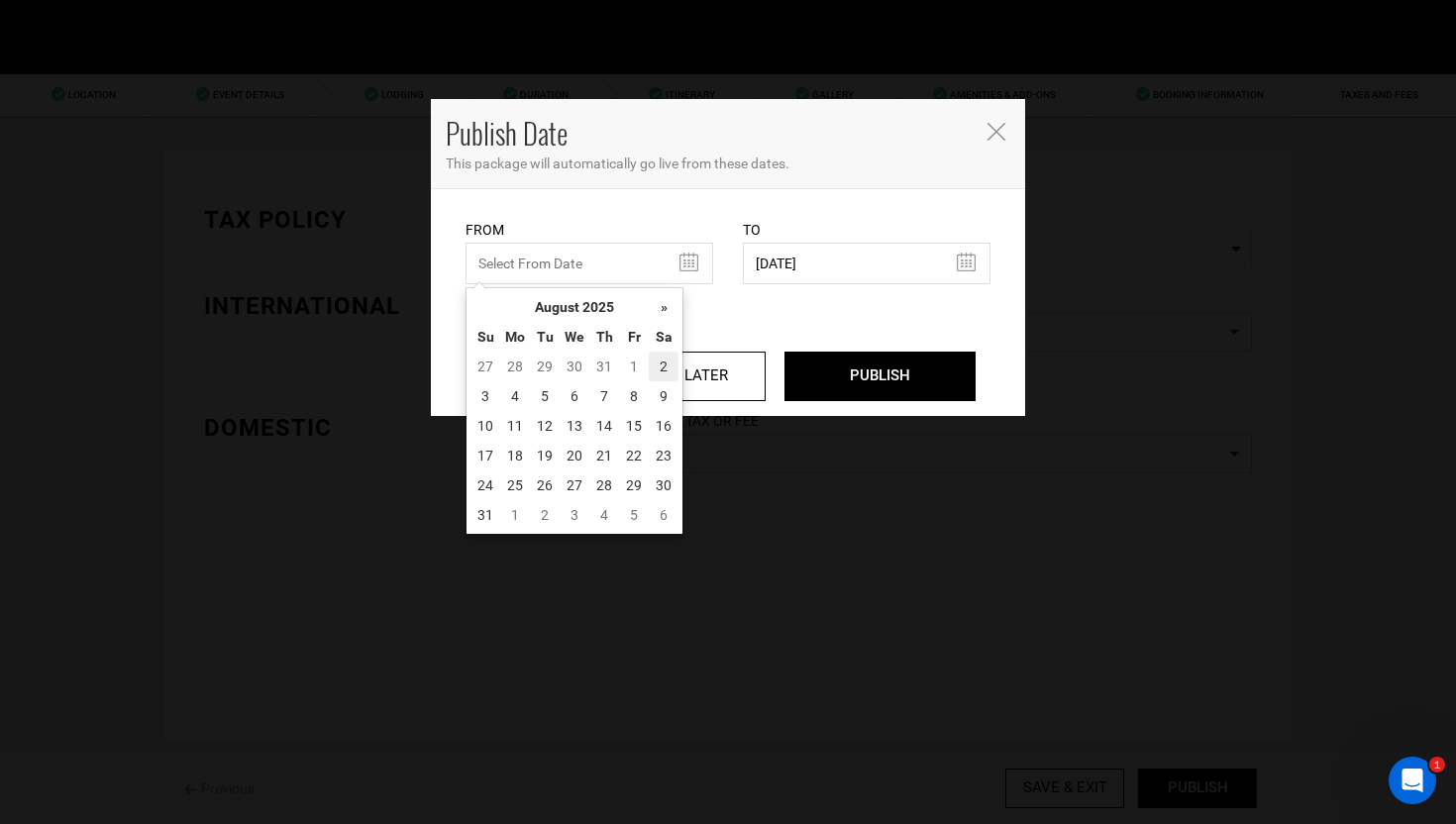 click on "2" at bounding box center [664, 366] 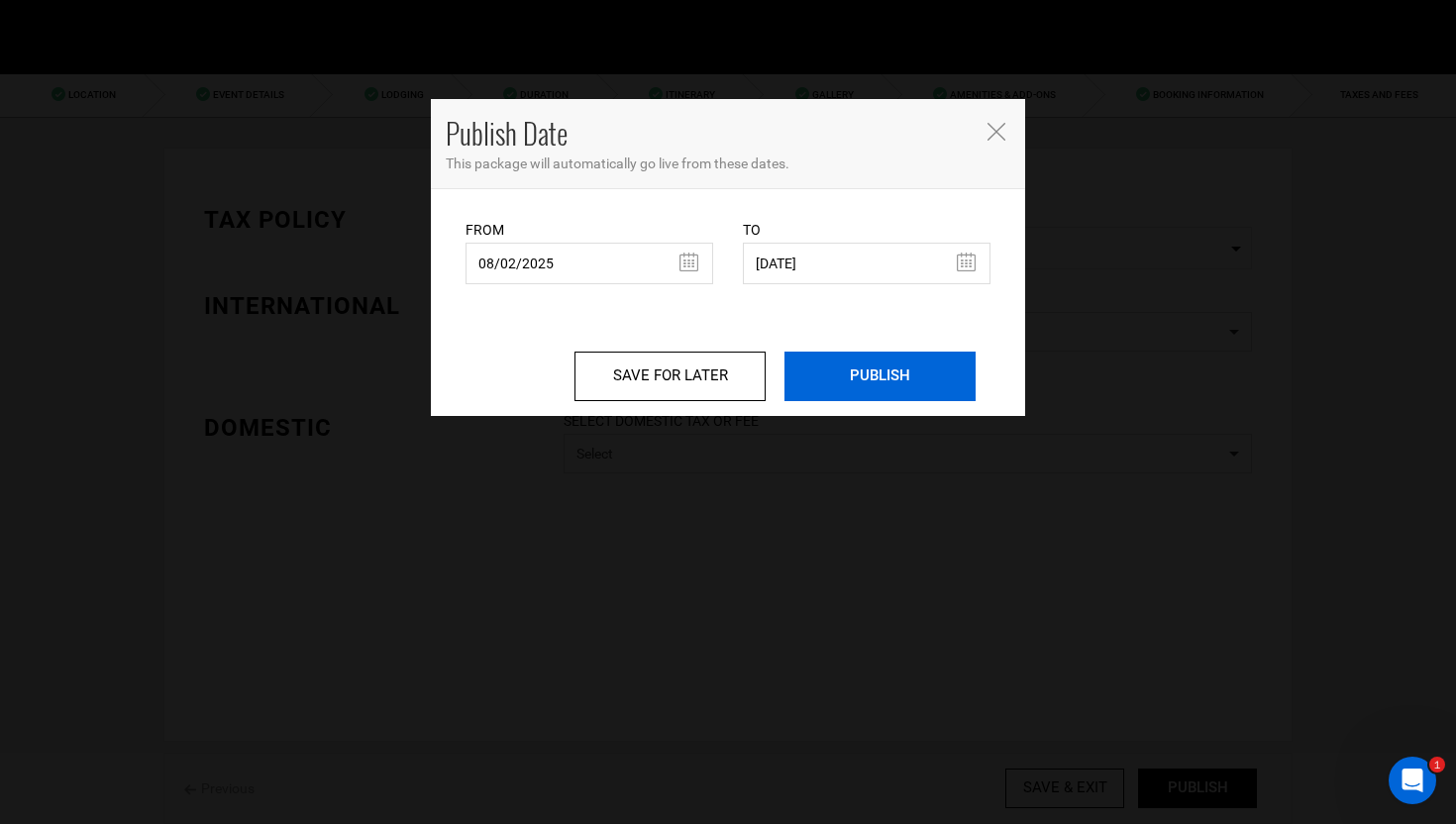 click on "PUBLISH" at bounding box center [880, 376] 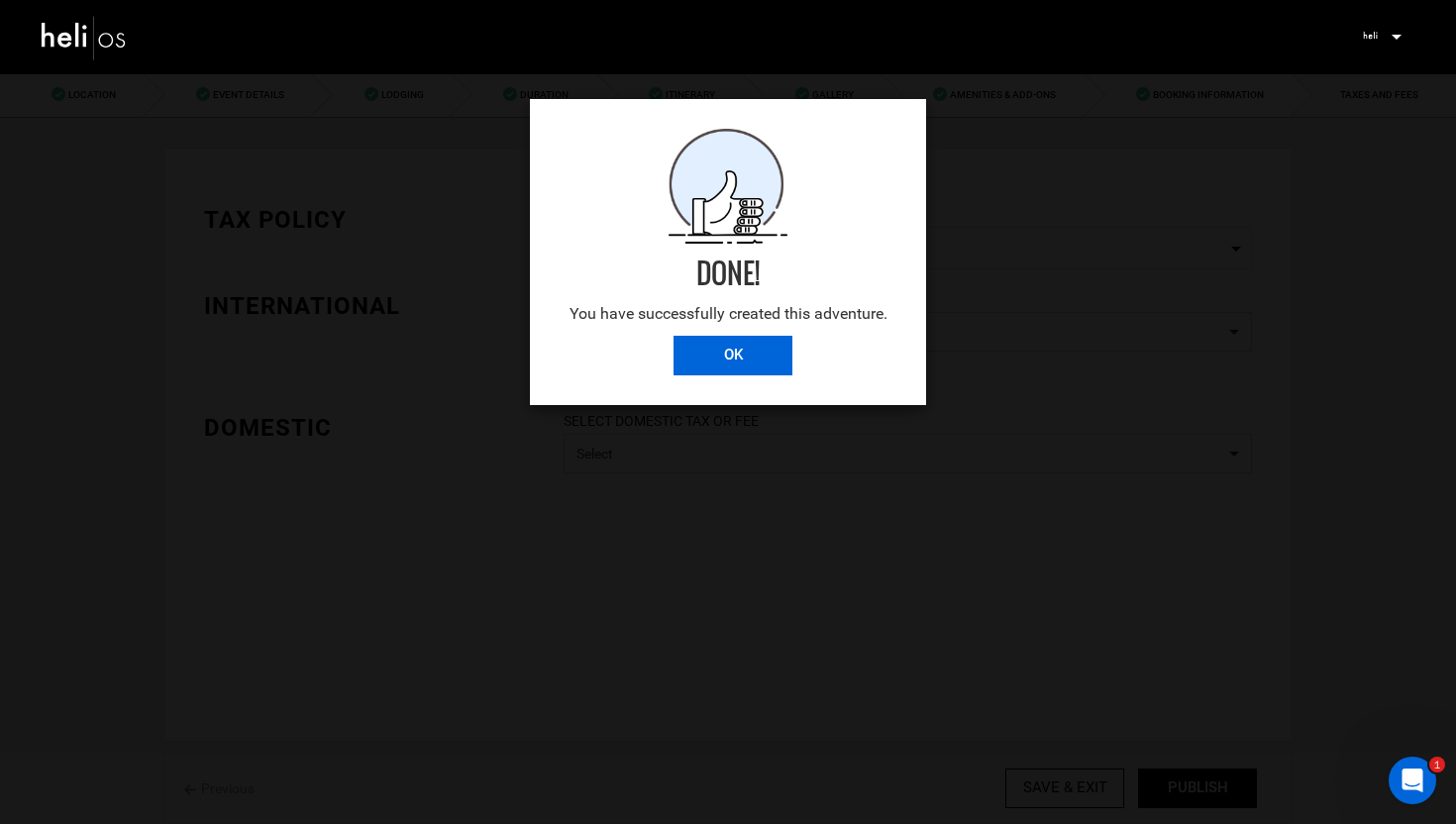 click on "OK" at bounding box center (733, 356) 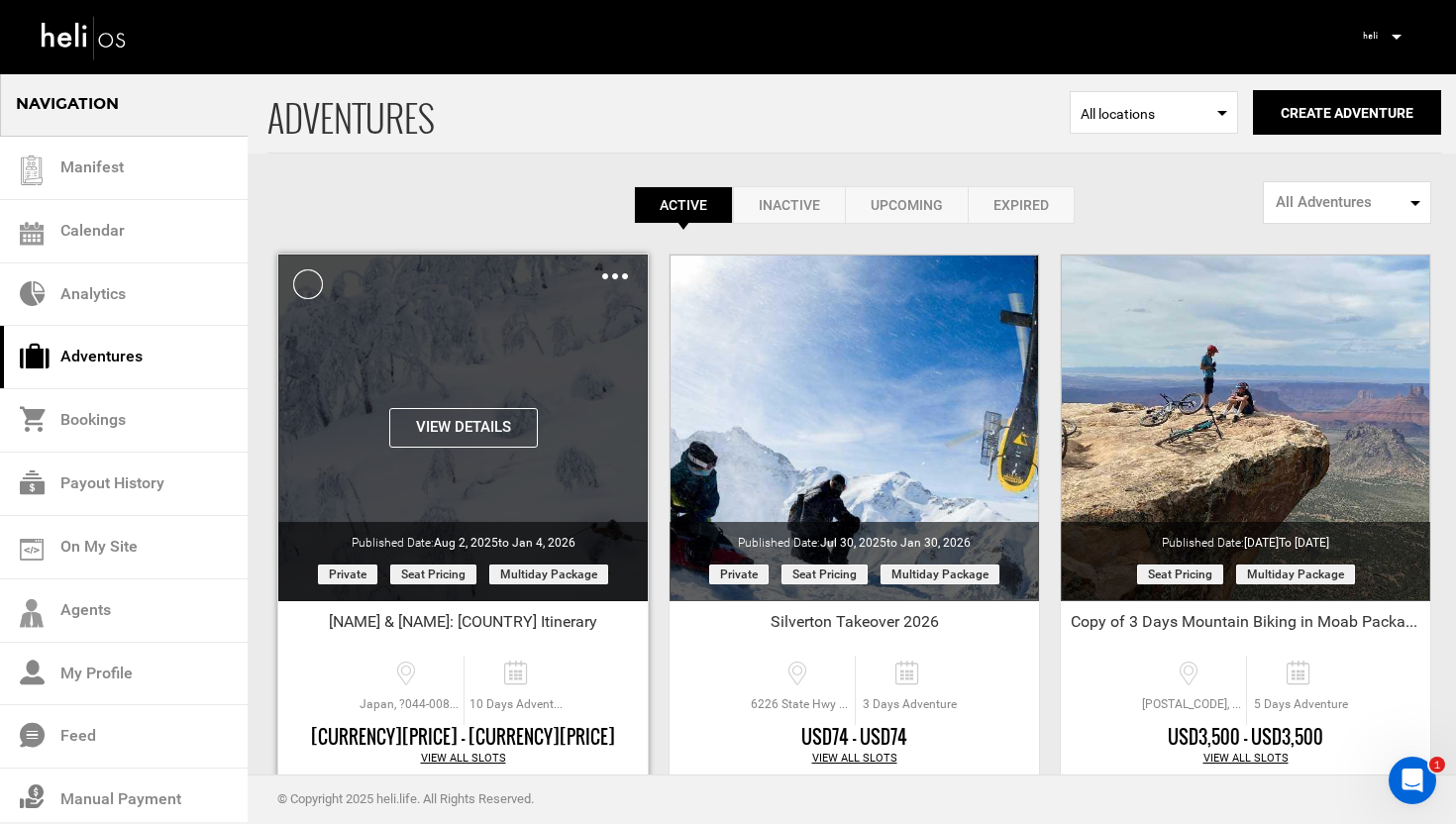 click at bounding box center (615, 276) 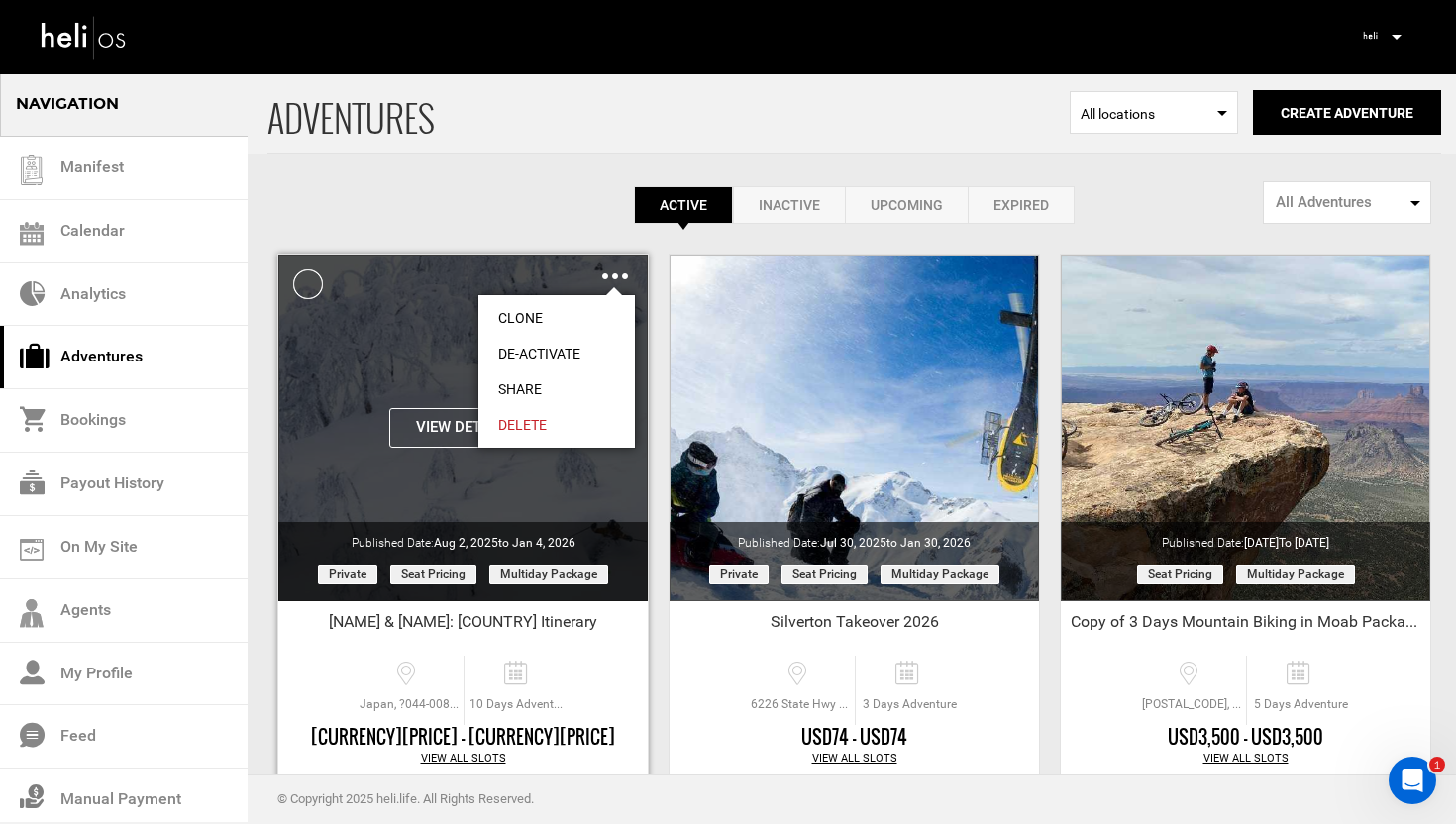 click on "Share" at bounding box center [557, 389] 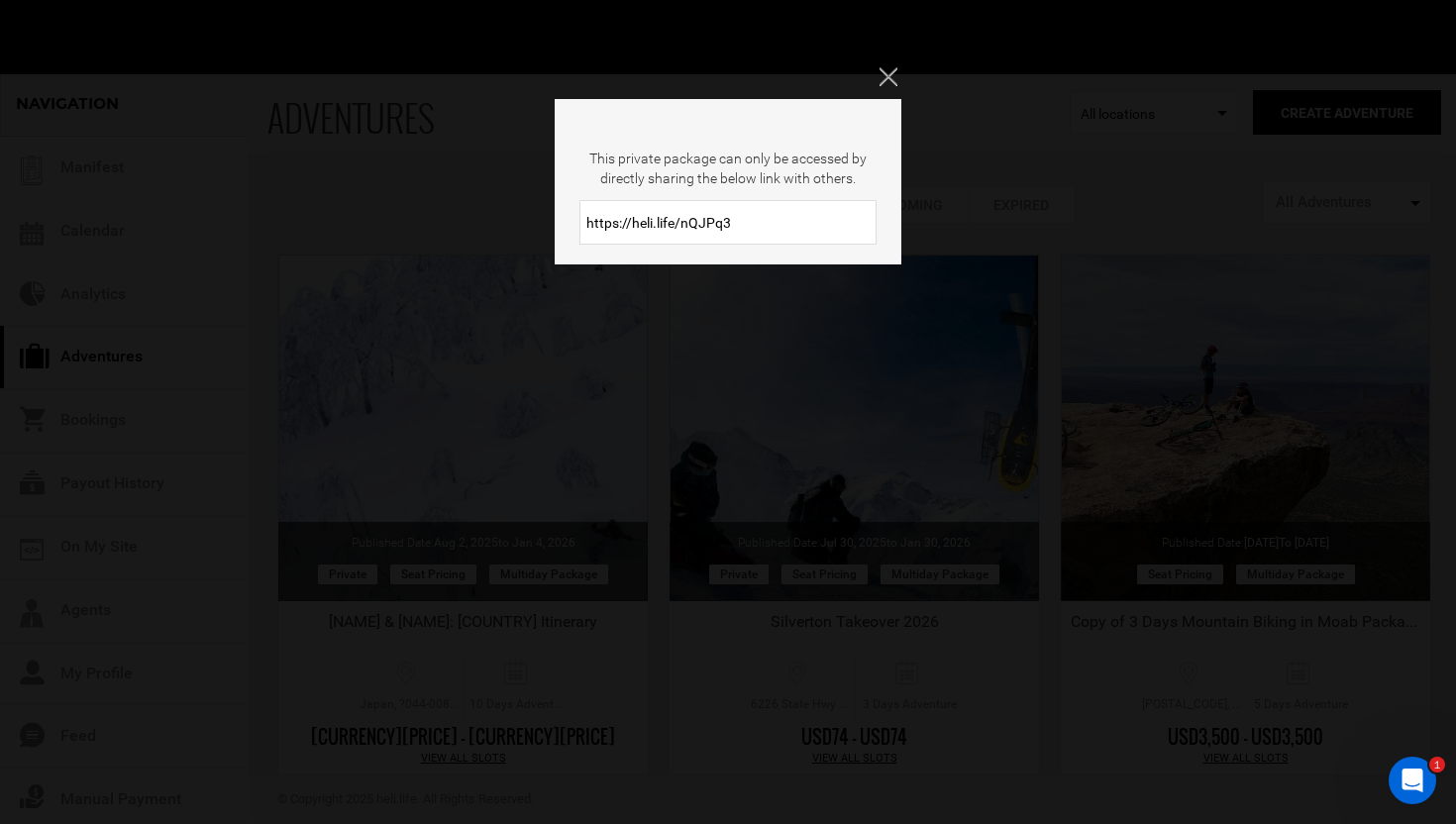click on "https://heli.life/nQJPq3" at bounding box center (728, 222) 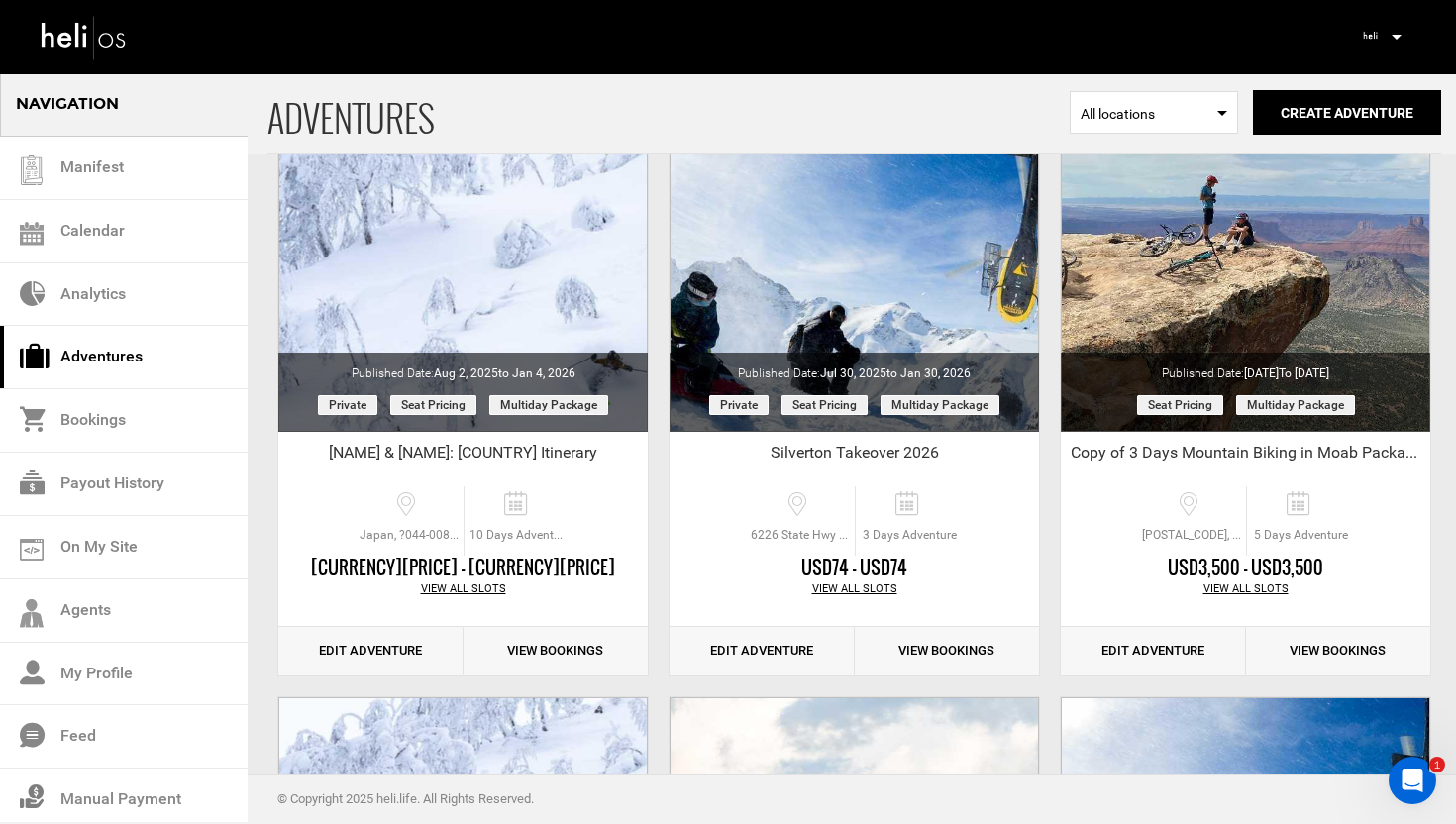 scroll, scrollTop: 177, scrollLeft: 0, axis: vertical 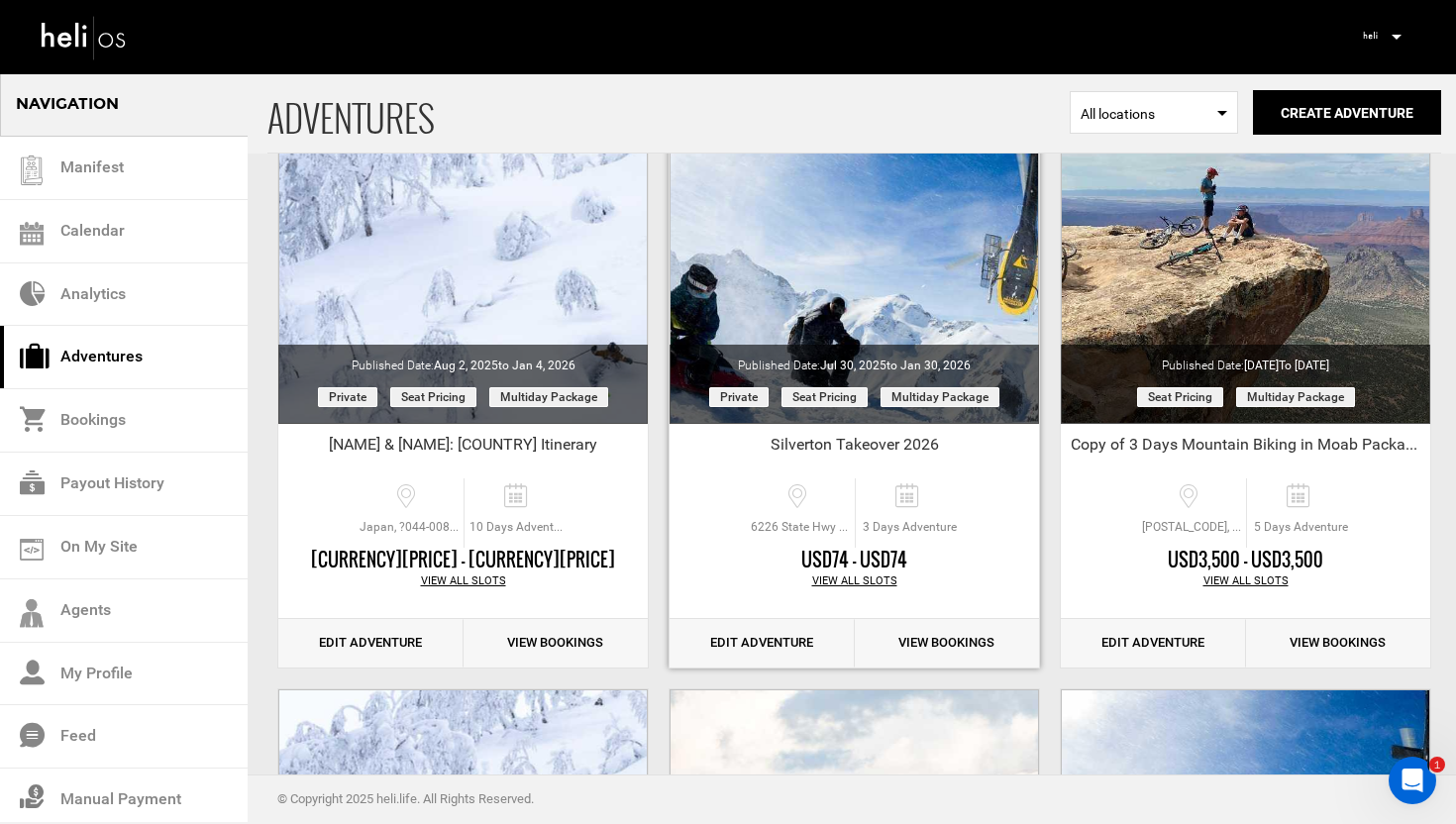 click on "Edit Adventure" at bounding box center (762, 643) 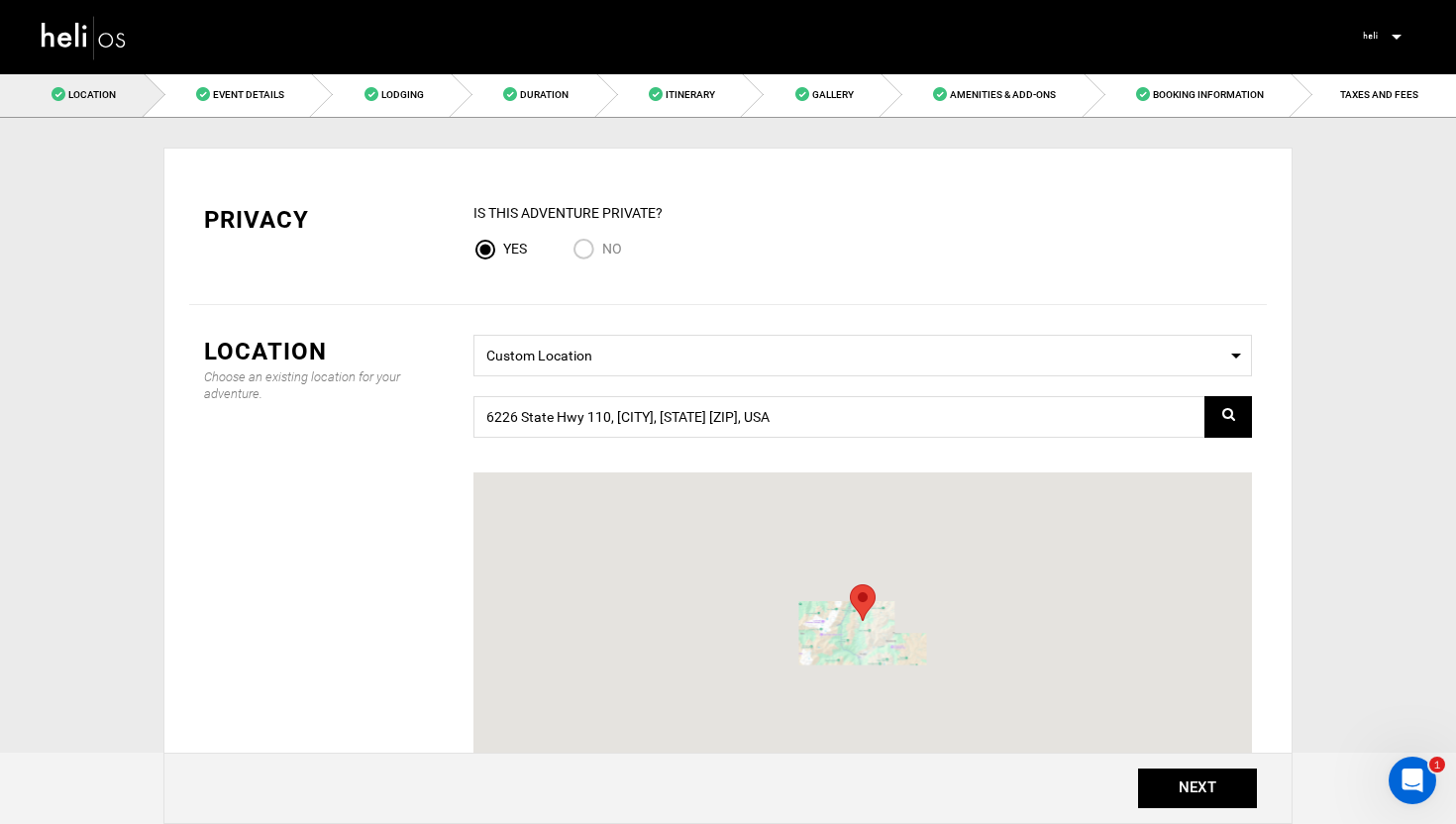 scroll, scrollTop: 0, scrollLeft: 0, axis: both 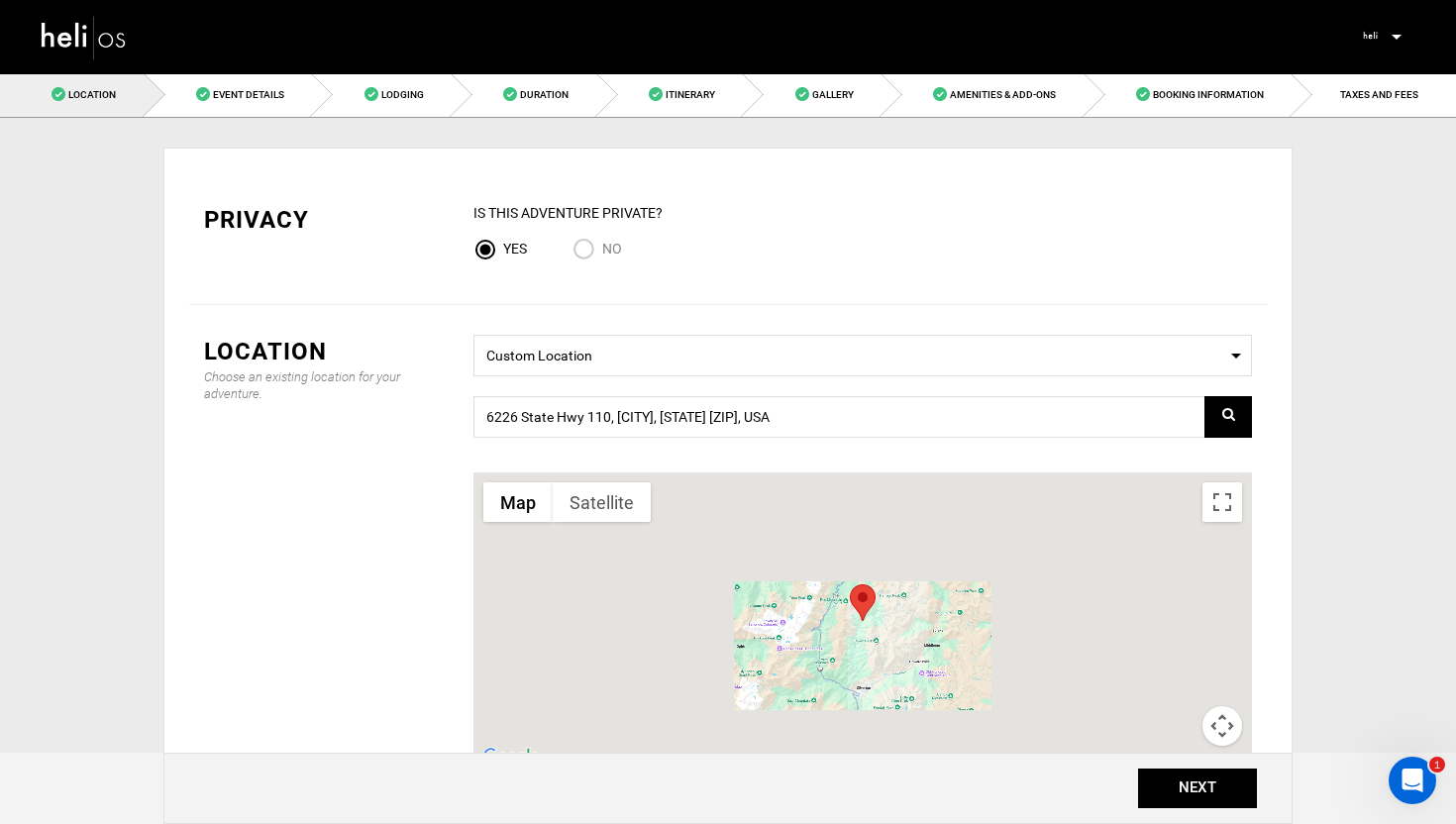 click at bounding box center (84, 37) 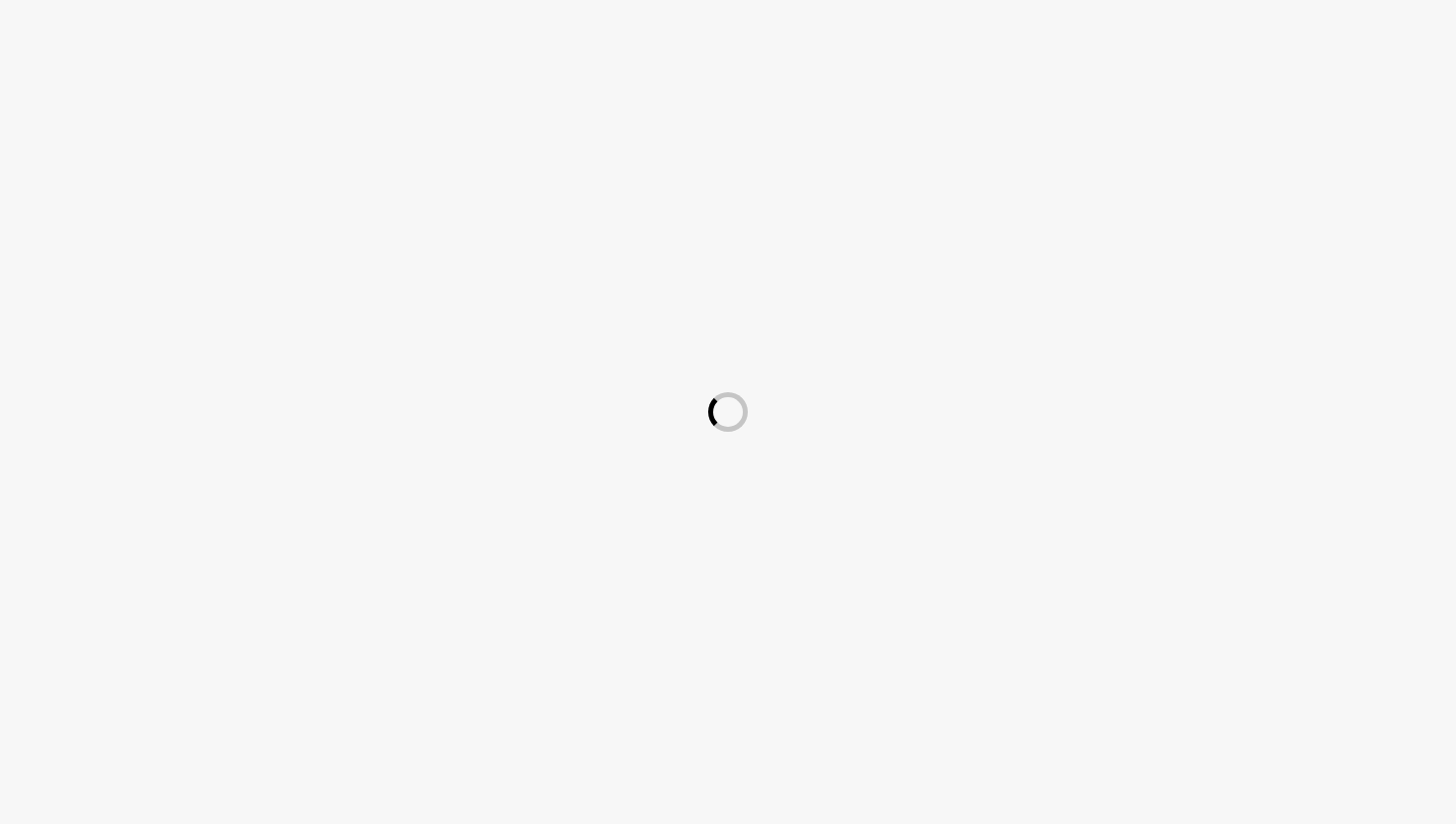 scroll, scrollTop: 0, scrollLeft: 0, axis: both 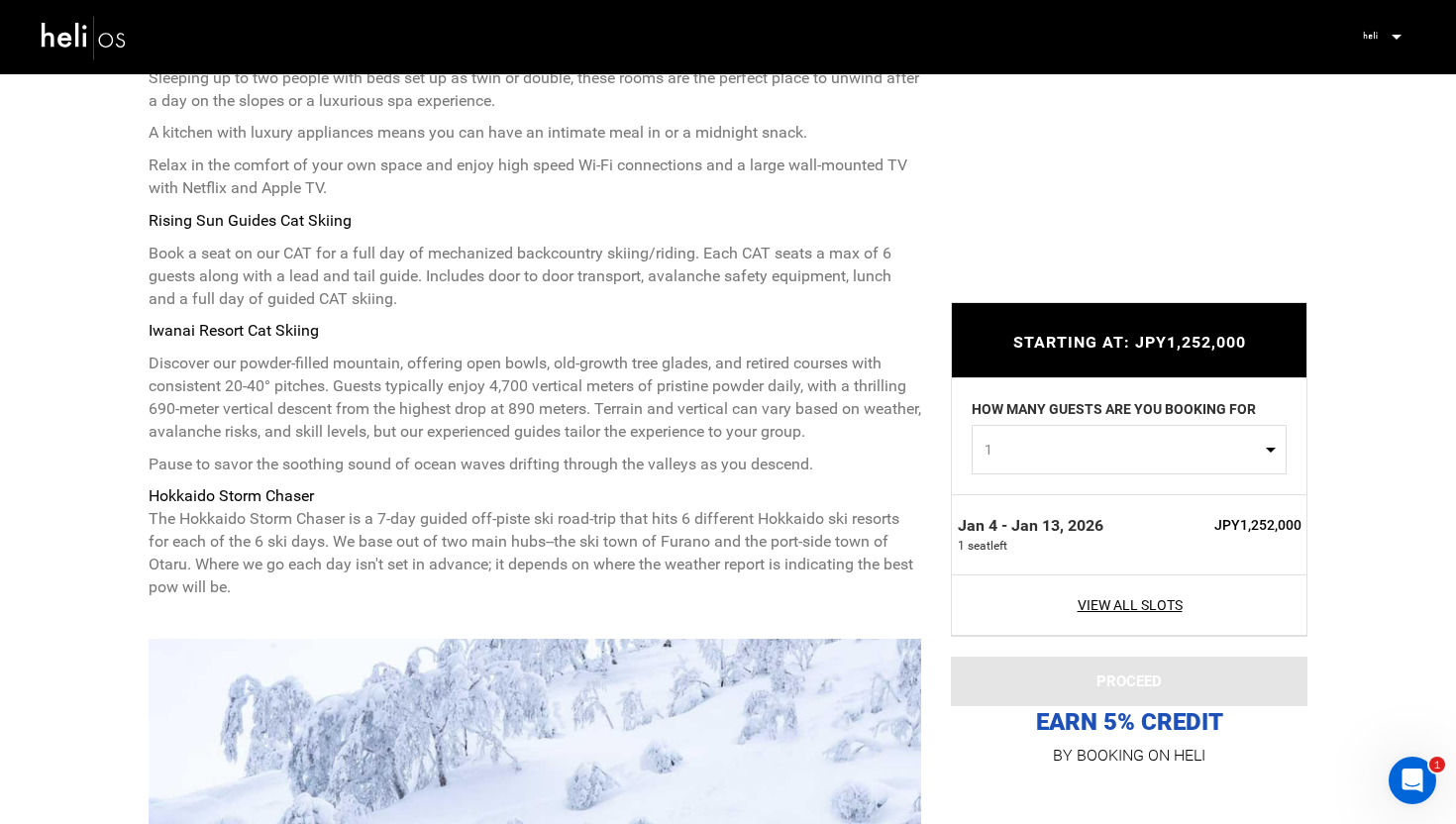 click on "1" at bounding box center [1122, 450] 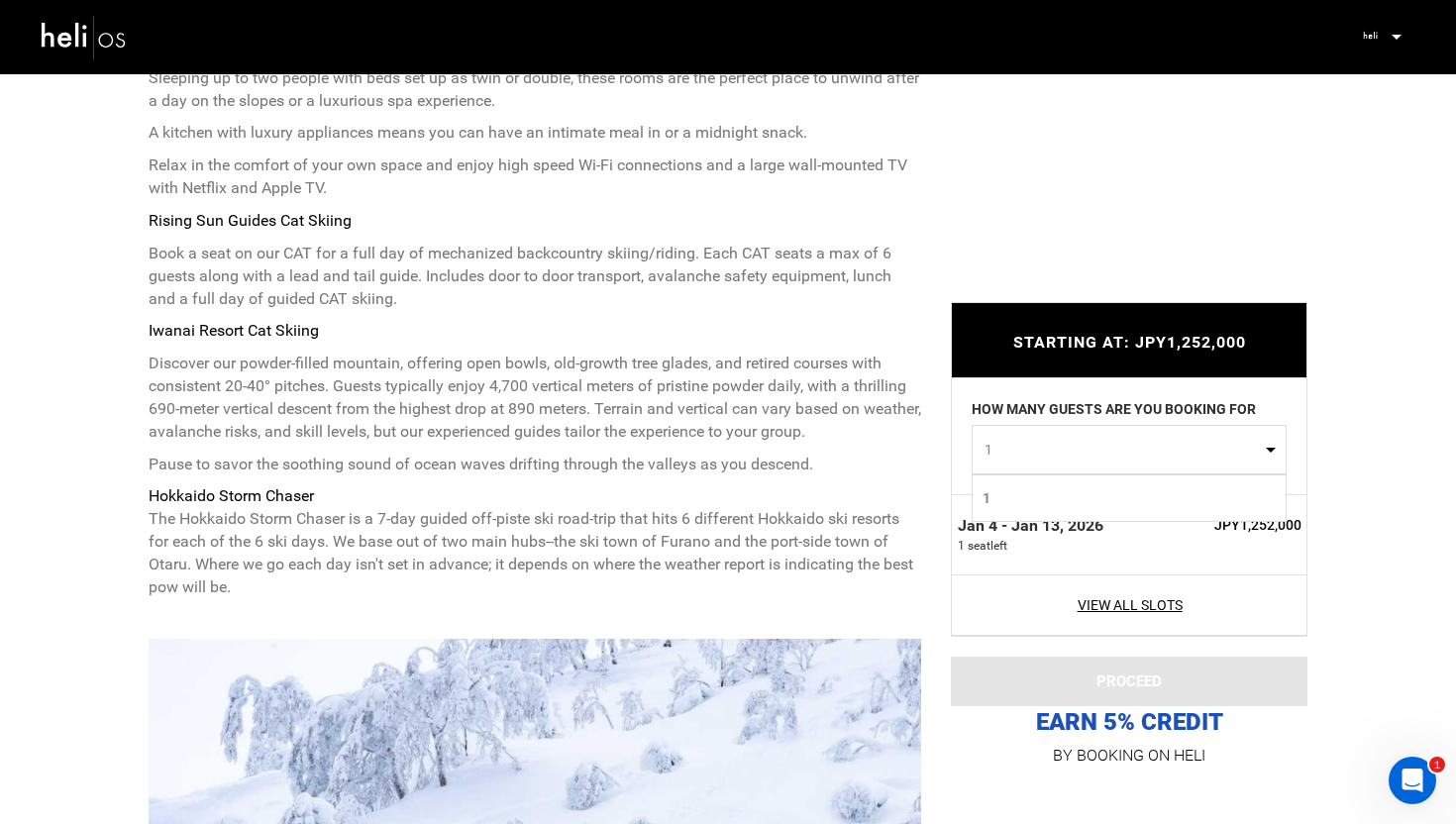 click on "STARTING AT: JPY1,252,000
STARTING AT: JPY1,252,000
HOW MANY GUESTS ARE YOU BOOKING FOR
1   0 1
0 1
Jan 4 - Jan 13, 2026
1
seat  left
JPY1,252,000" at bounding box center [1114, 521] 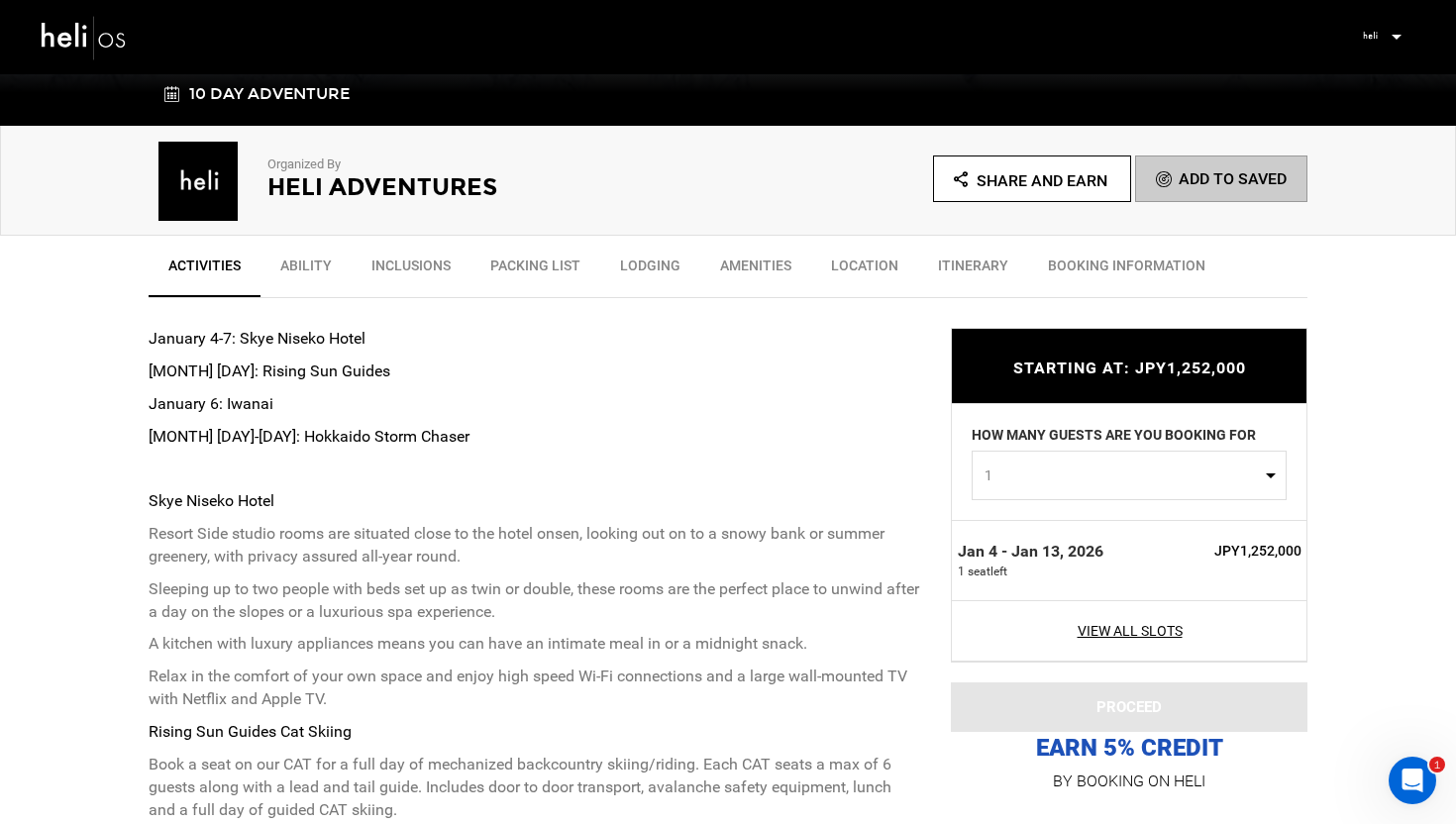 scroll, scrollTop: 0, scrollLeft: 0, axis: both 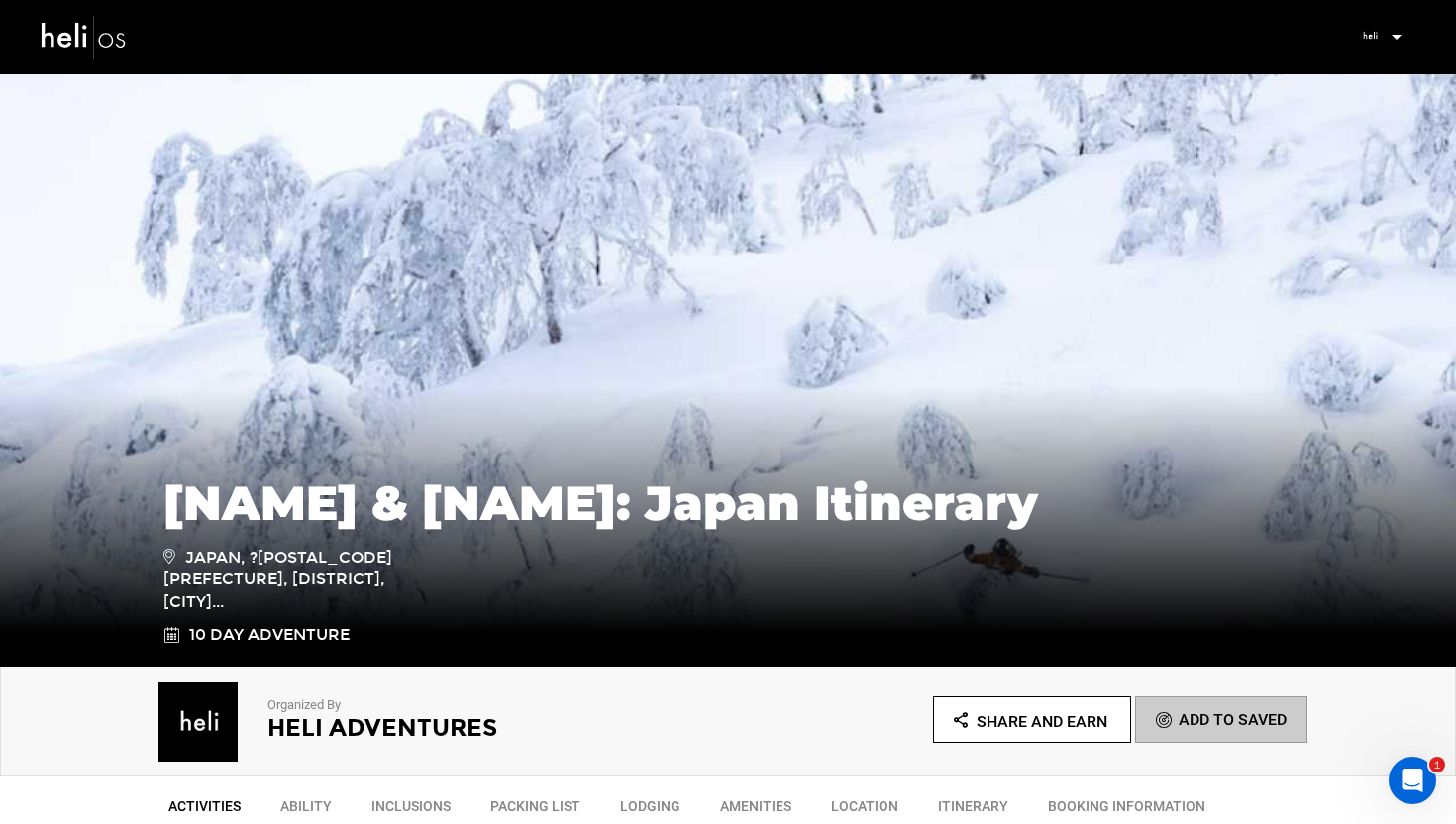 click at bounding box center [84, 37] 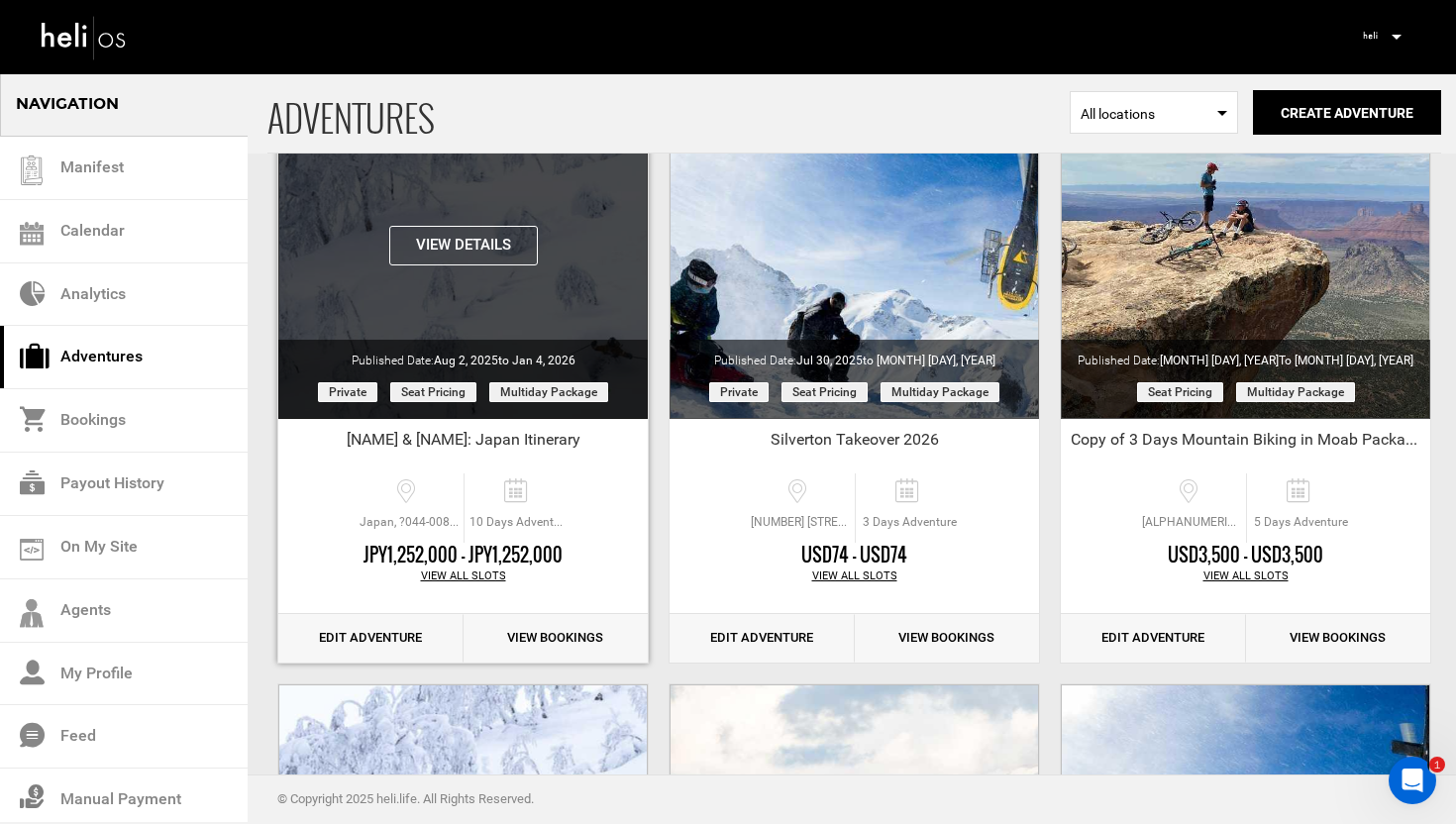 scroll, scrollTop: 185, scrollLeft: 0, axis: vertical 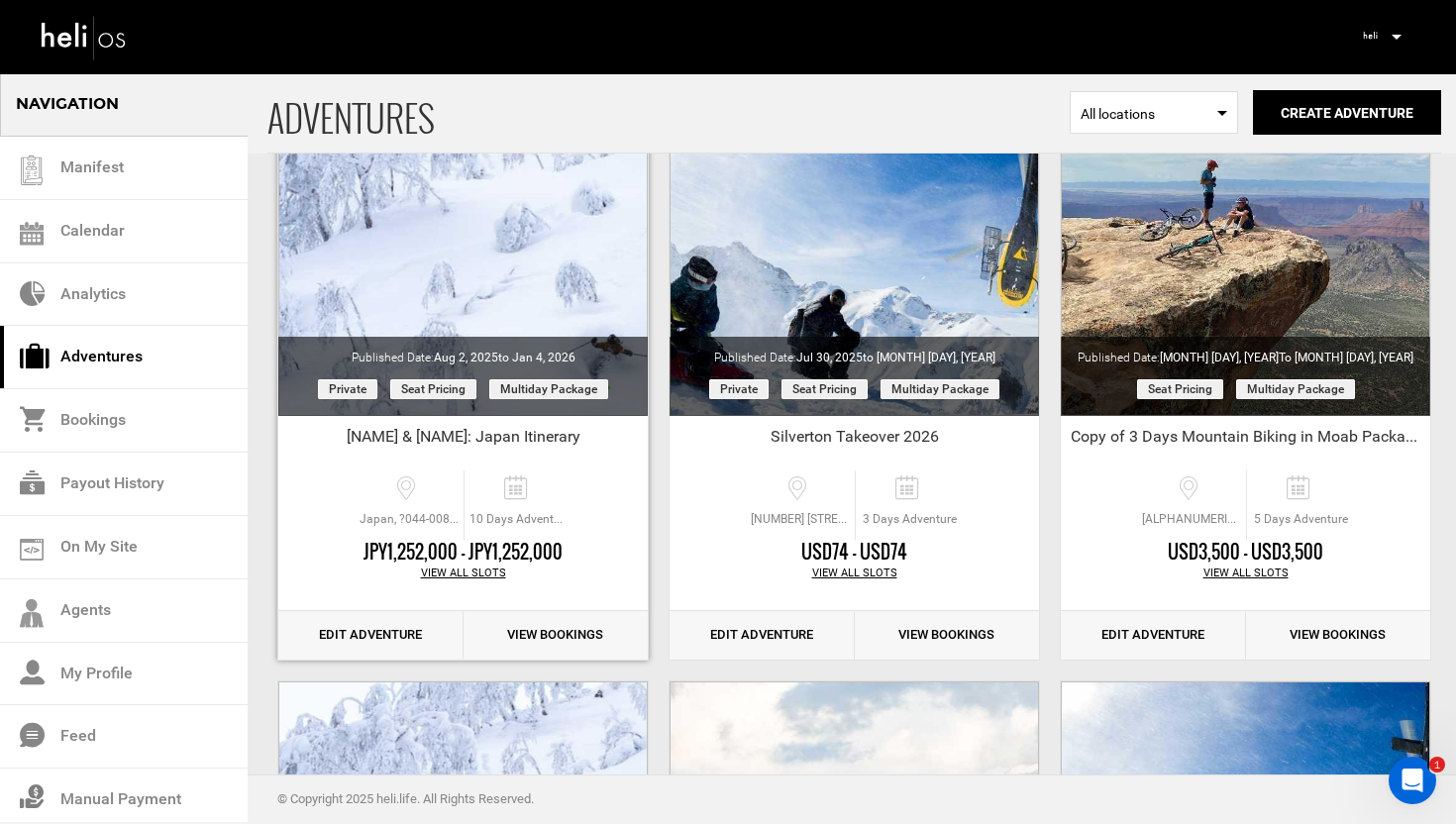 click on "Edit Adventure" at bounding box center (370, 635) 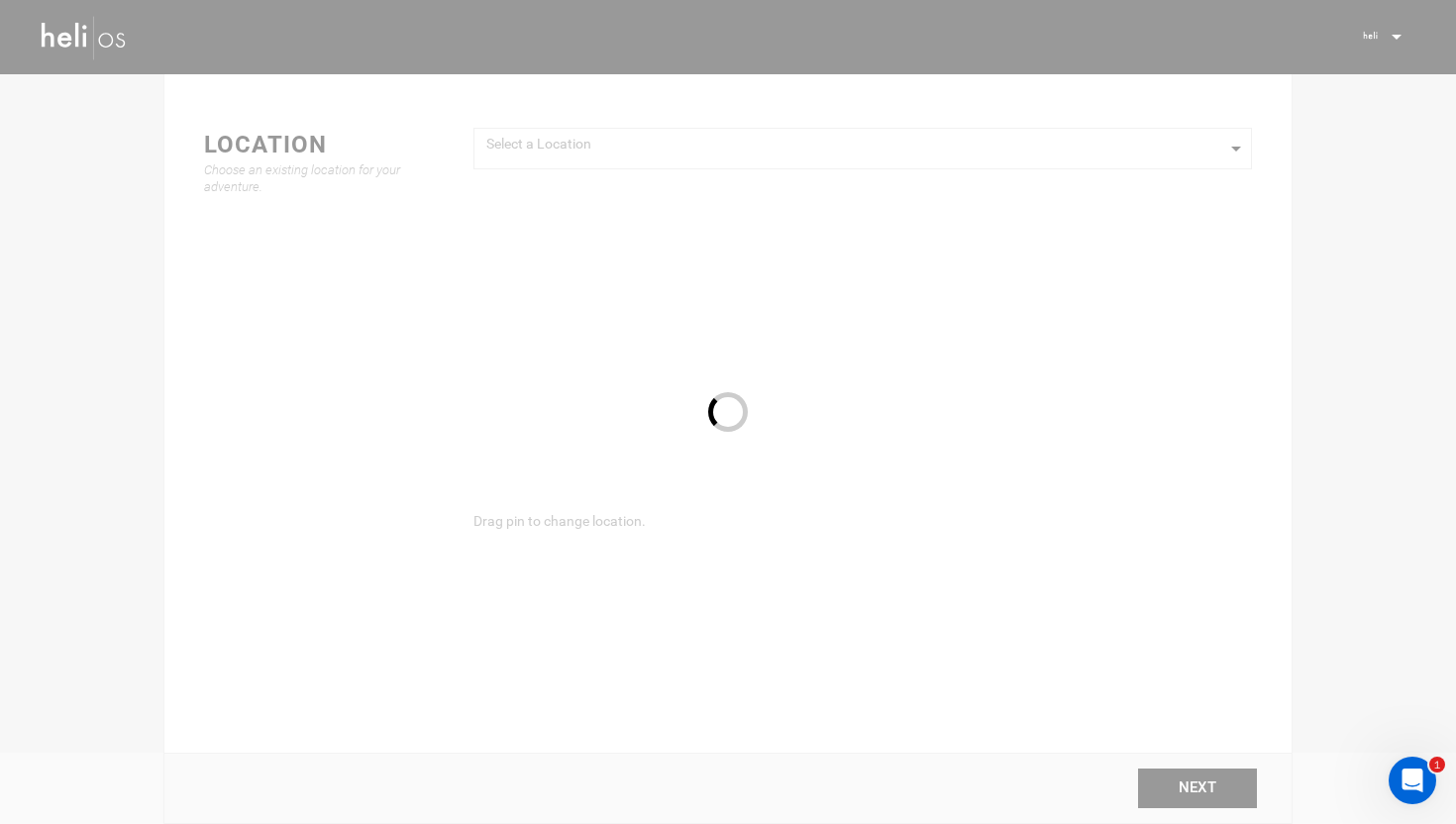 scroll, scrollTop: 0, scrollLeft: 0, axis: both 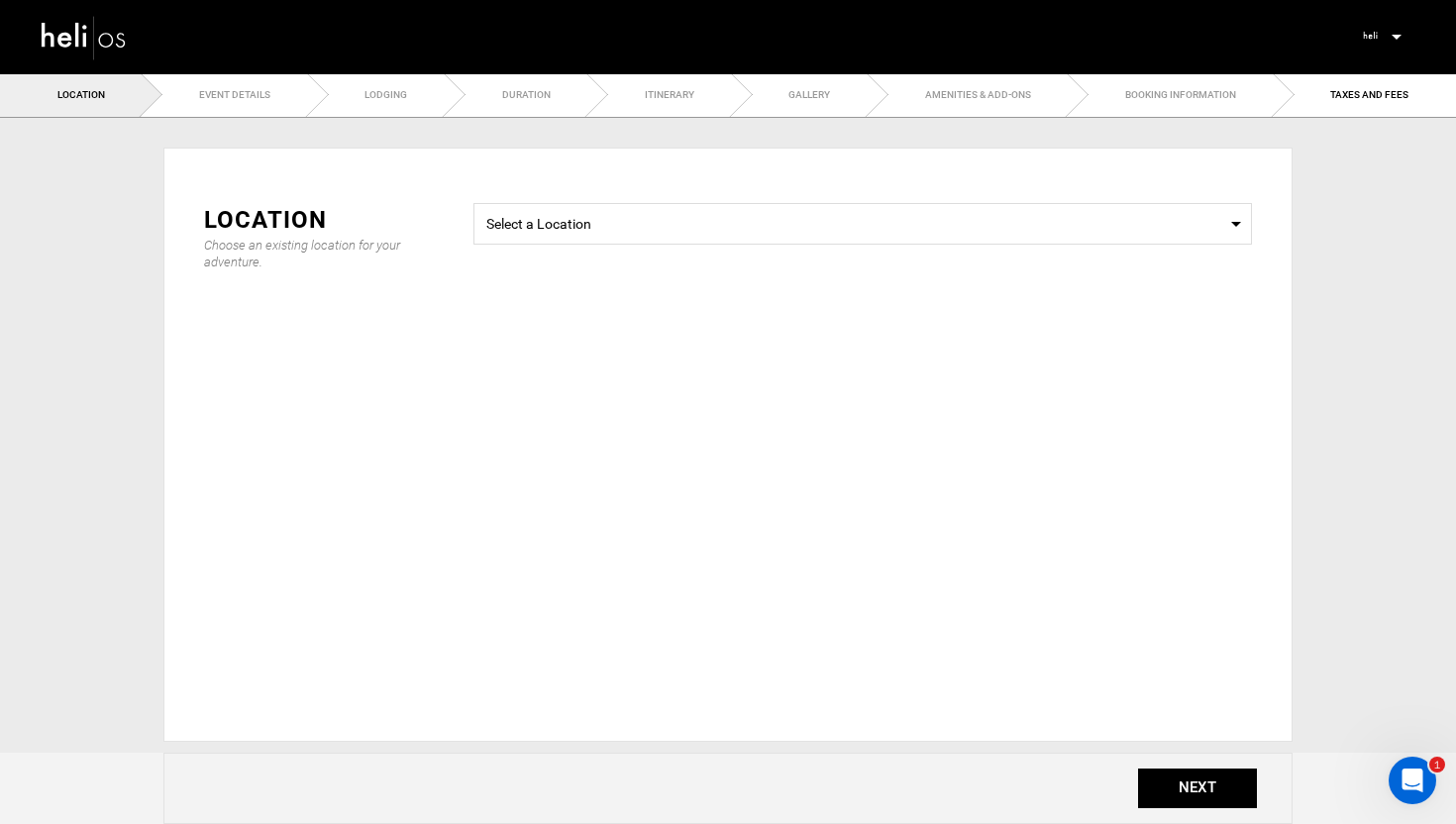 type on "Mikal & Dave: Japan Itinerary" 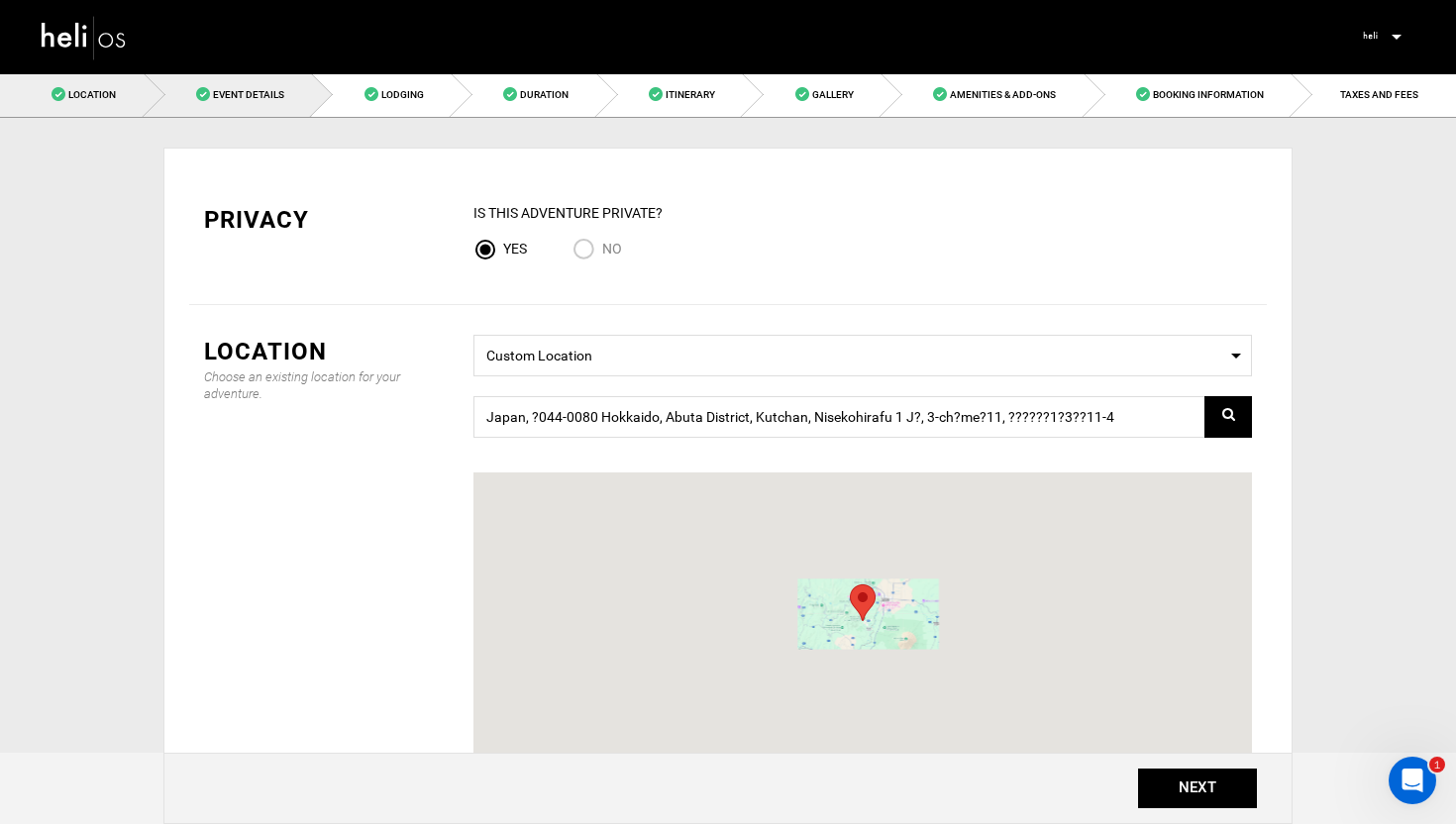click on "Event Details" at bounding box center [249, 94] 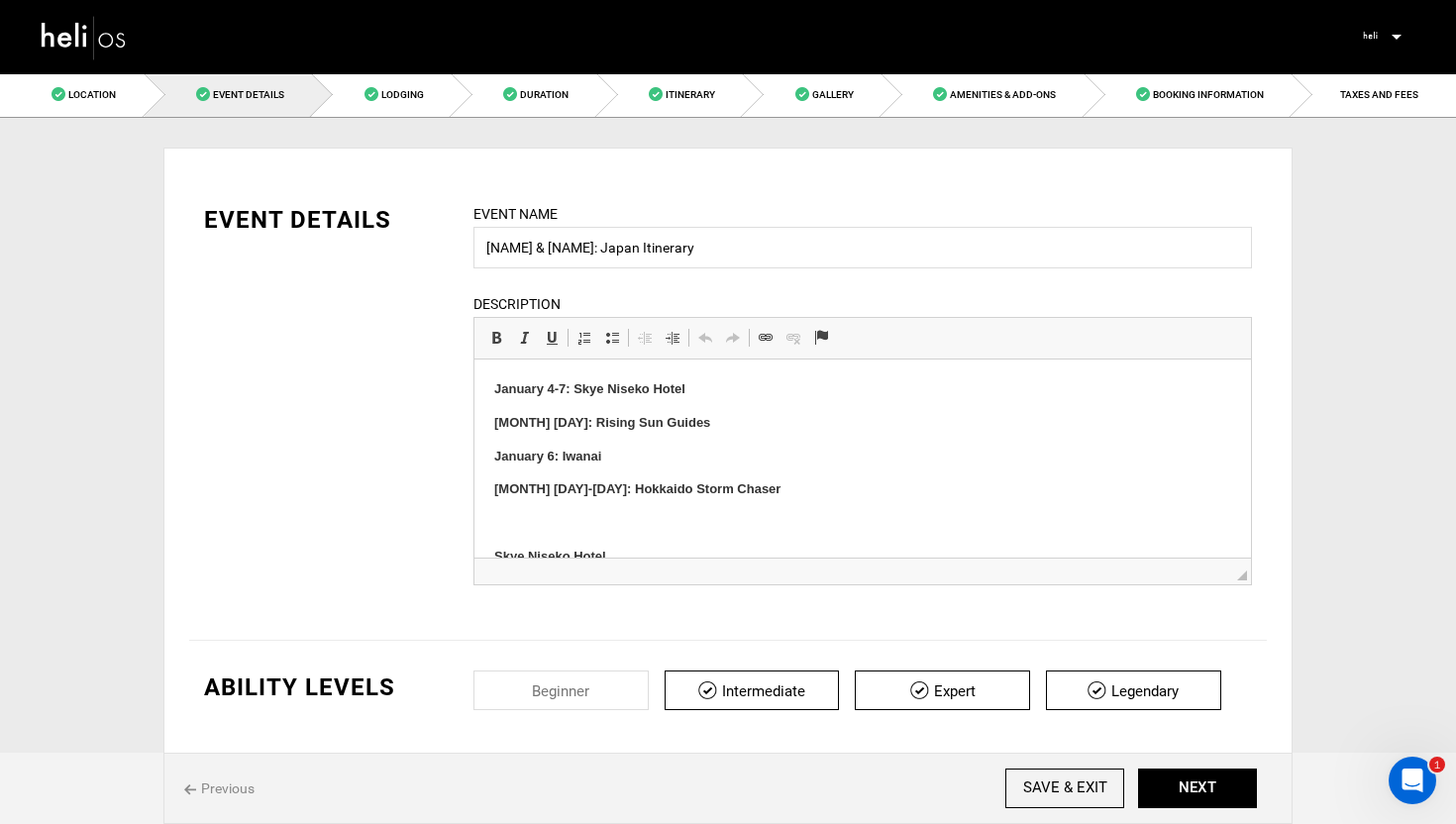 scroll, scrollTop: 0, scrollLeft: 0, axis: both 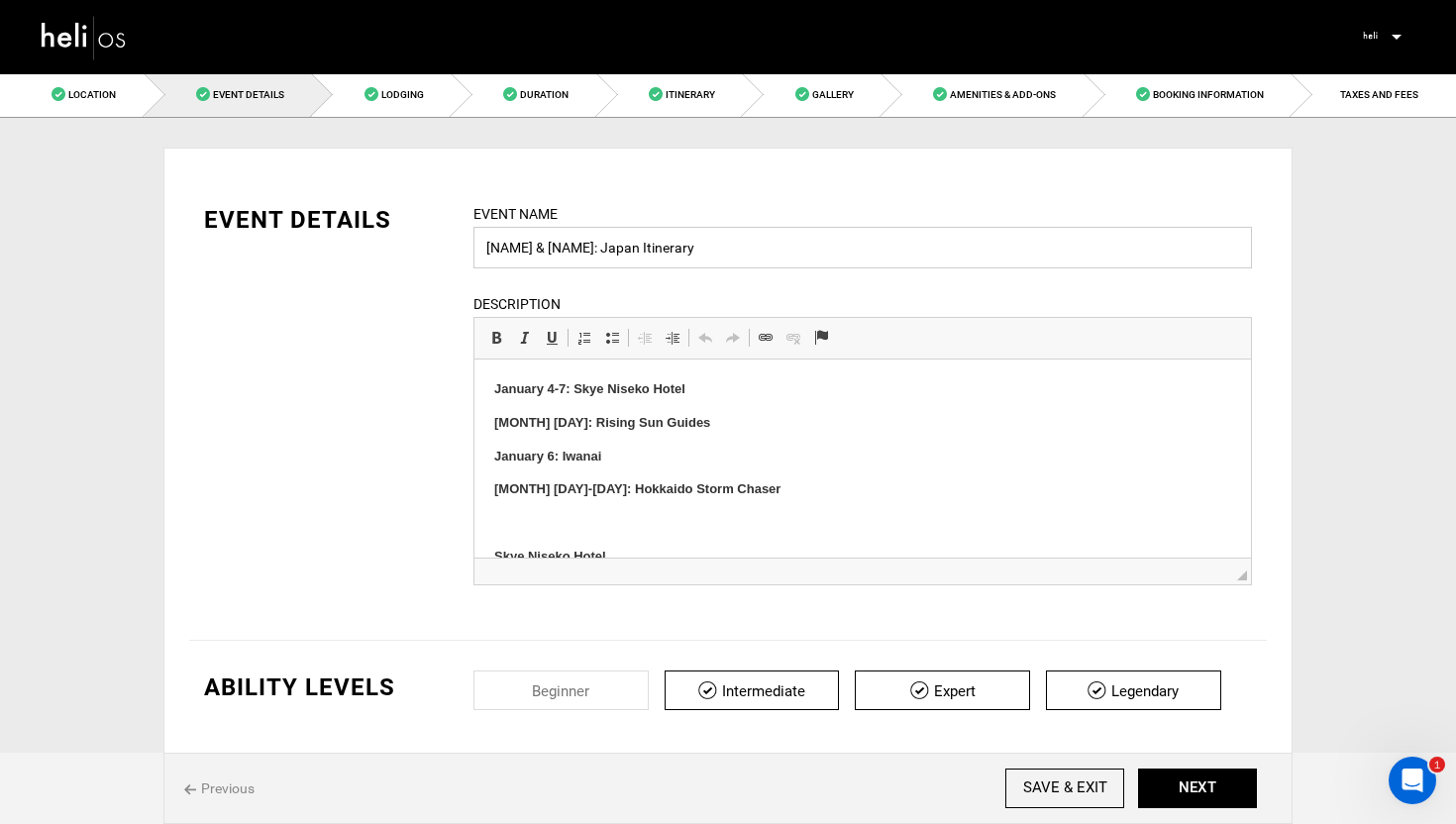 click on "Mikal & Dave: Japan Itinerary" at bounding box center (863, 248) 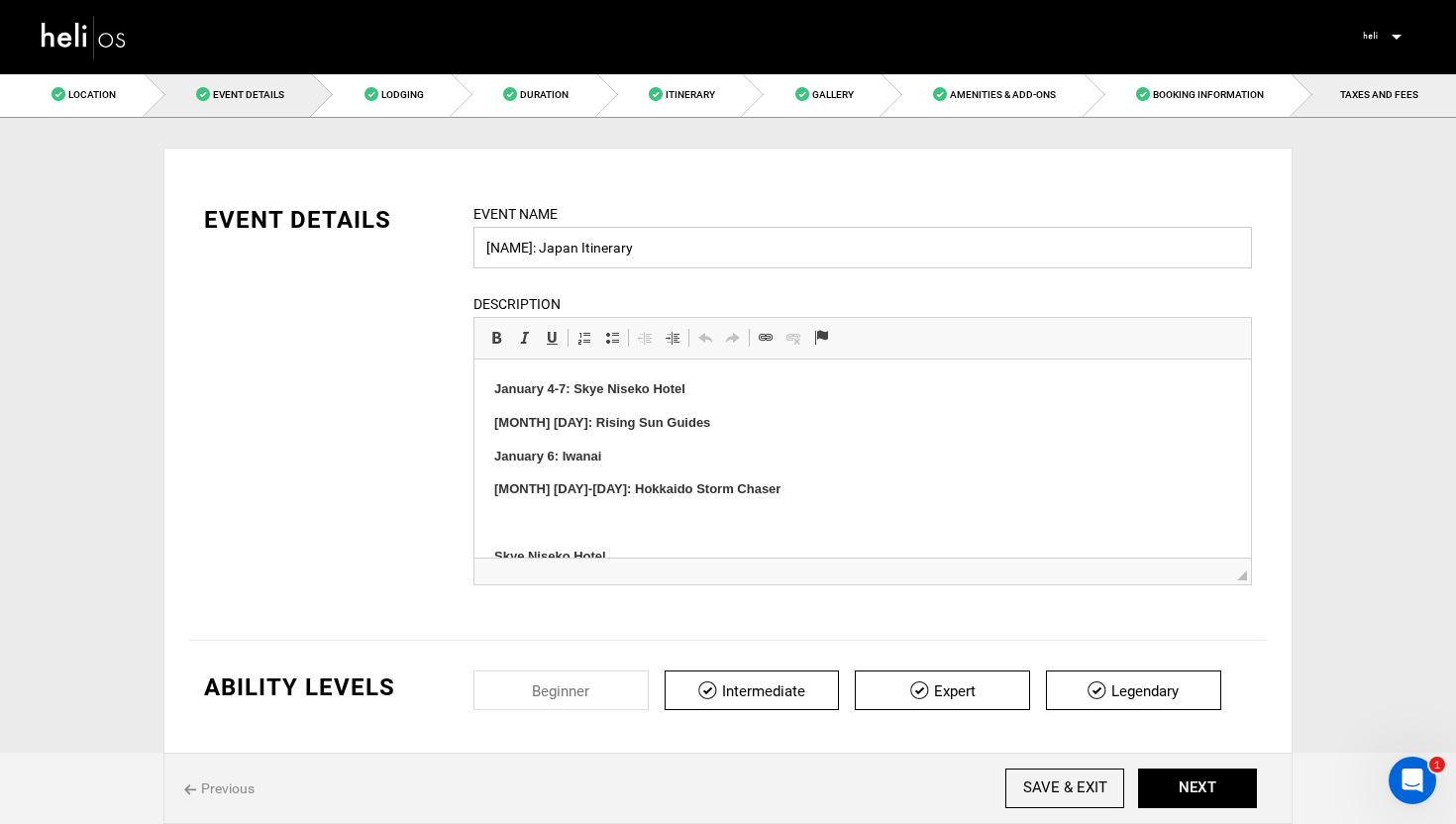 type on "[FIRST]: Japan Itinerary" 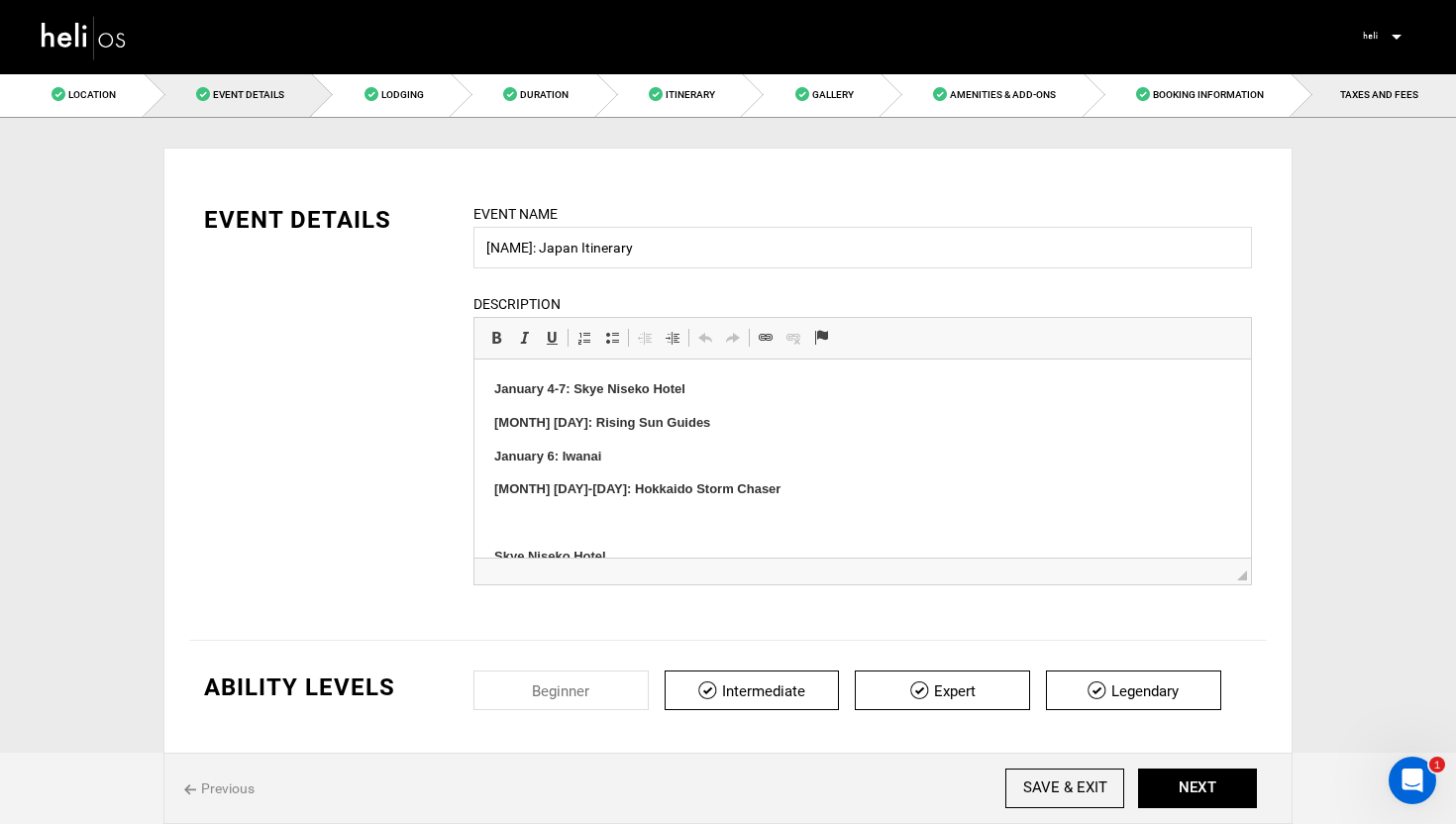 click on "TAXES AND FEES" at bounding box center (1379, 94) 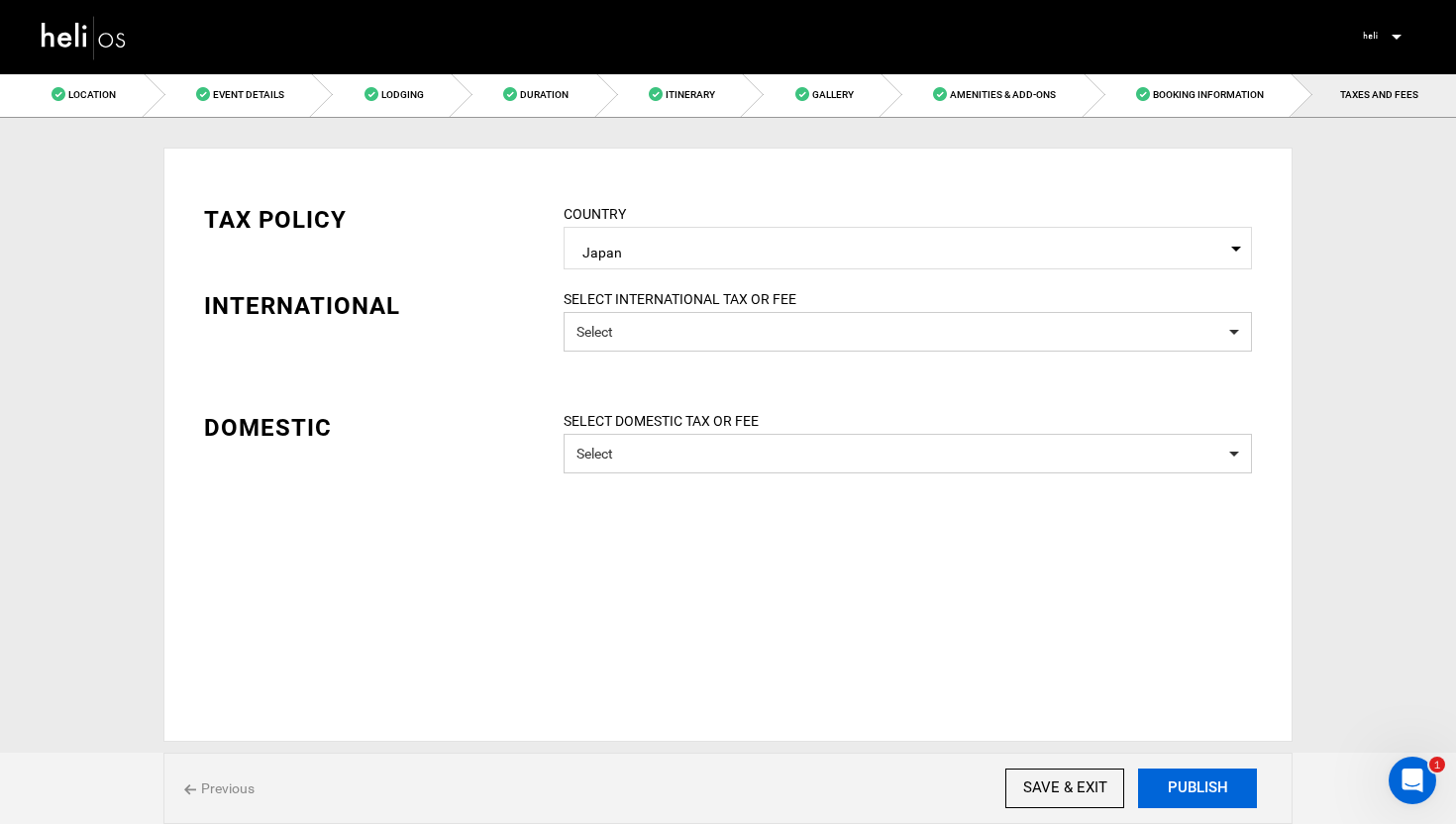 click on "PUBLISH" at bounding box center (1197, 788) 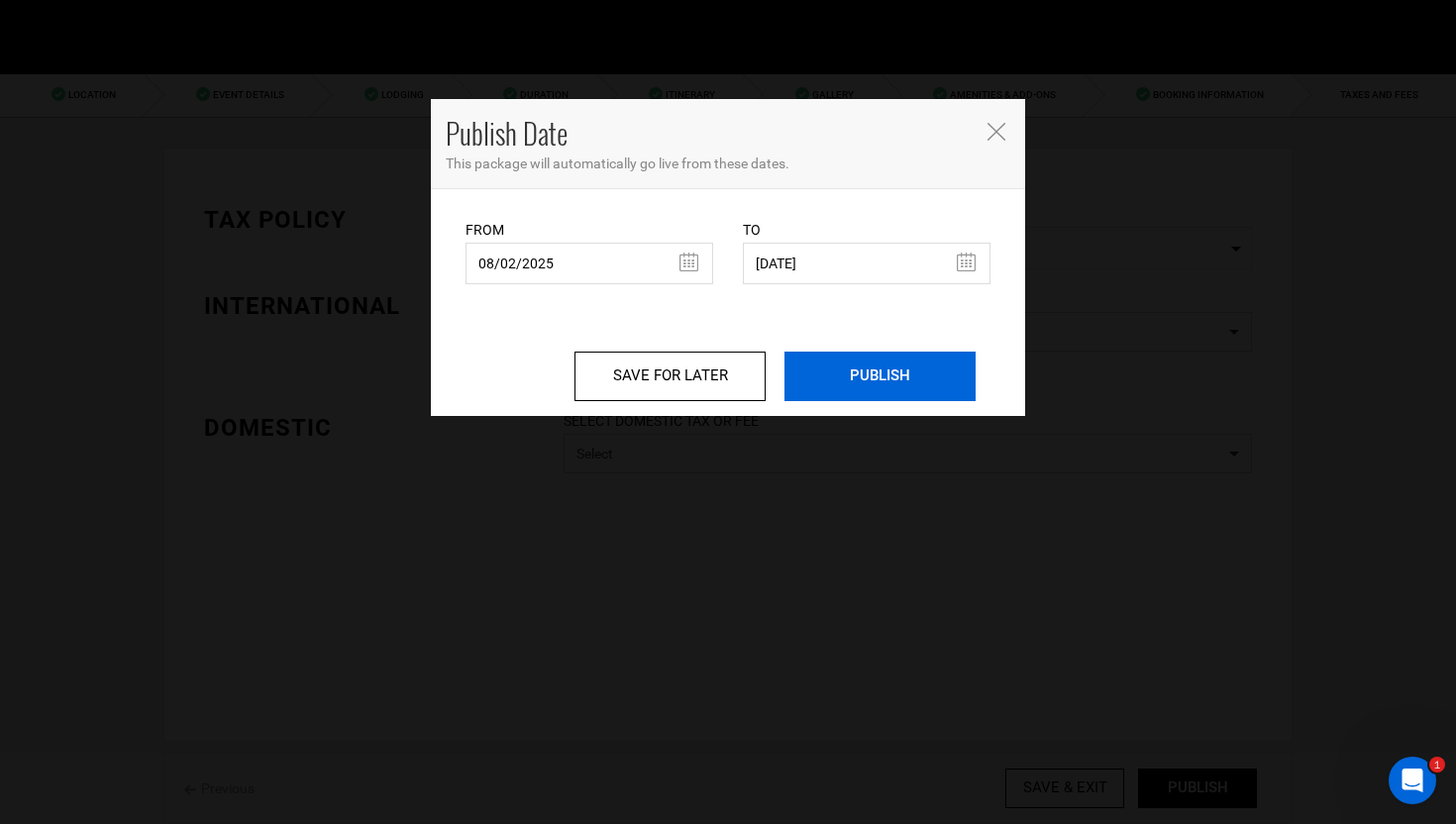 click on "PUBLISH" at bounding box center [880, 376] 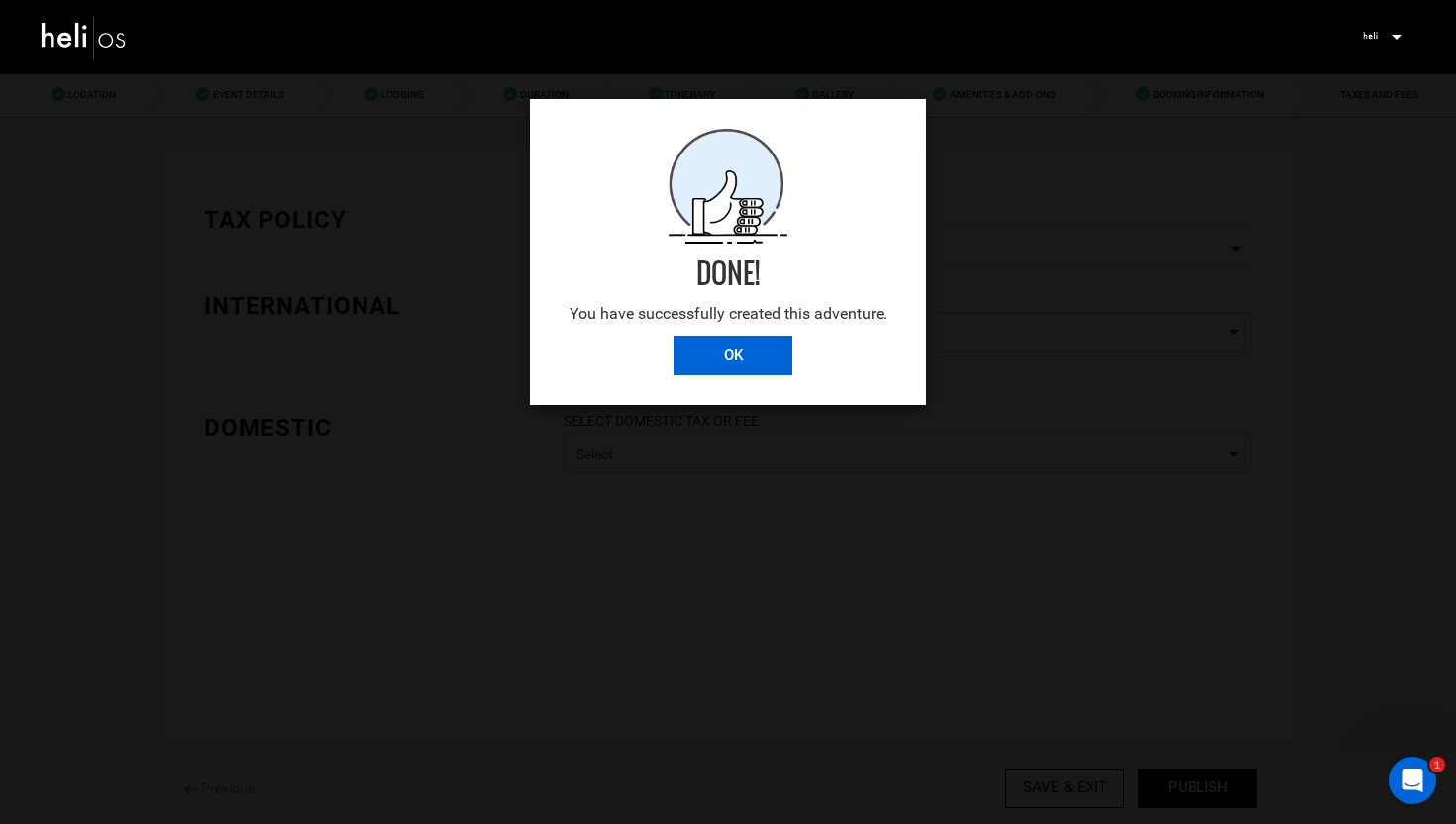 click on "OK" at bounding box center (733, 356) 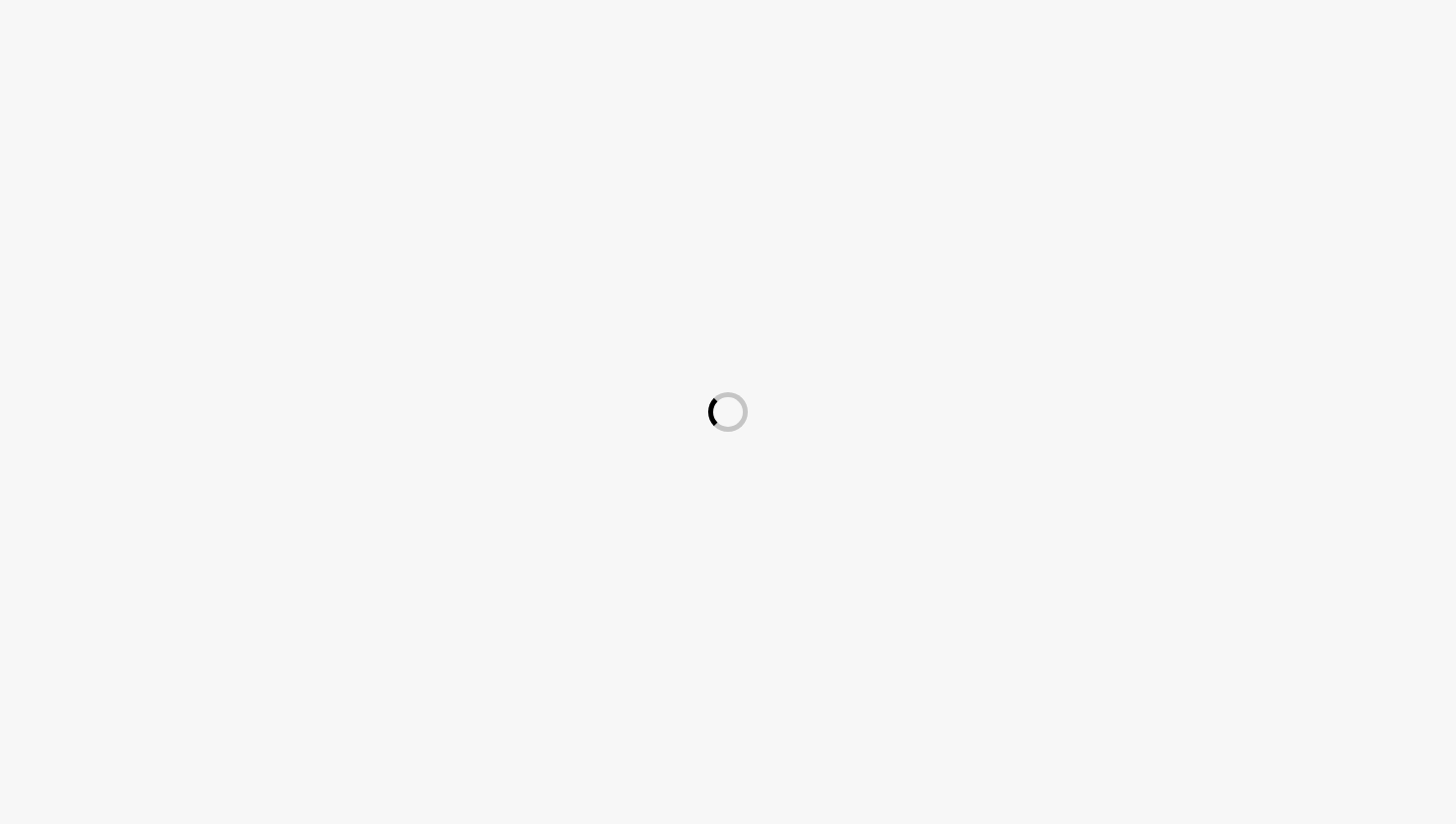 scroll, scrollTop: 0, scrollLeft: 0, axis: both 